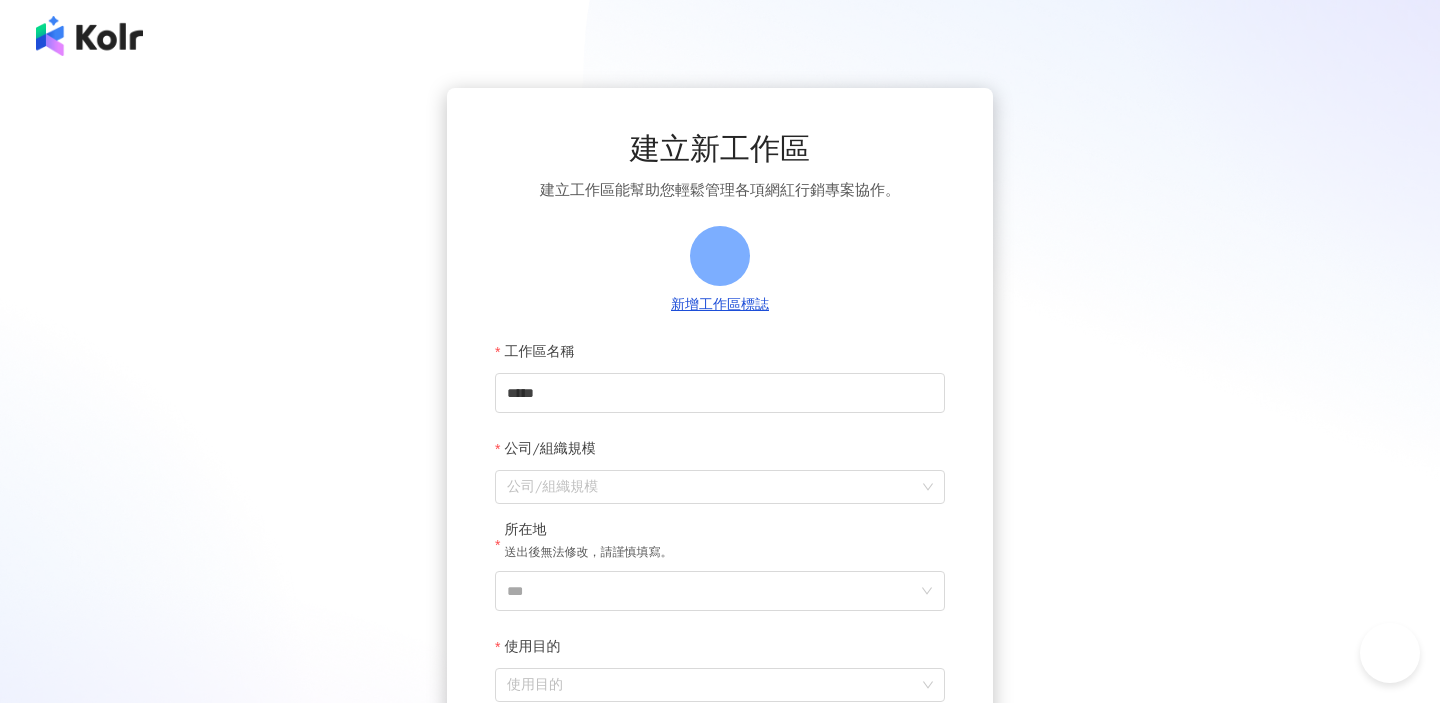 scroll, scrollTop: 0, scrollLeft: 0, axis: both 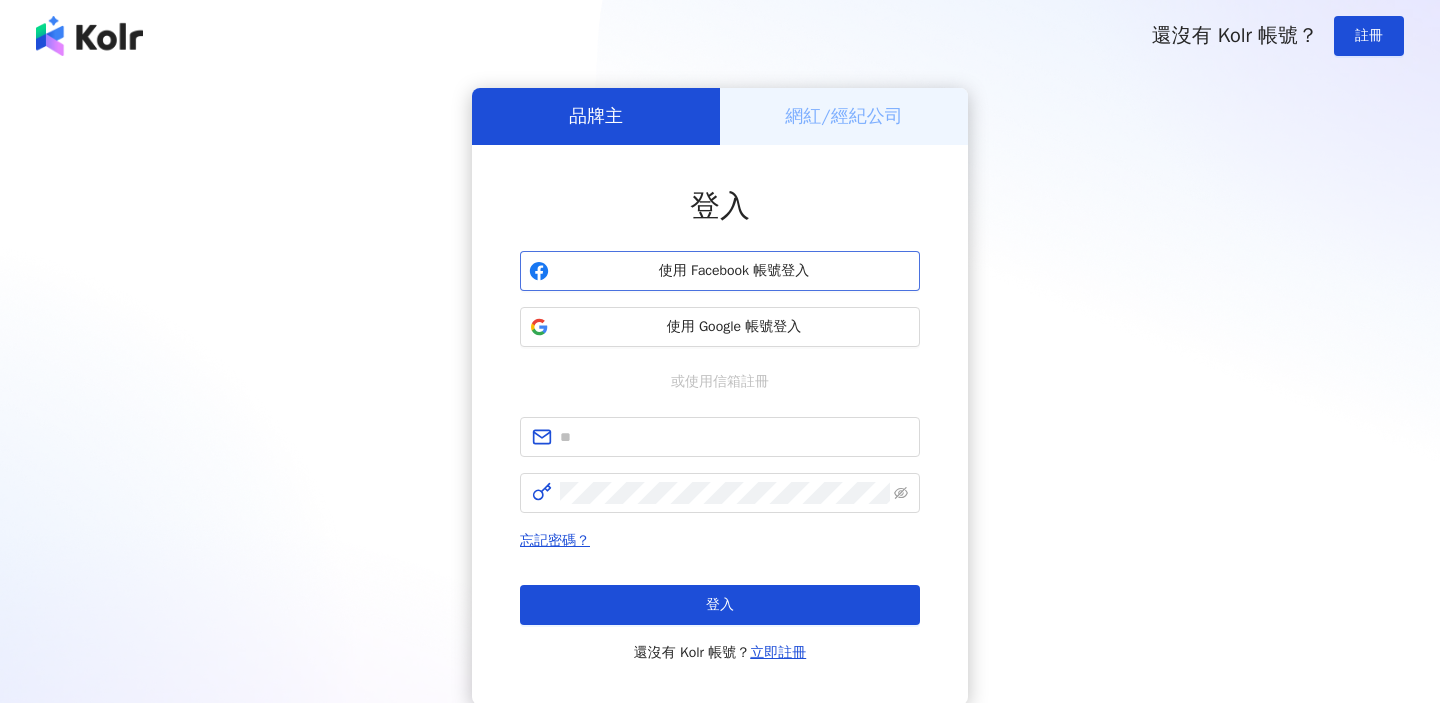 click on "使用 Facebook 帳號登入" at bounding box center [734, 271] 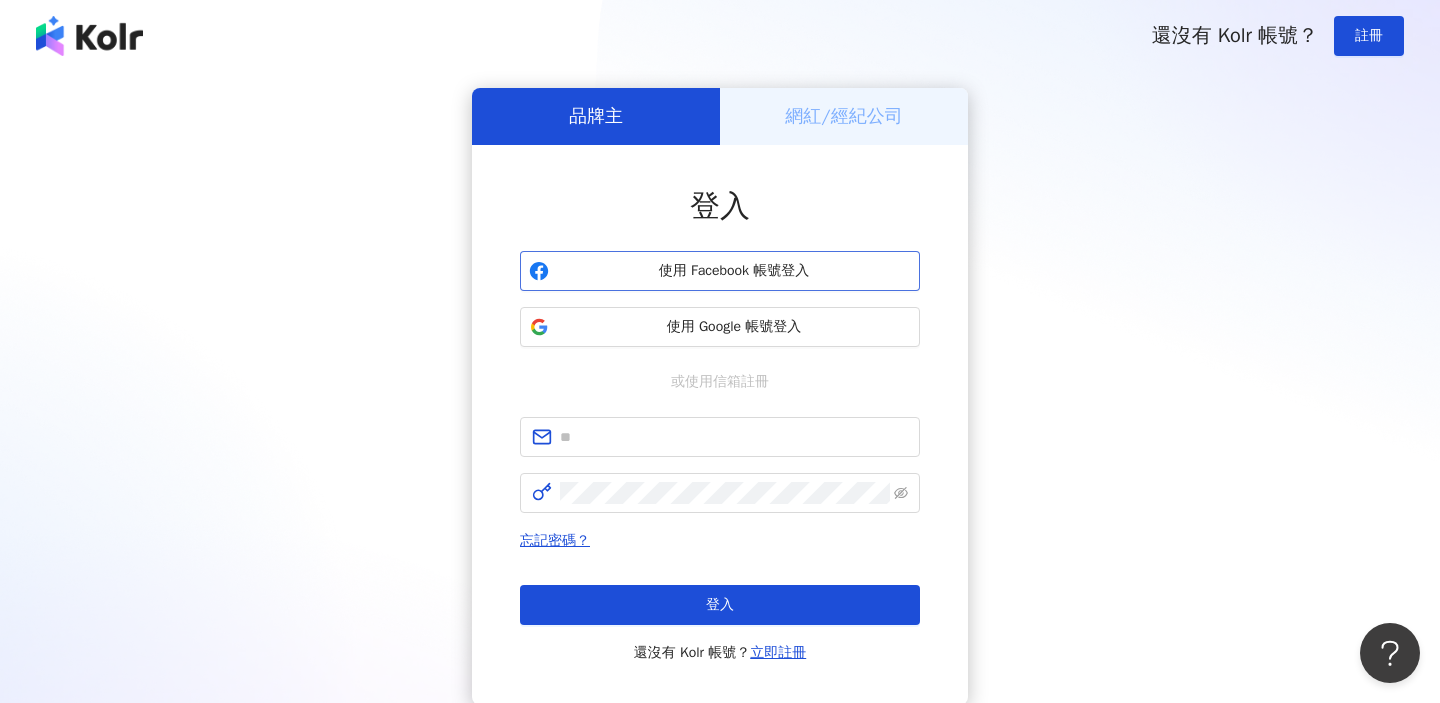 scroll, scrollTop: 0, scrollLeft: 0, axis: both 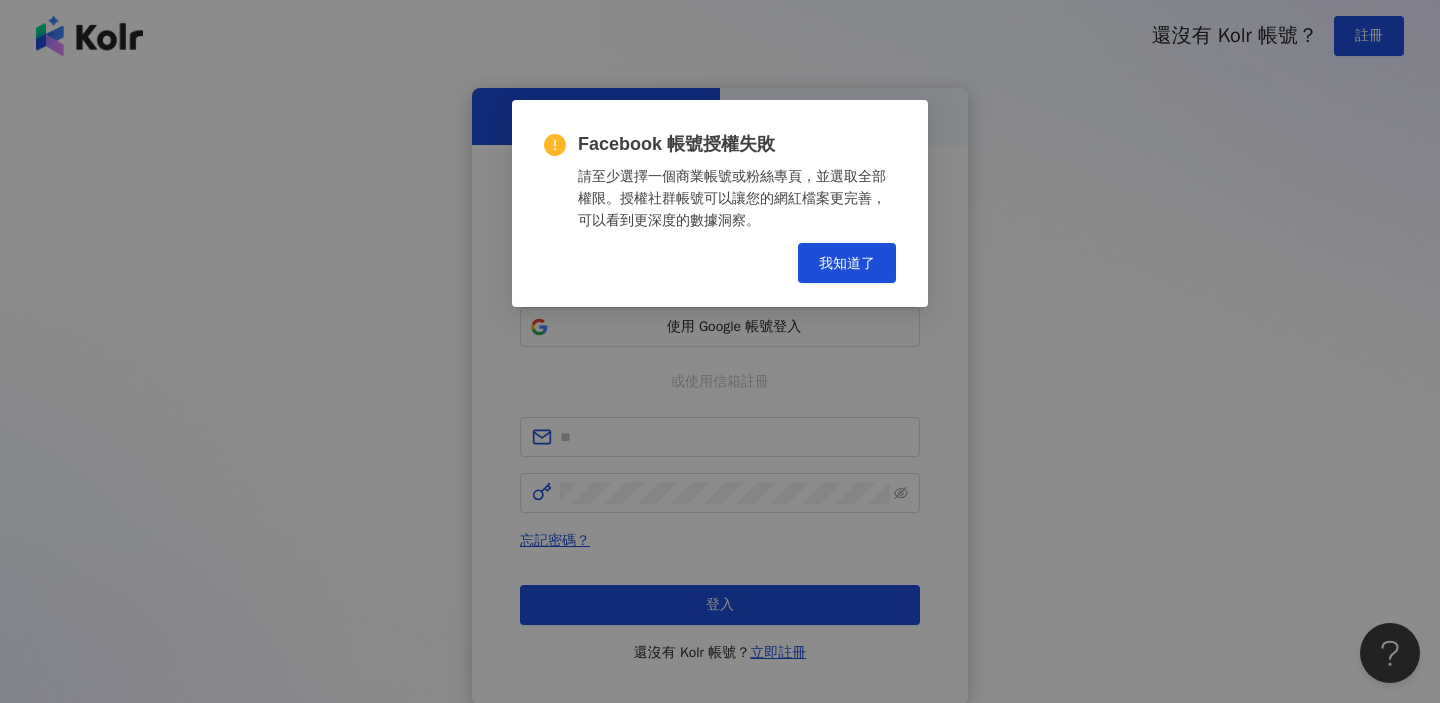 click on "Facebook 帳號授權失敗 請至少選擇一個商業帳號或粉絲專頁，並選取全部權限。授權社群帳號可以讓您的網紅檔案更完善，可以看到更深度的數據洞察。 Cancel 我知道了" at bounding box center (720, 351) 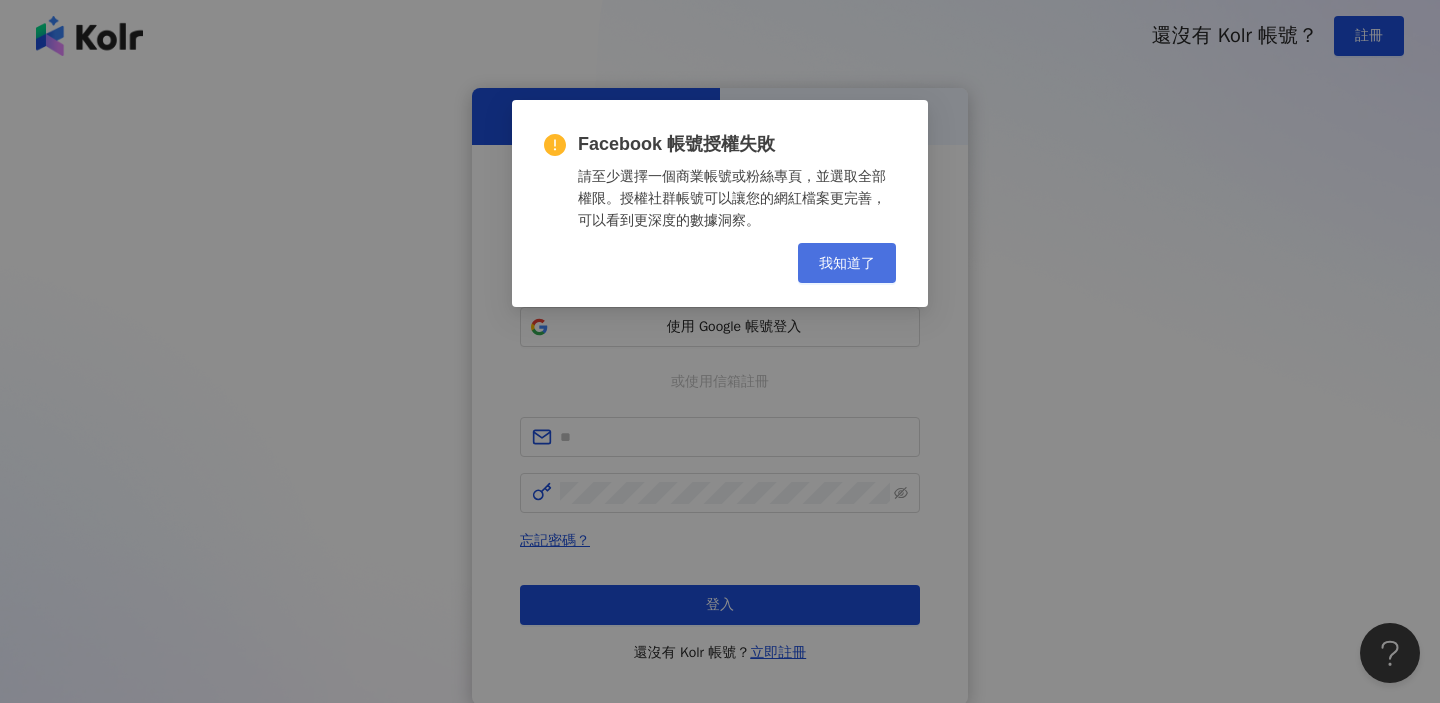 click on "我知道了" at bounding box center [847, 263] 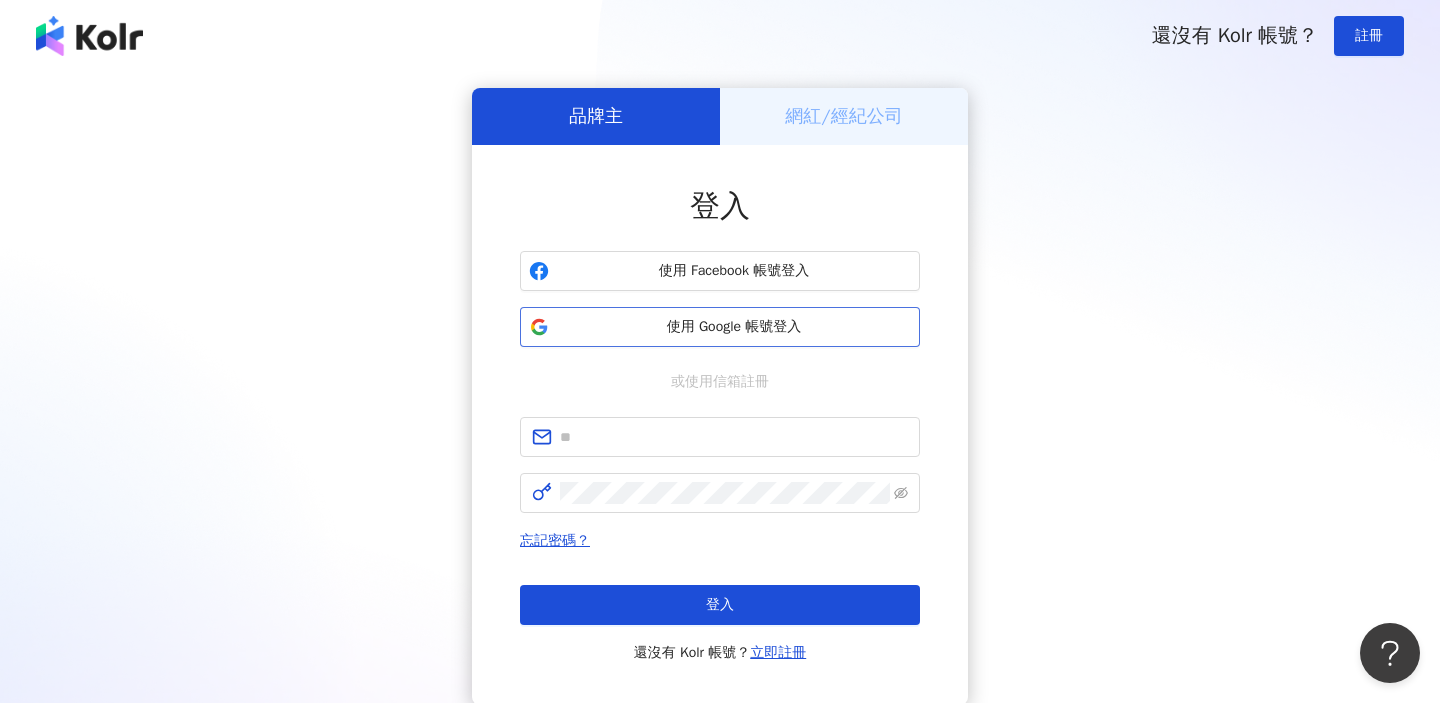 click on "使用 Google 帳號登入" at bounding box center (734, 327) 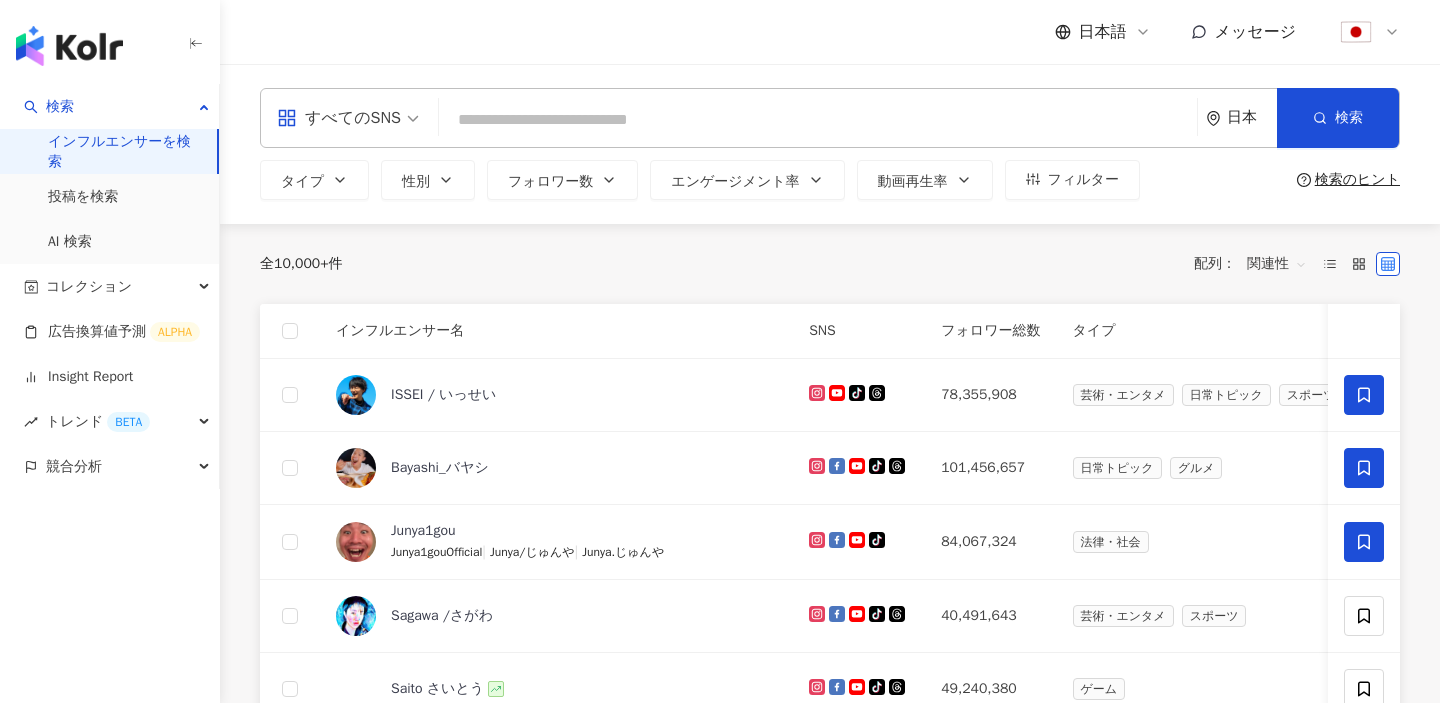 paste on "**********" 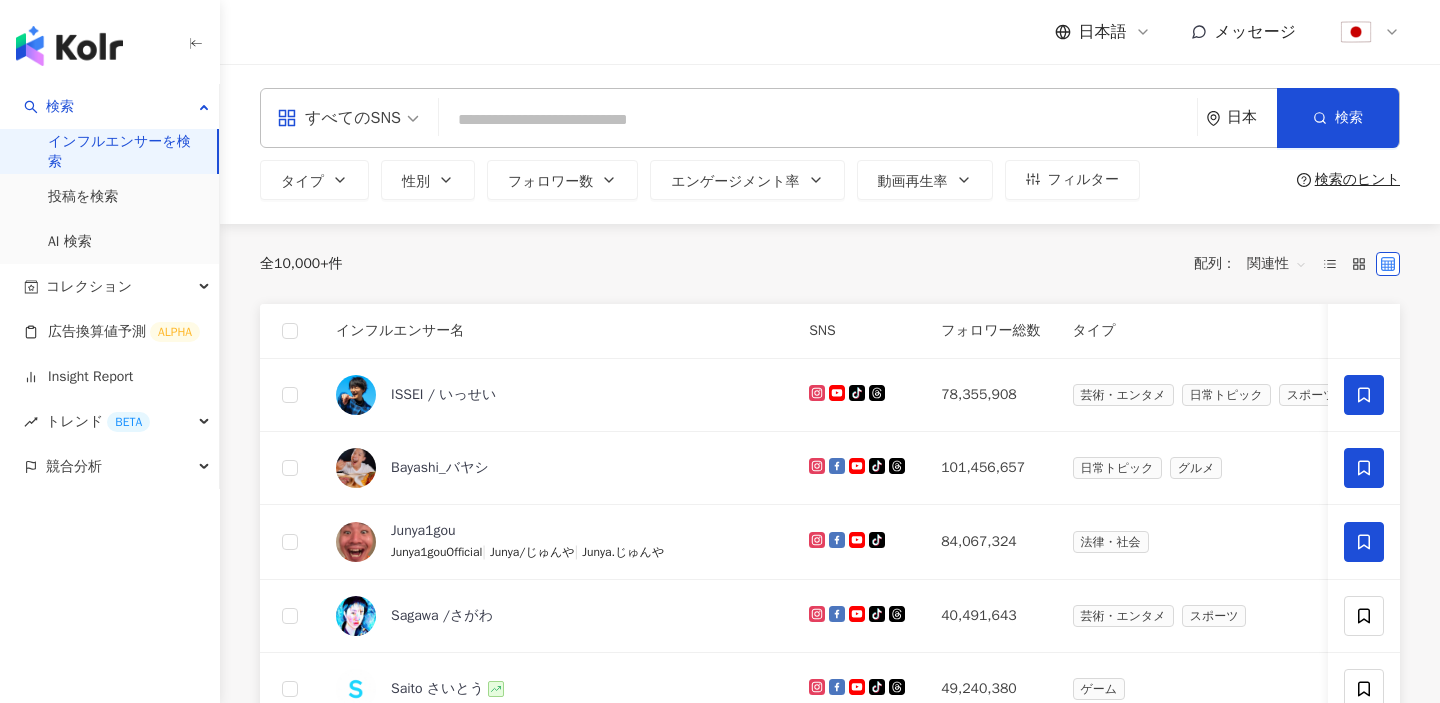 type on "**********" 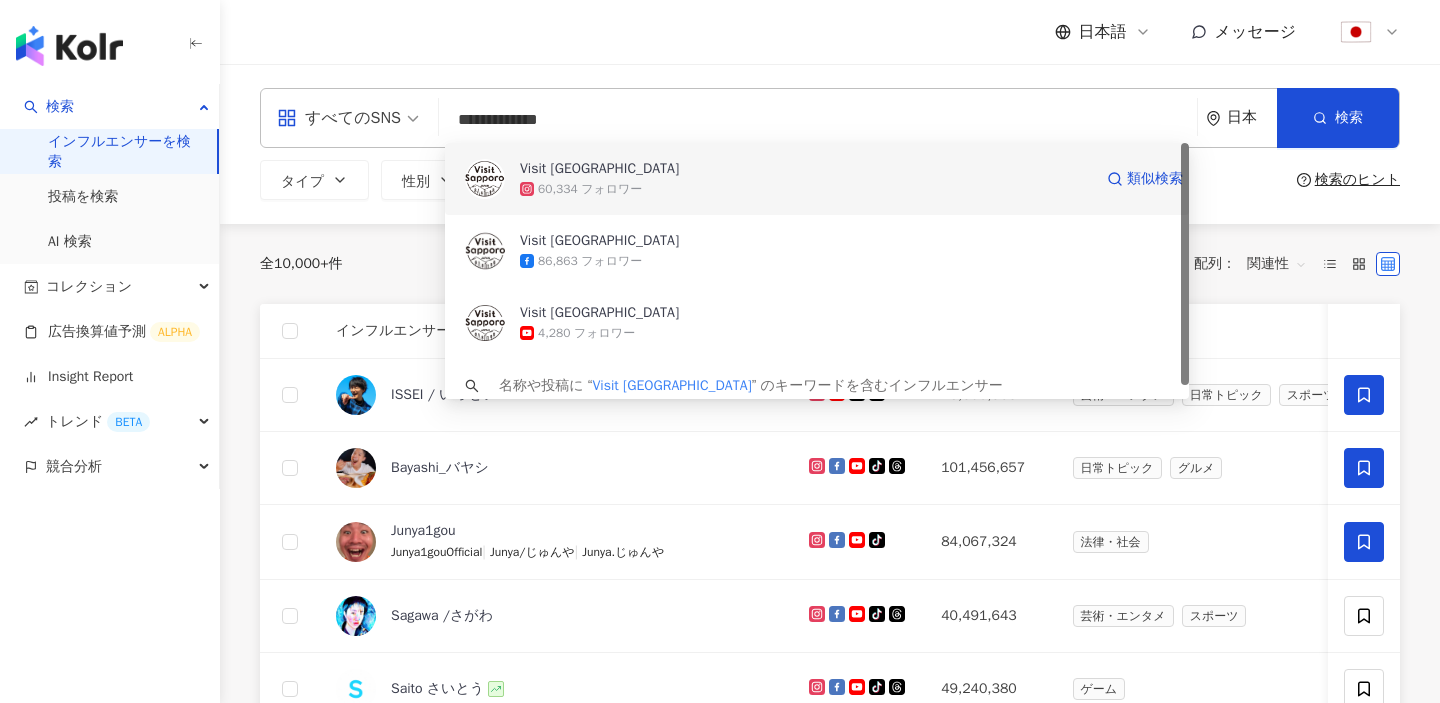 click on "60,334   フォロワー" at bounding box center (590, 189) 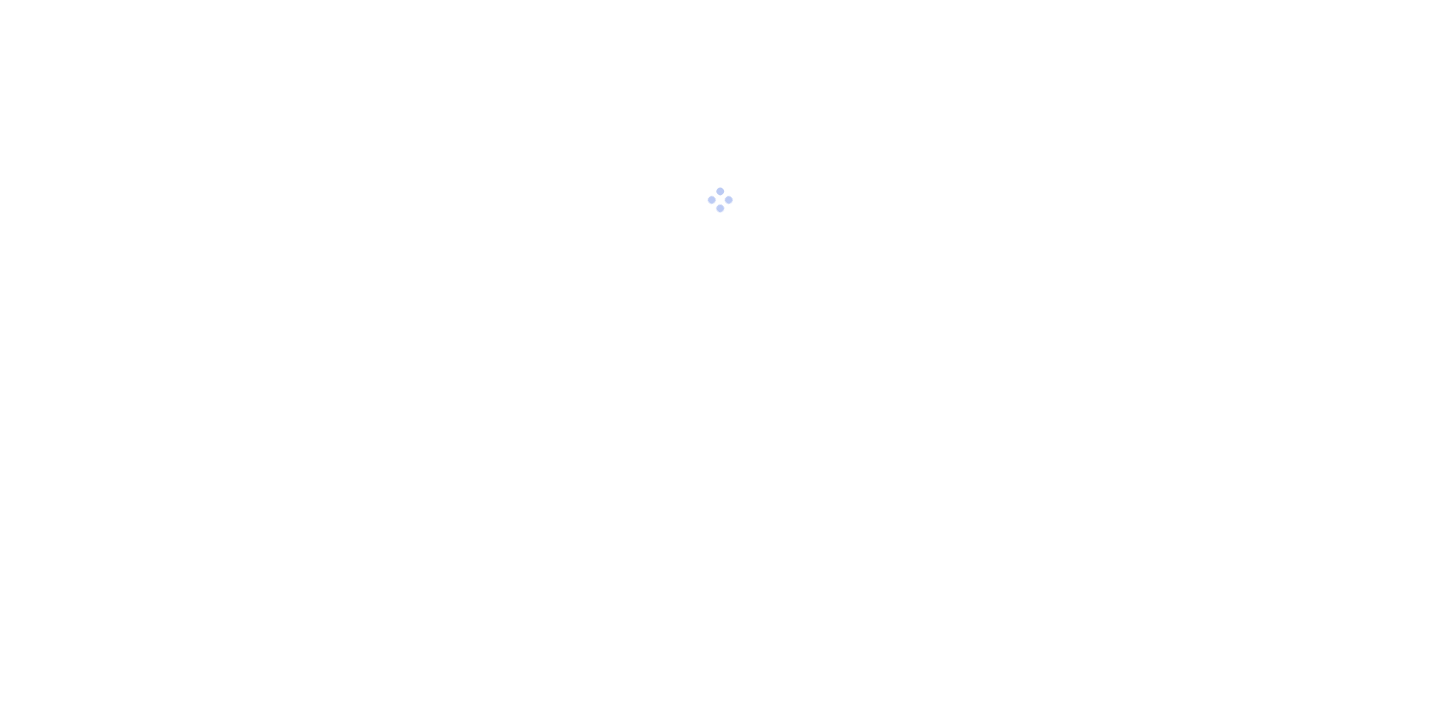 scroll, scrollTop: 0, scrollLeft: 0, axis: both 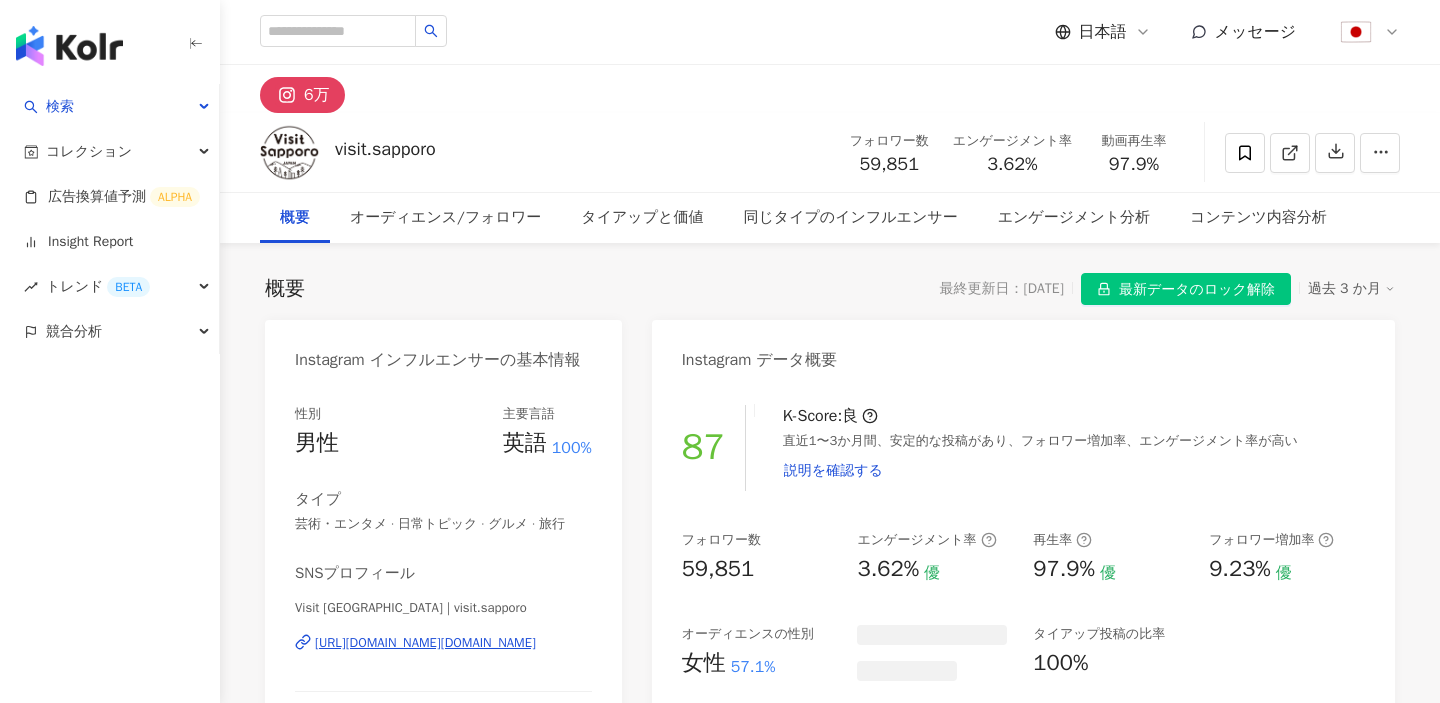 click on "最新データのロック解除" at bounding box center (1197, 290) 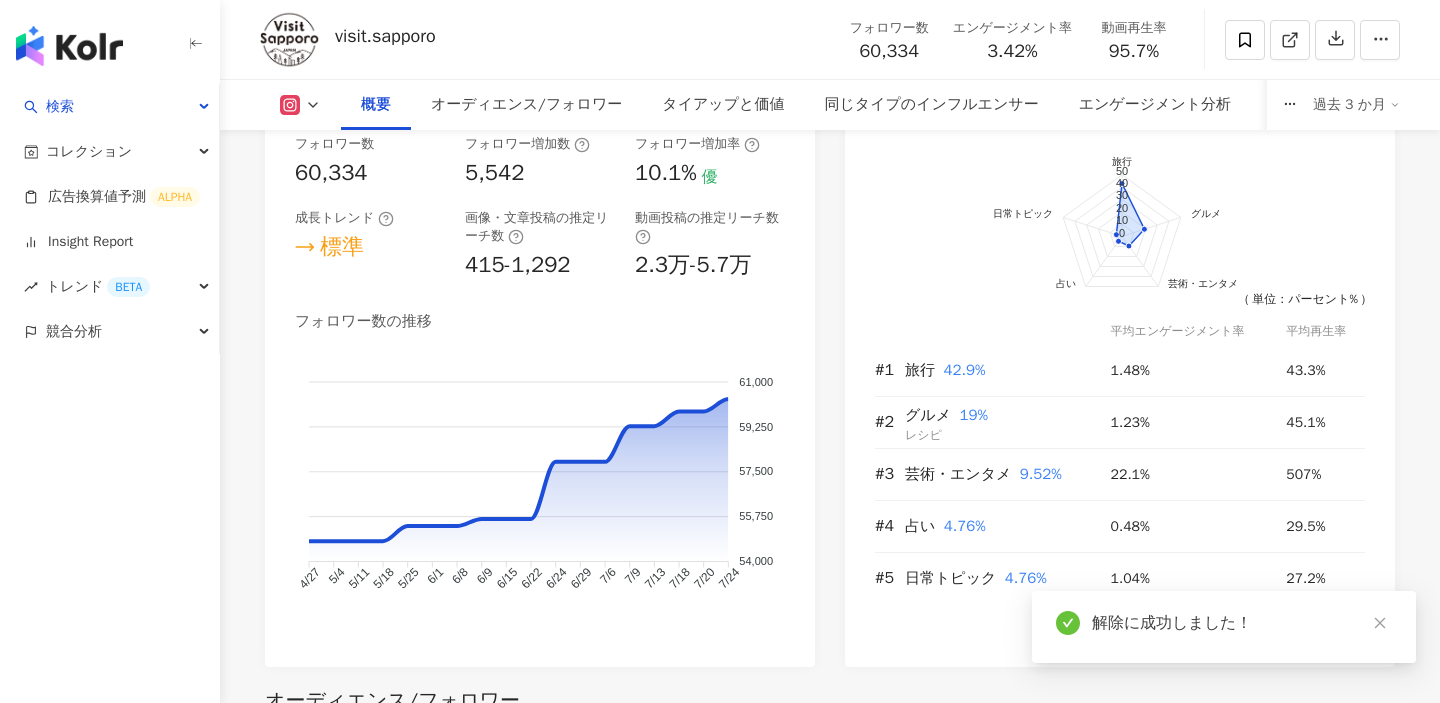 scroll, scrollTop: 1223, scrollLeft: 0, axis: vertical 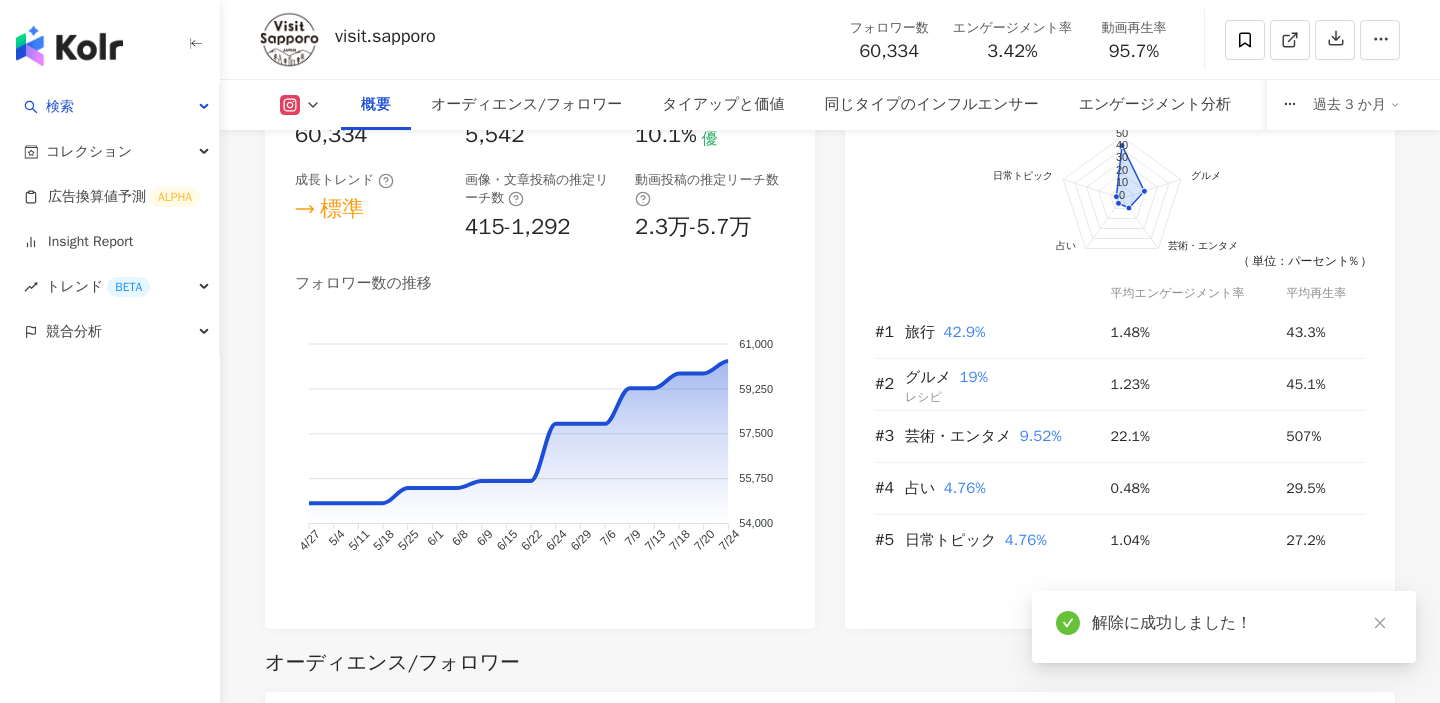 click 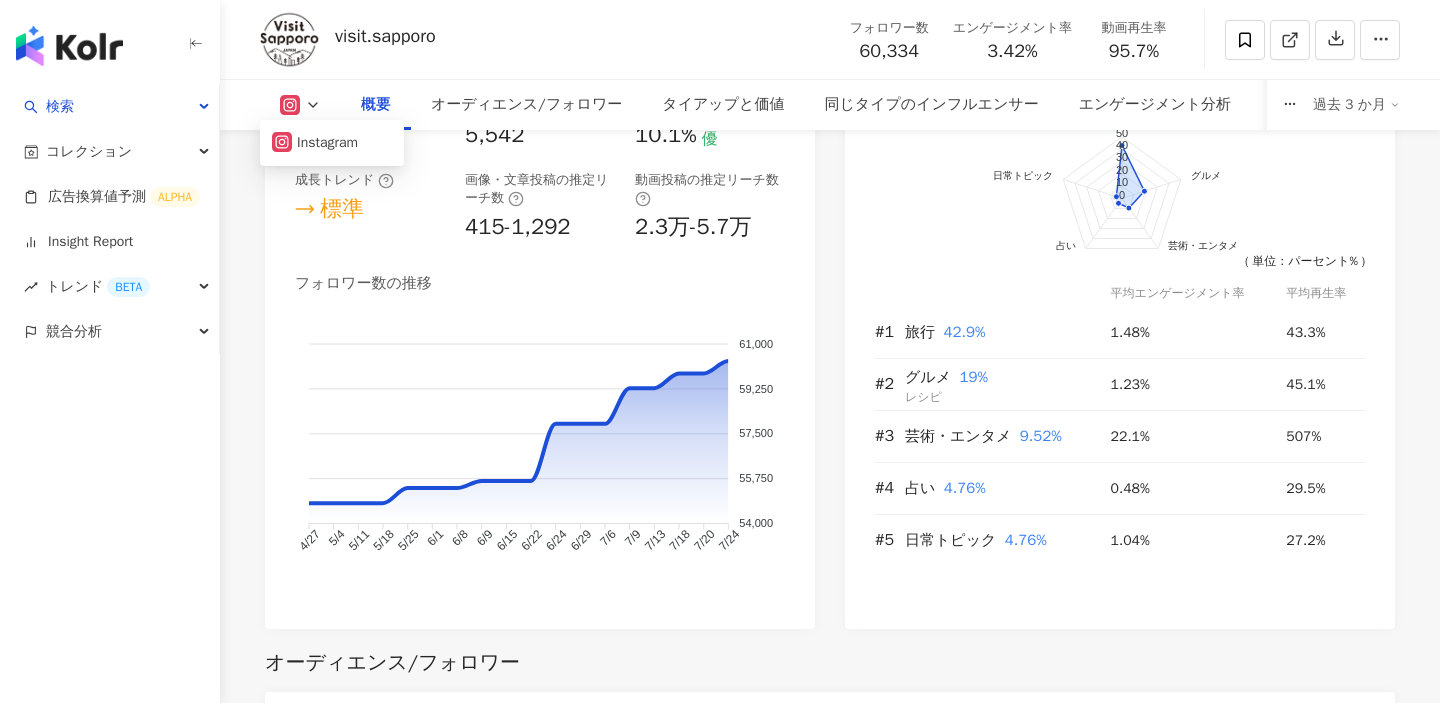 click on "概要 最終更新日：2025/07/25 過去 3 か月 Instagram インフルエンサーの基本情報 性別   男性 主要言語   英語 100% タイプ 芸術・エンタメ · 日常トピック · グルメ · 旅行 SNSプロフィール Visit Sapporo | visit.sapporo https://www.instagram.com/visit.sapporo/ Official Sapporo Local Travel Information
Check out link below for Sapporo tourist information, itinerary ideas, documentaries and more! もっと見る Instagram データ概要 87 K-Score :   良 直近1〜3か月間、安定的な投稿があり、フォロワー増加率、エンゲージメント率が高い 説明を確認する フォロワー数   60,334 エンゲージメント率   3.42% 優 再生率   95.7% 優 フォロワー増加率   10.1% 優 オーディエンスの性別   女性 57.1% オーディエンスの年齢   25-34 歲 47.6% タイアップ投稿の比率   100% AI Instagram のパフォーマンス指標 エンゲージメント率 3.42% 優 0.58% です。 95.7% 優 優" at bounding box center (830, 2788) 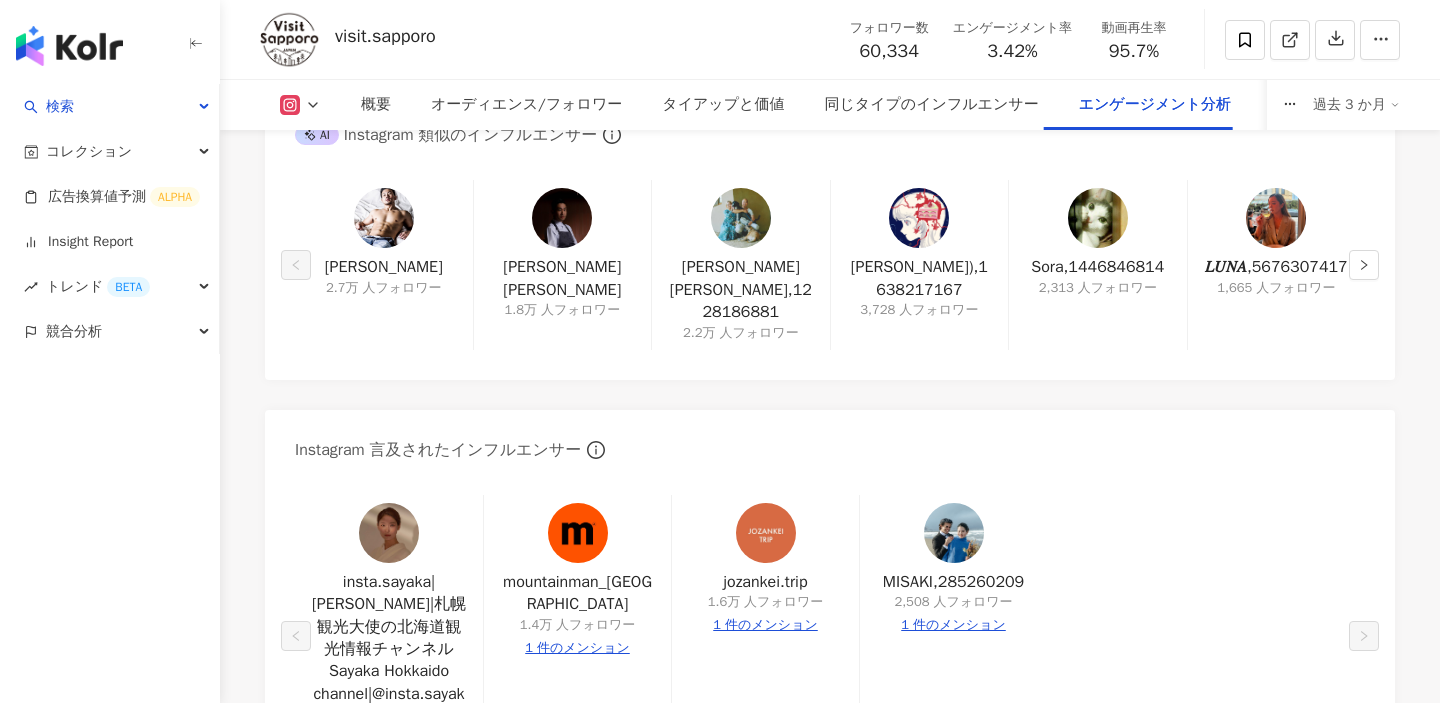 scroll, scrollTop: 5416, scrollLeft: 0, axis: vertical 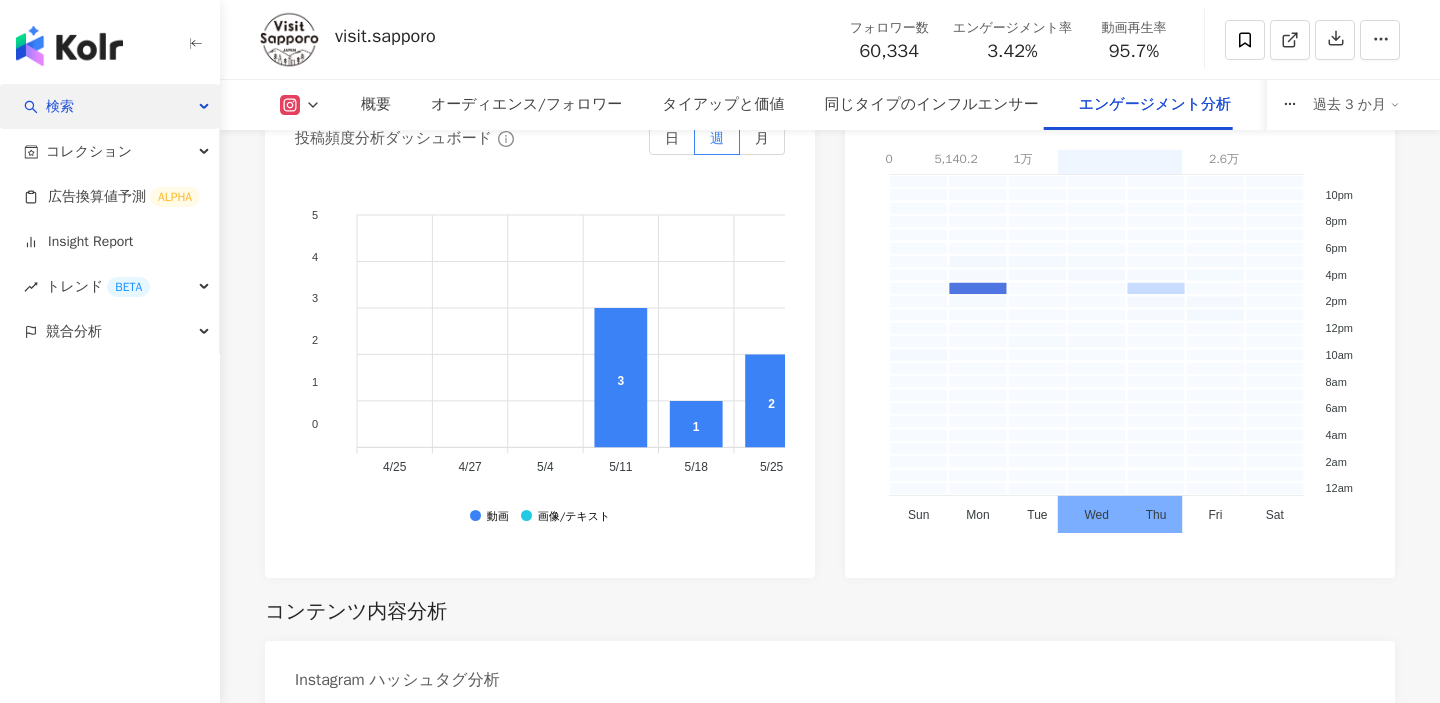 click on "検索" at bounding box center (109, 106) 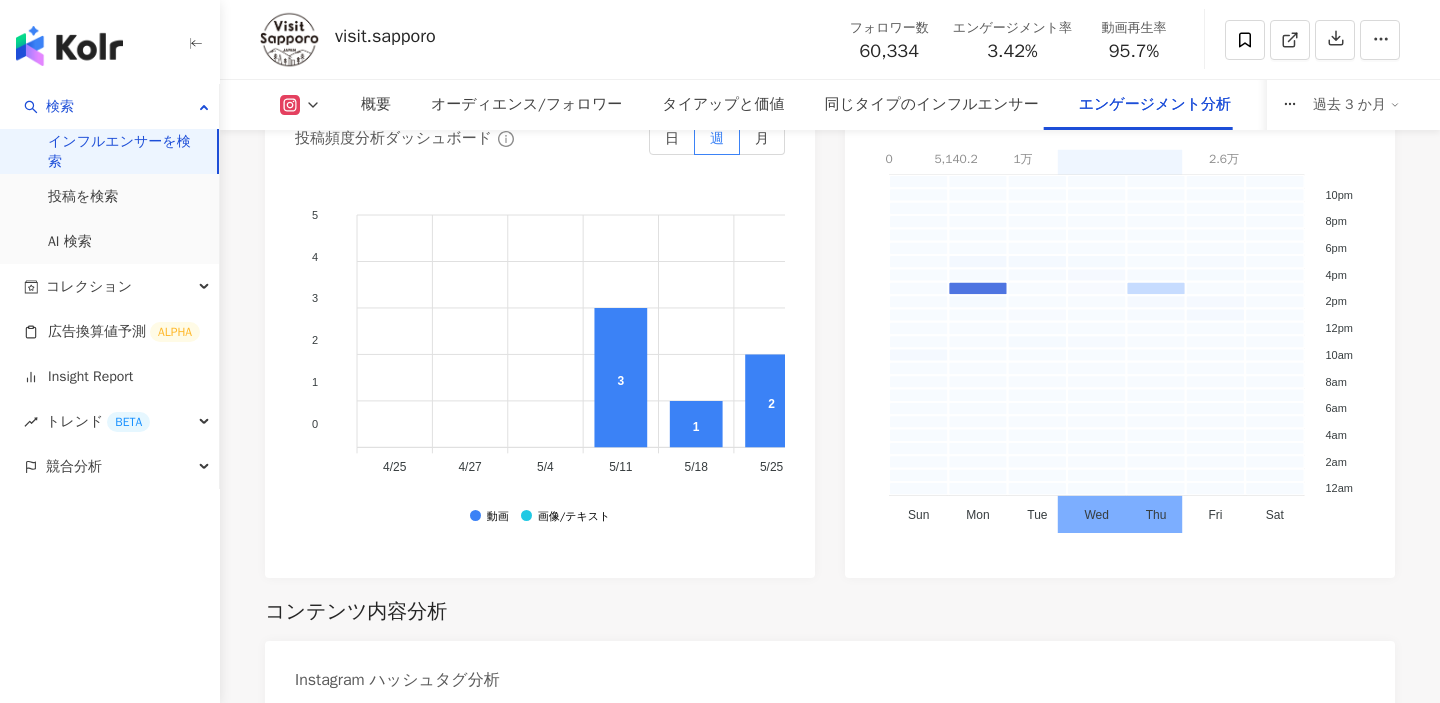 click on "インフルエンサーを検索" at bounding box center (124, 151) 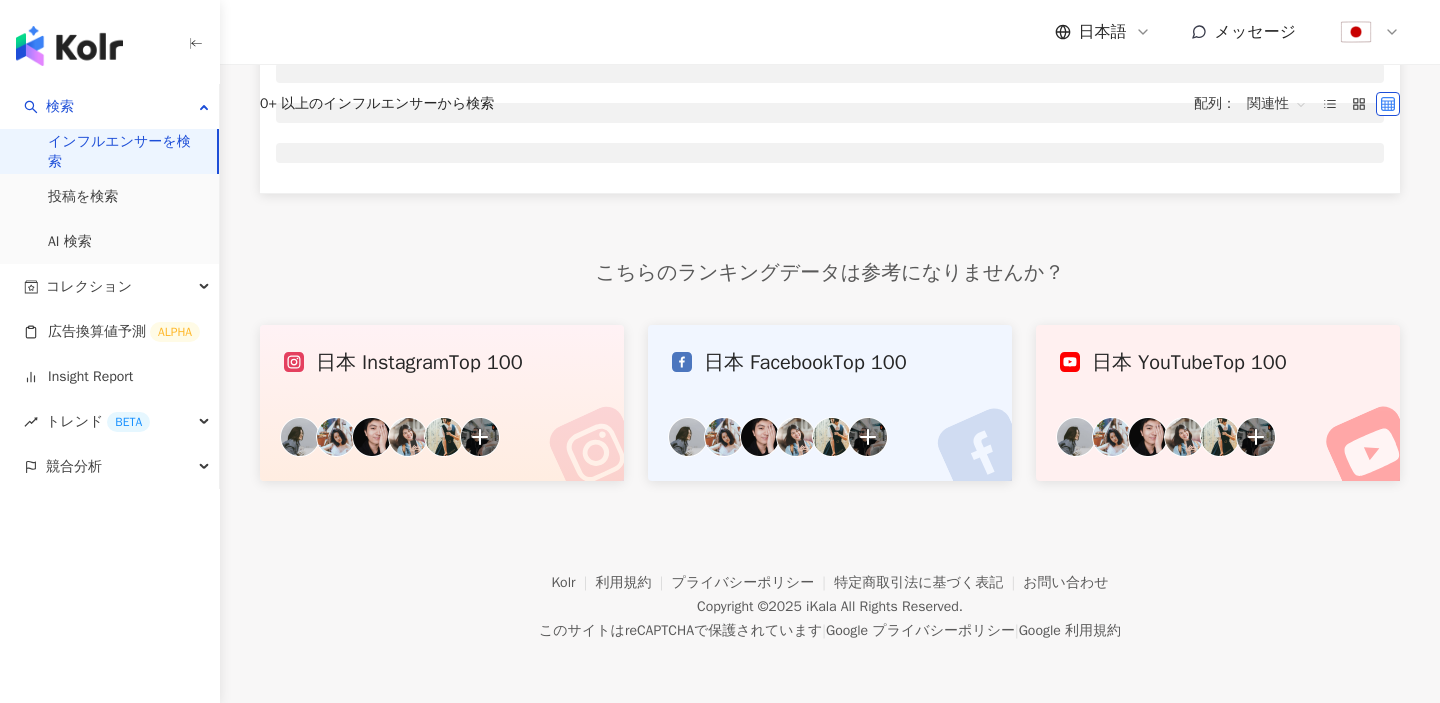 scroll, scrollTop: 0, scrollLeft: 0, axis: both 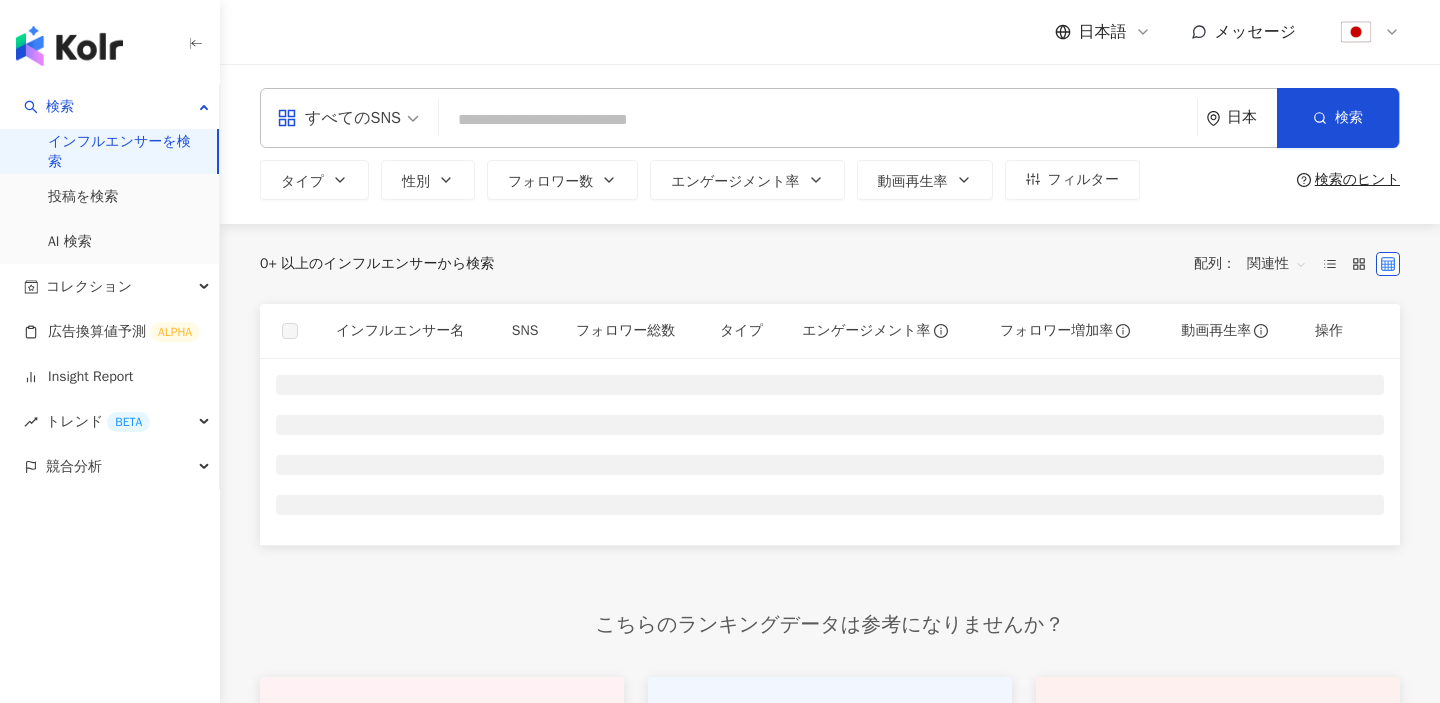 click at bounding box center [818, 120] 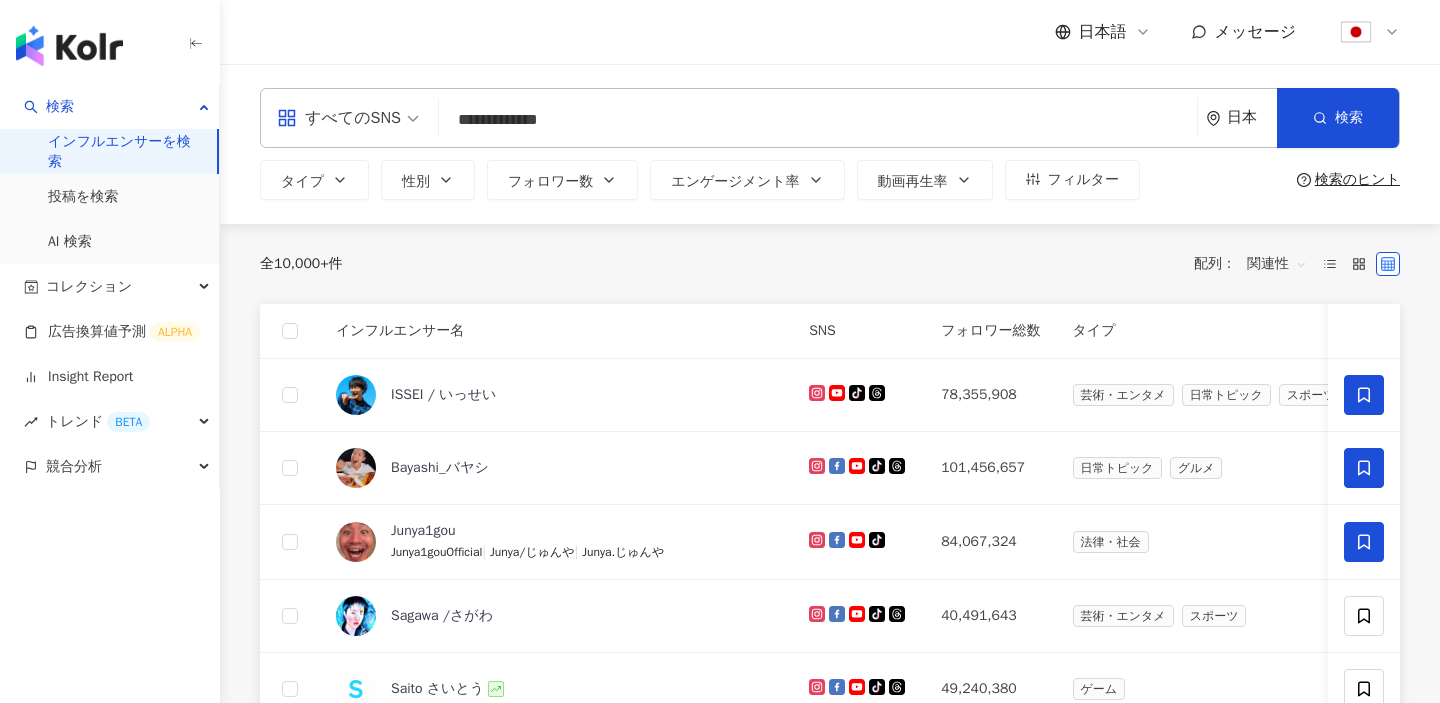 click on "**********" at bounding box center (818, 120) 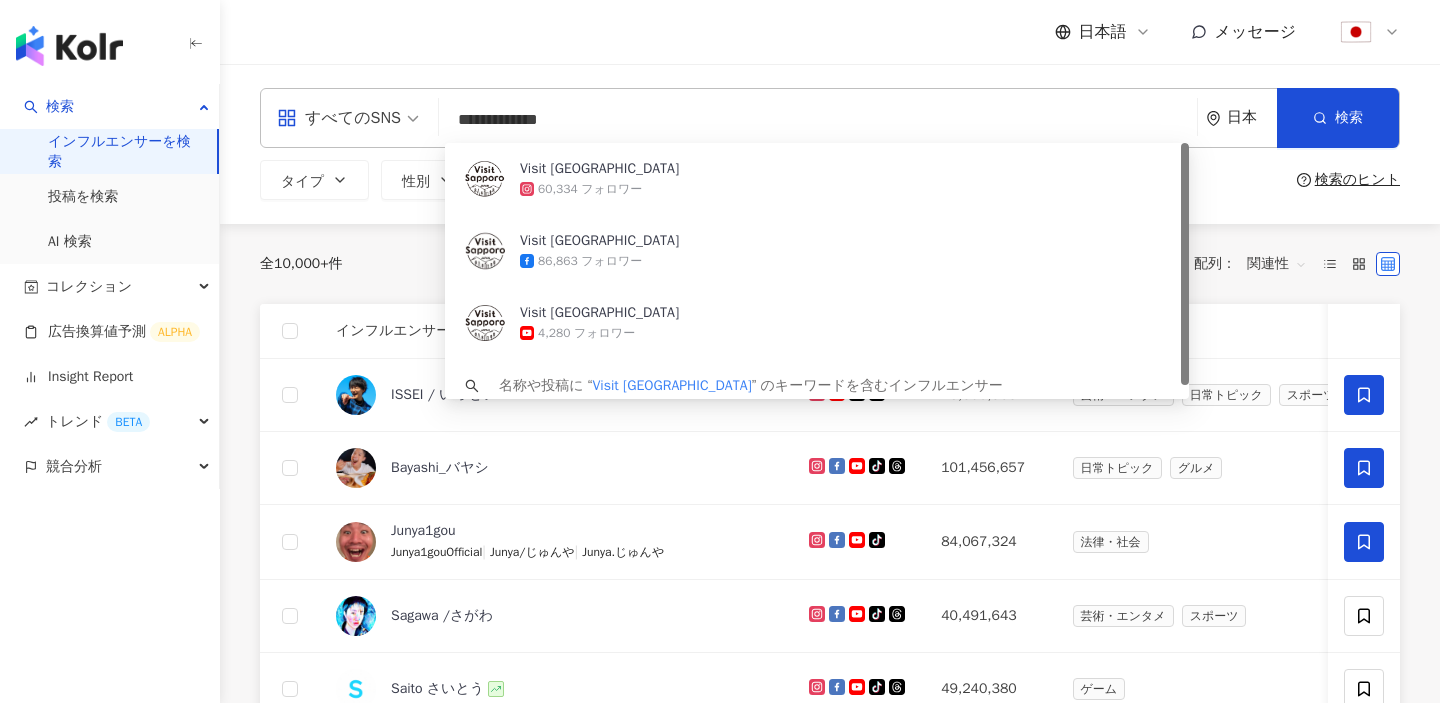 click on "**********" at bounding box center [818, 120] 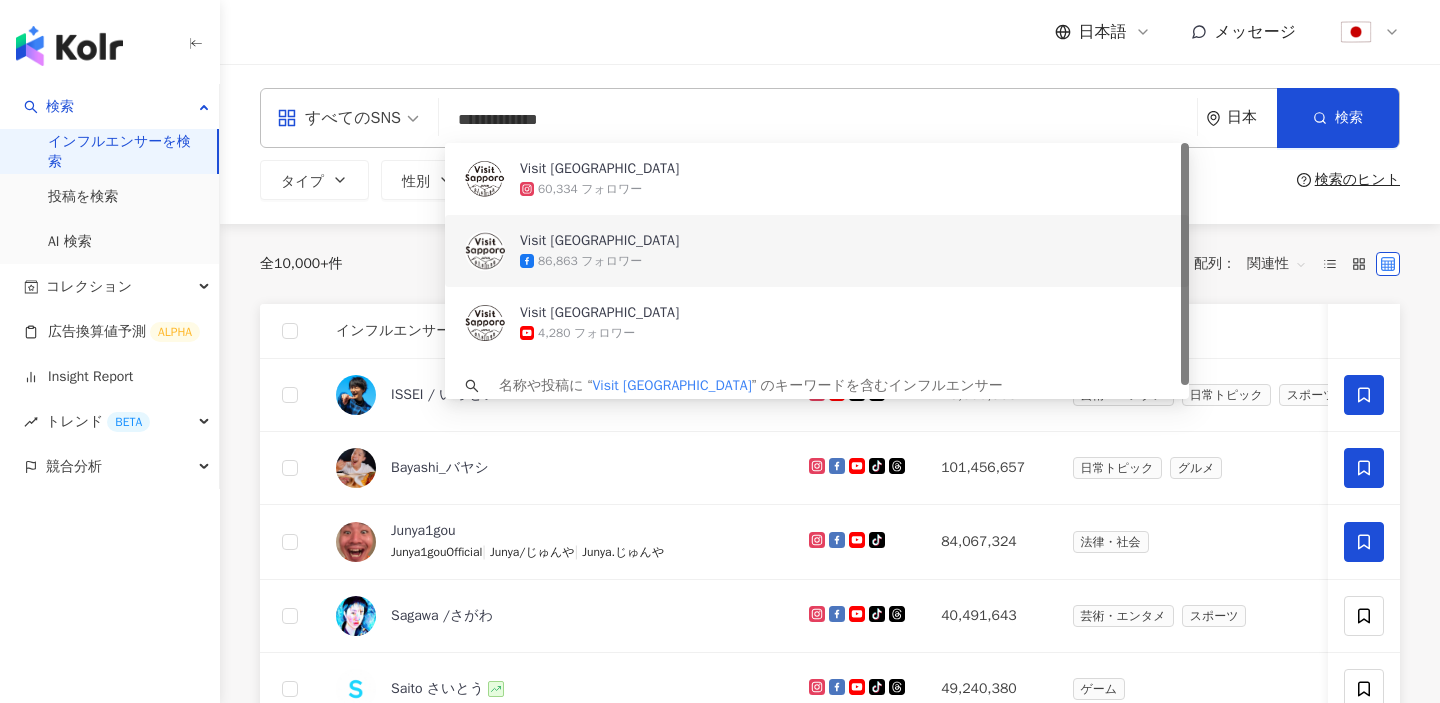 click on "86,863   フォロワー" at bounding box center [844, 261] 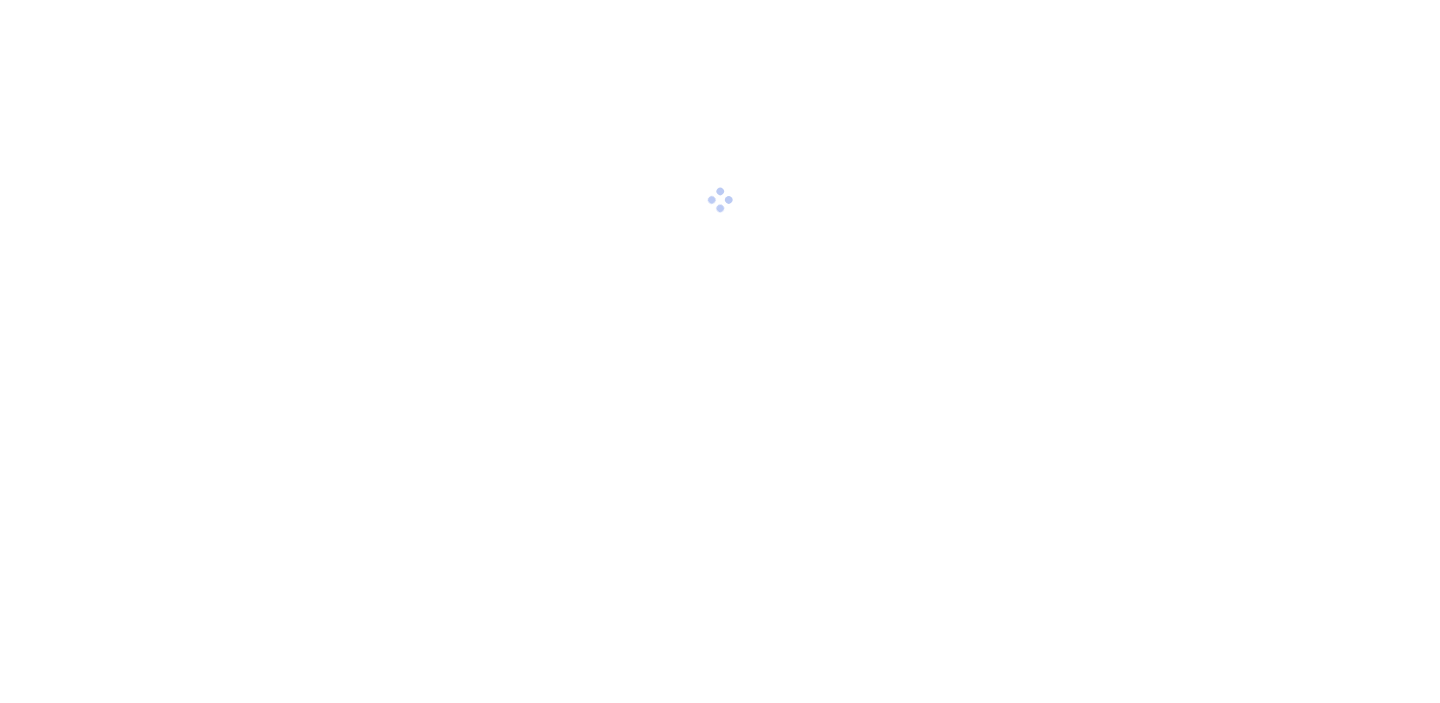 scroll, scrollTop: 0, scrollLeft: 0, axis: both 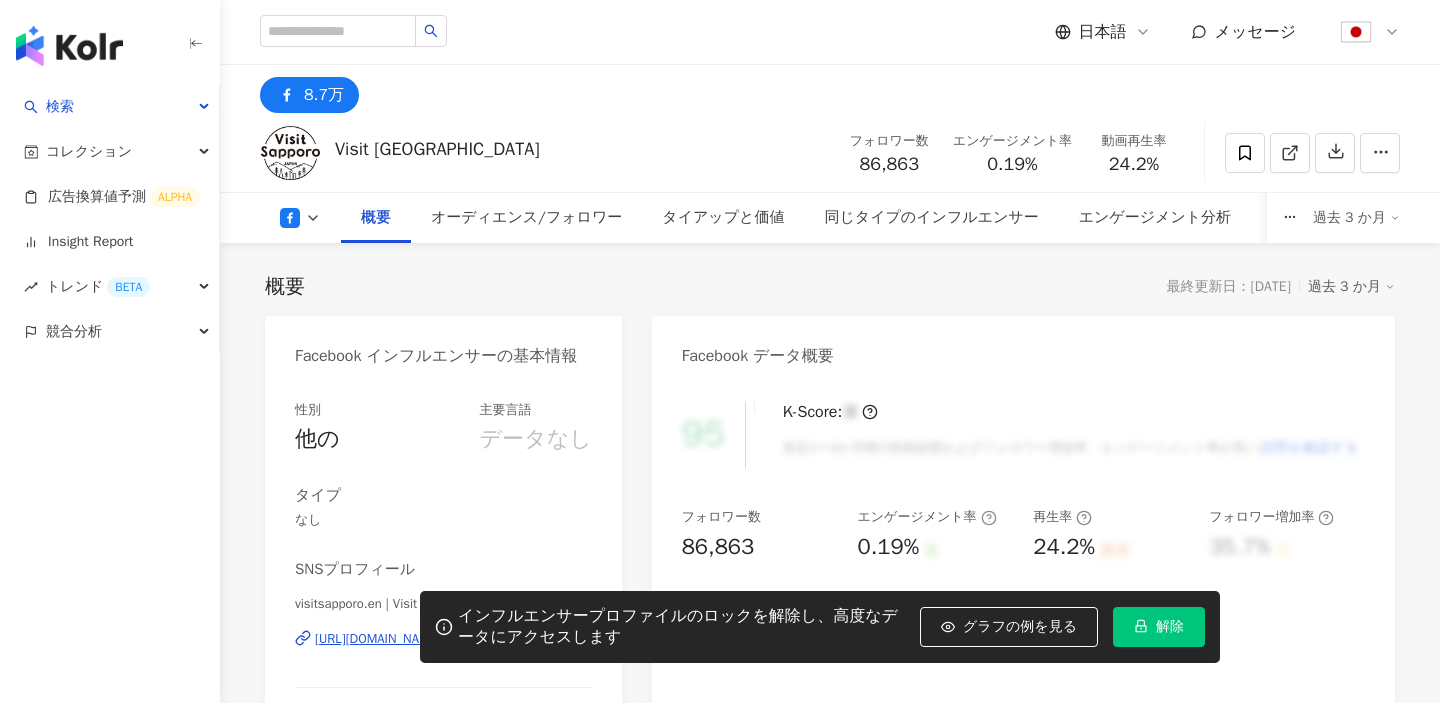 click on "解除" at bounding box center (1159, 627) 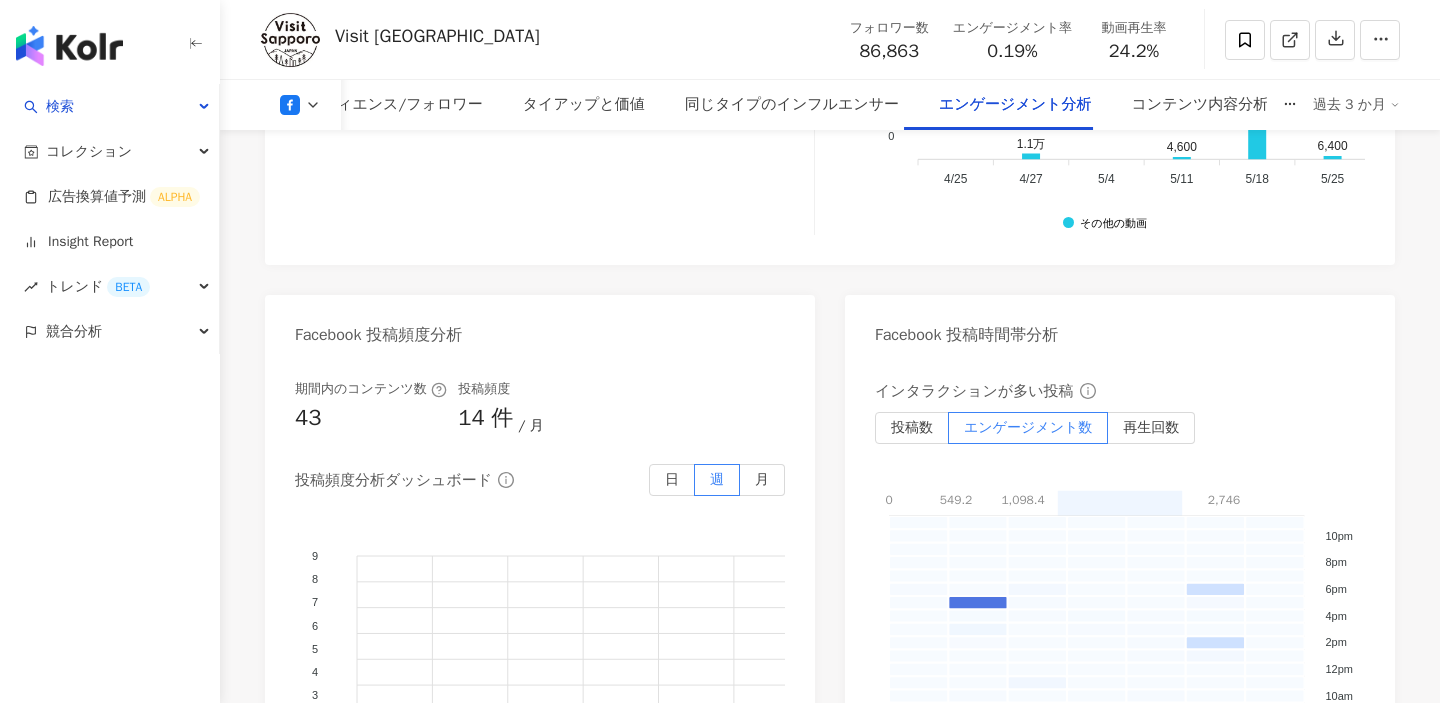 scroll, scrollTop: 4171, scrollLeft: 0, axis: vertical 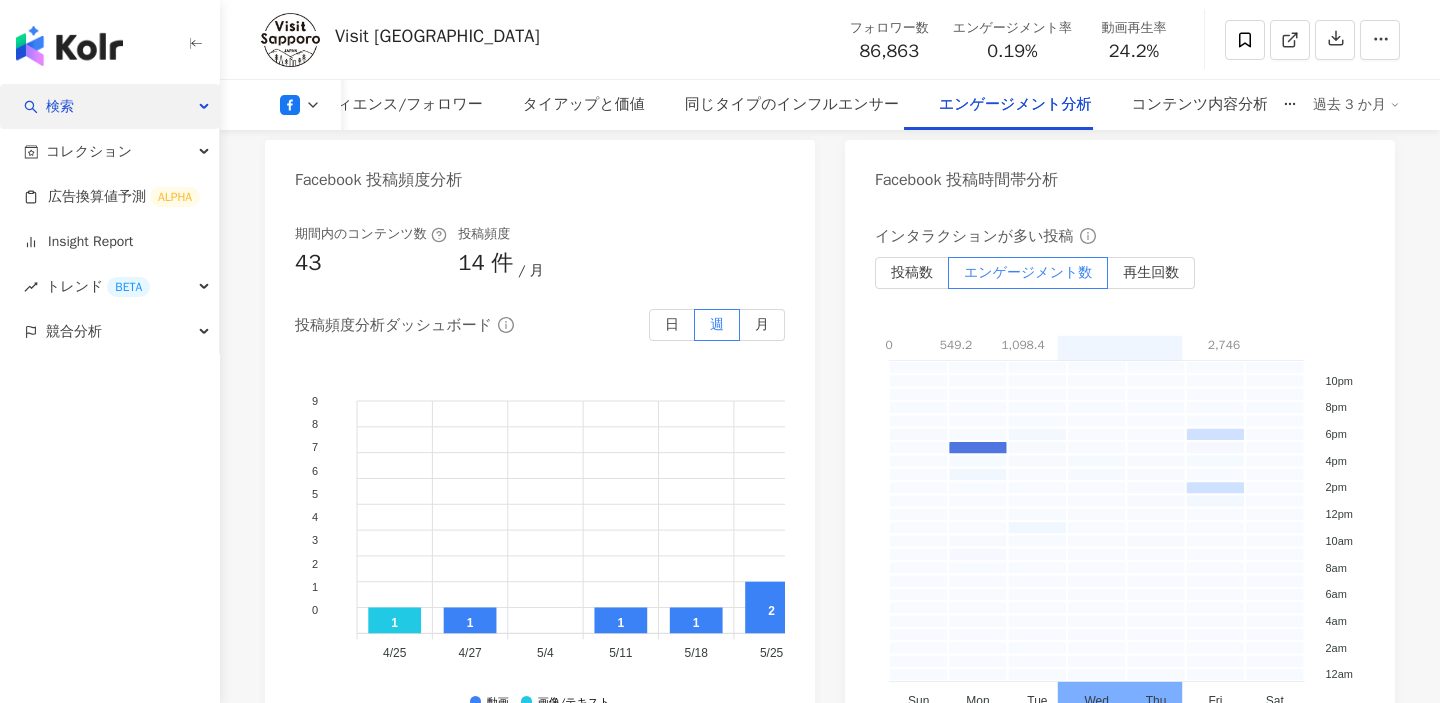 click on "検索" at bounding box center [109, 106] 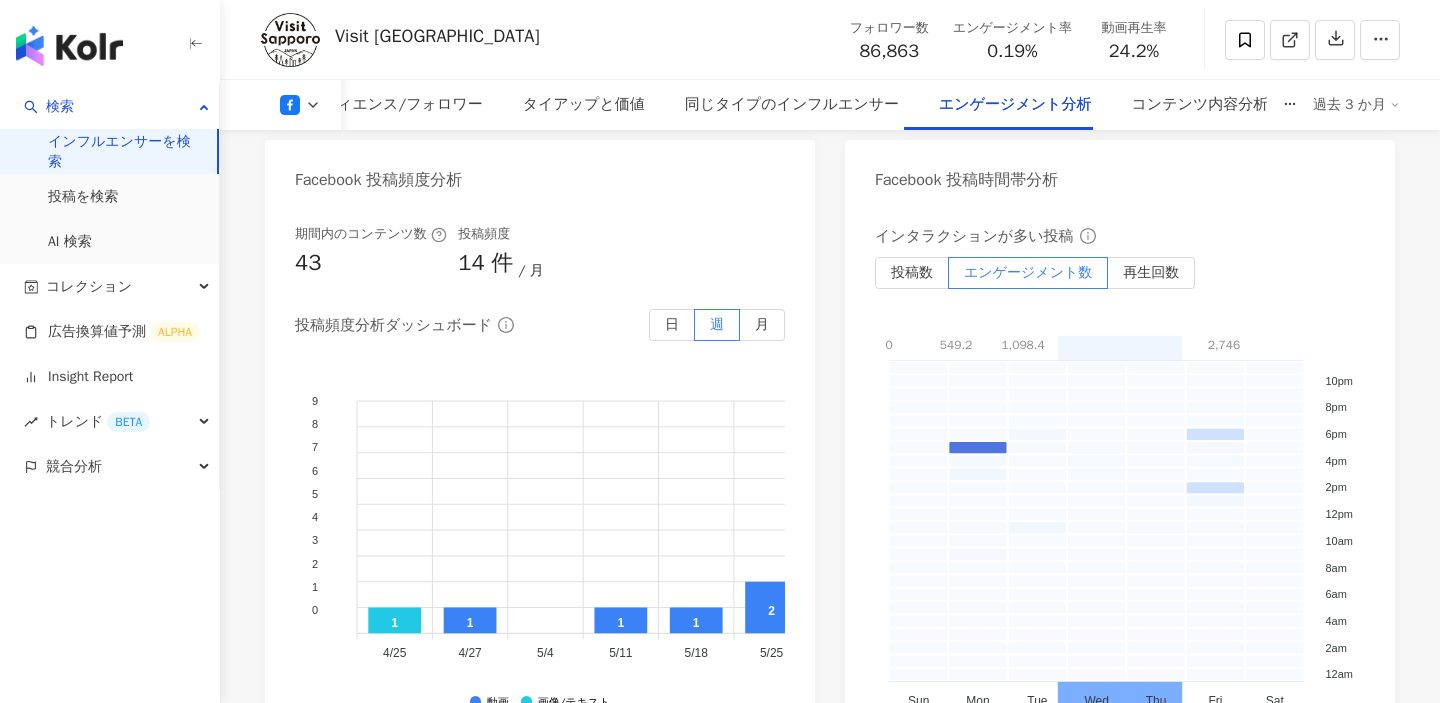 click on "インフルエンサーを検索" at bounding box center (124, 151) 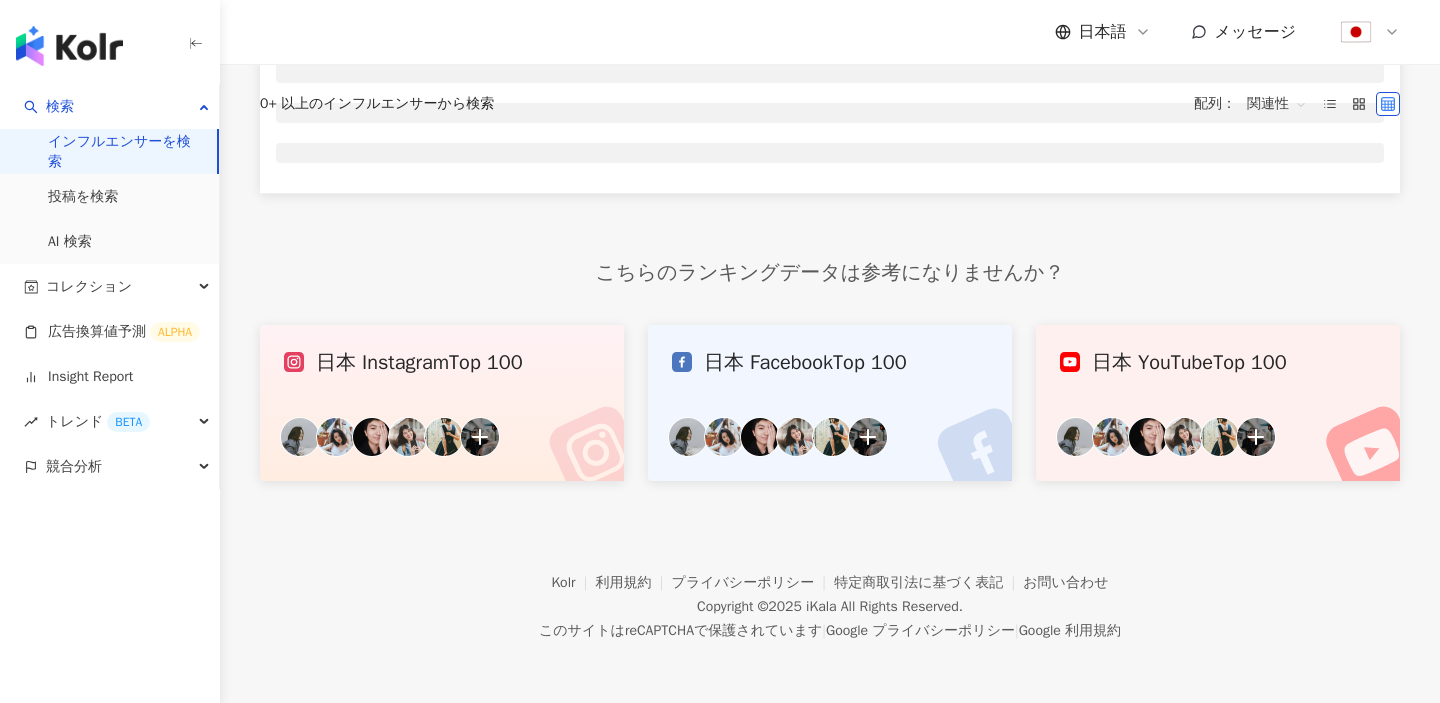 scroll, scrollTop: 0, scrollLeft: 0, axis: both 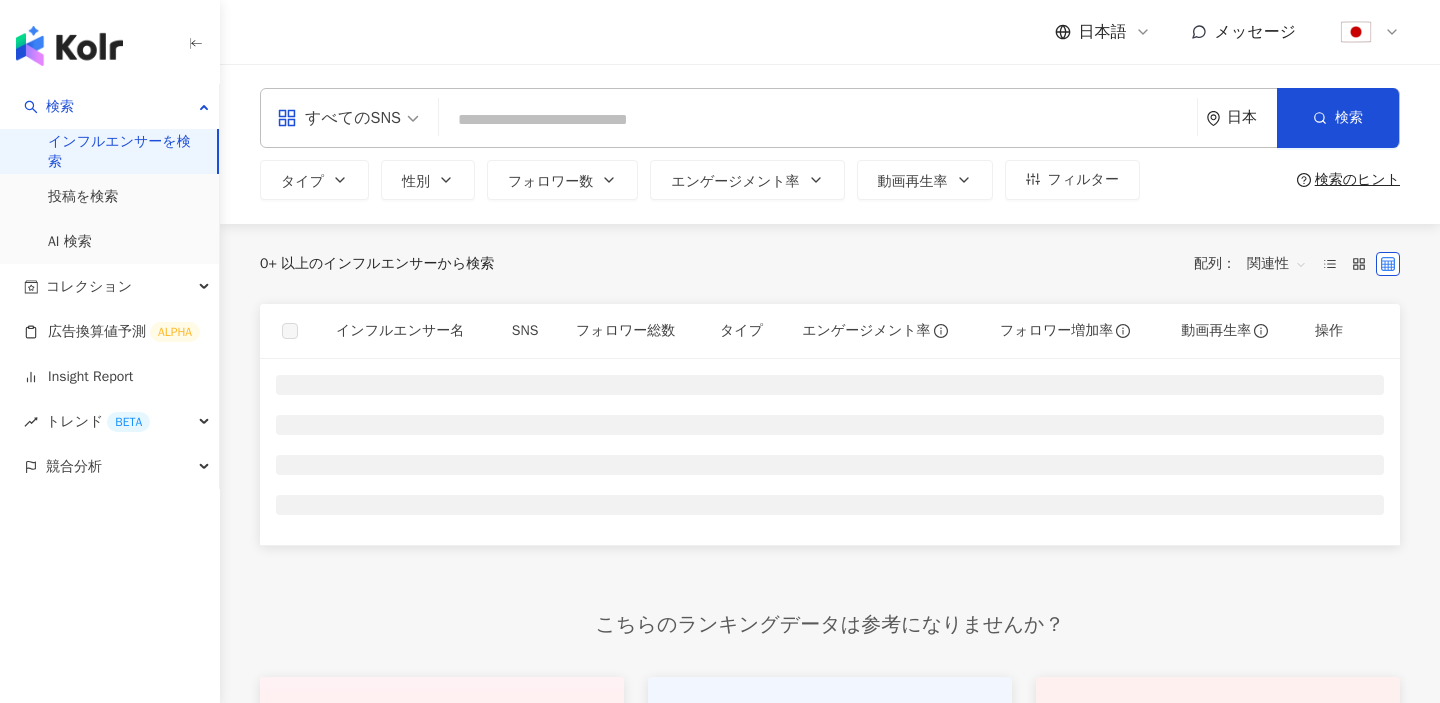 click at bounding box center [818, 120] 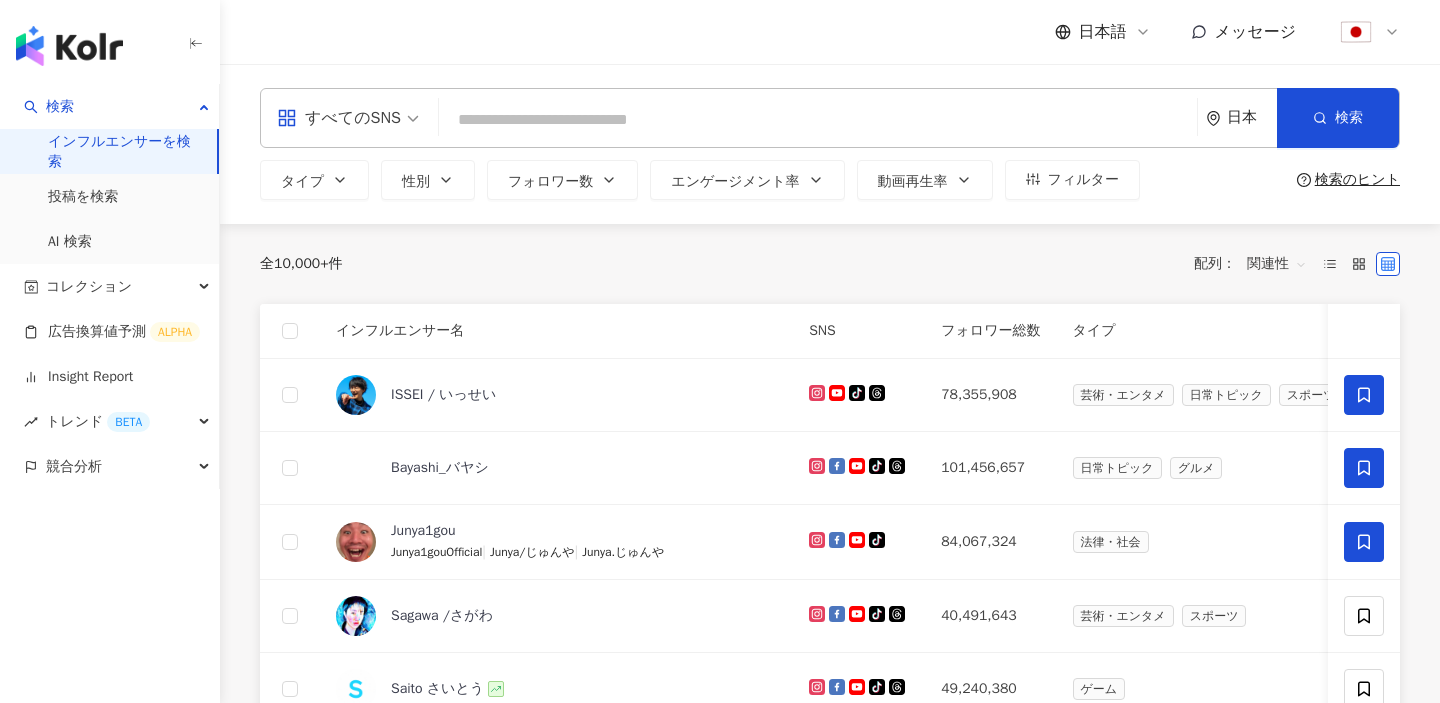 type on "**********" 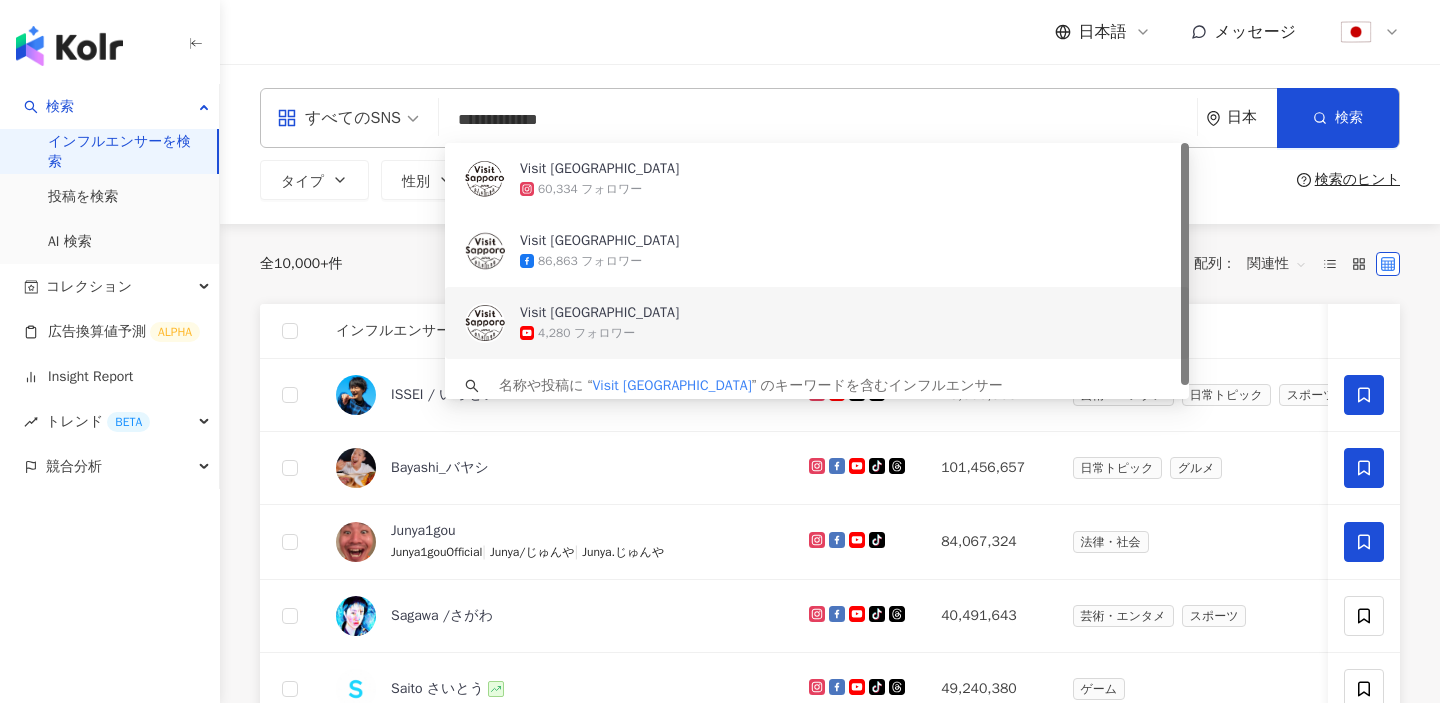 click on "4,280   フォロワー" at bounding box center [844, 333] 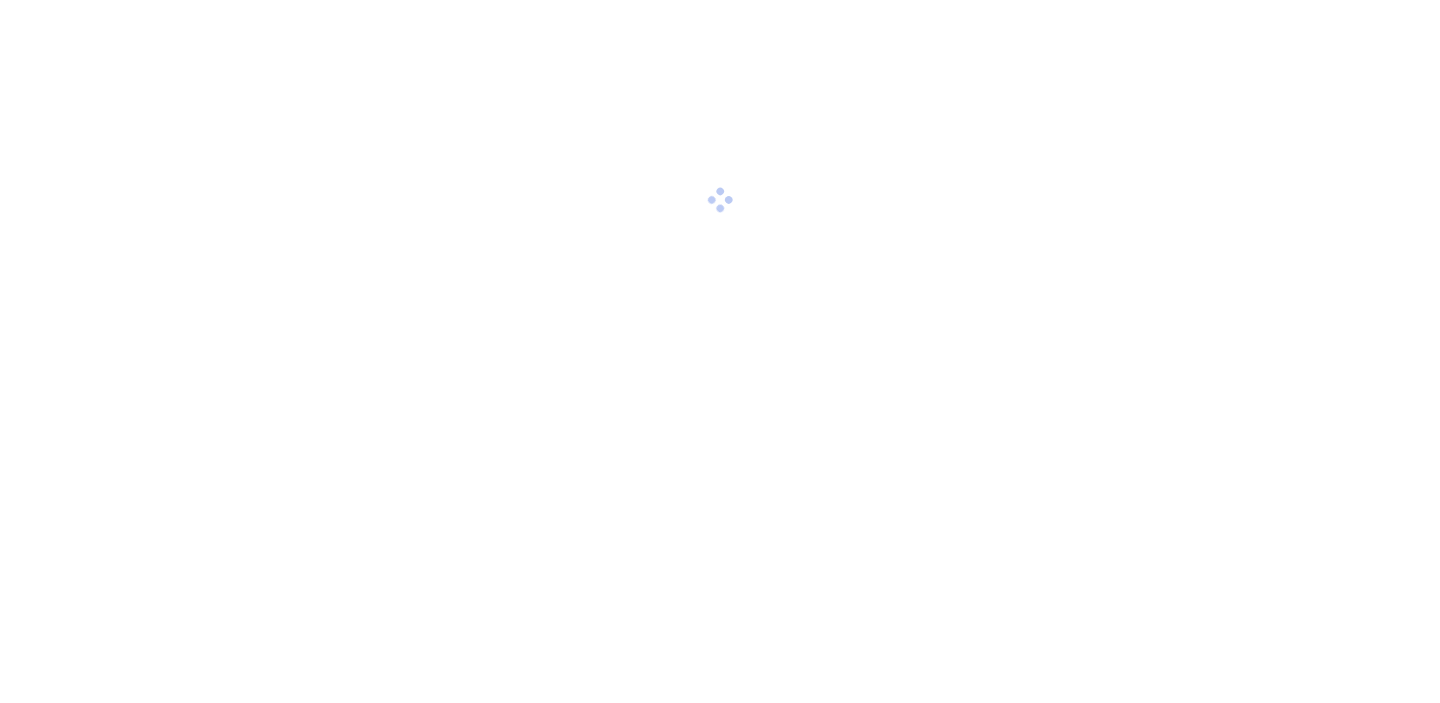 scroll, scrollTop: 0, scrollLeft: 0, axis: both 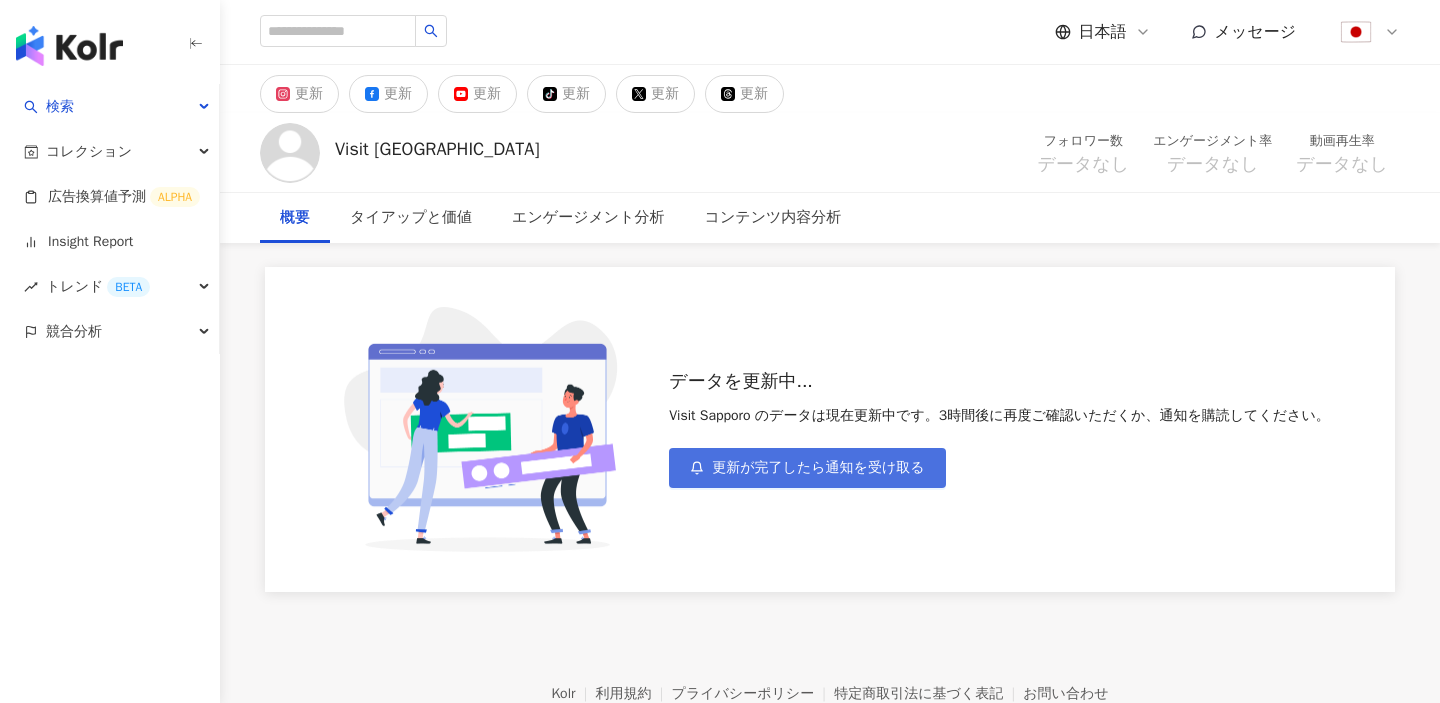 click on "更新が完了したら通知を受け取る" at bounding box center (807, 468) 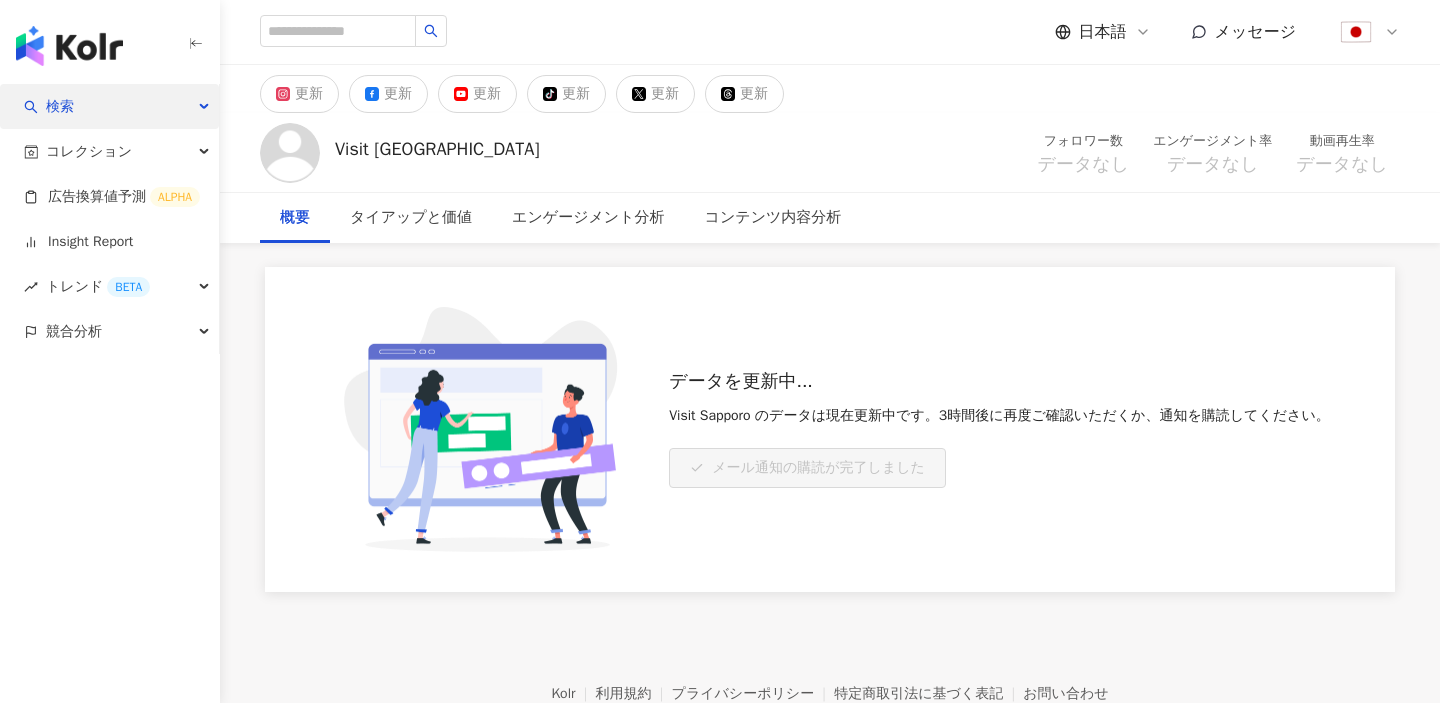 click on "検索" at bounding box center (109, 106) 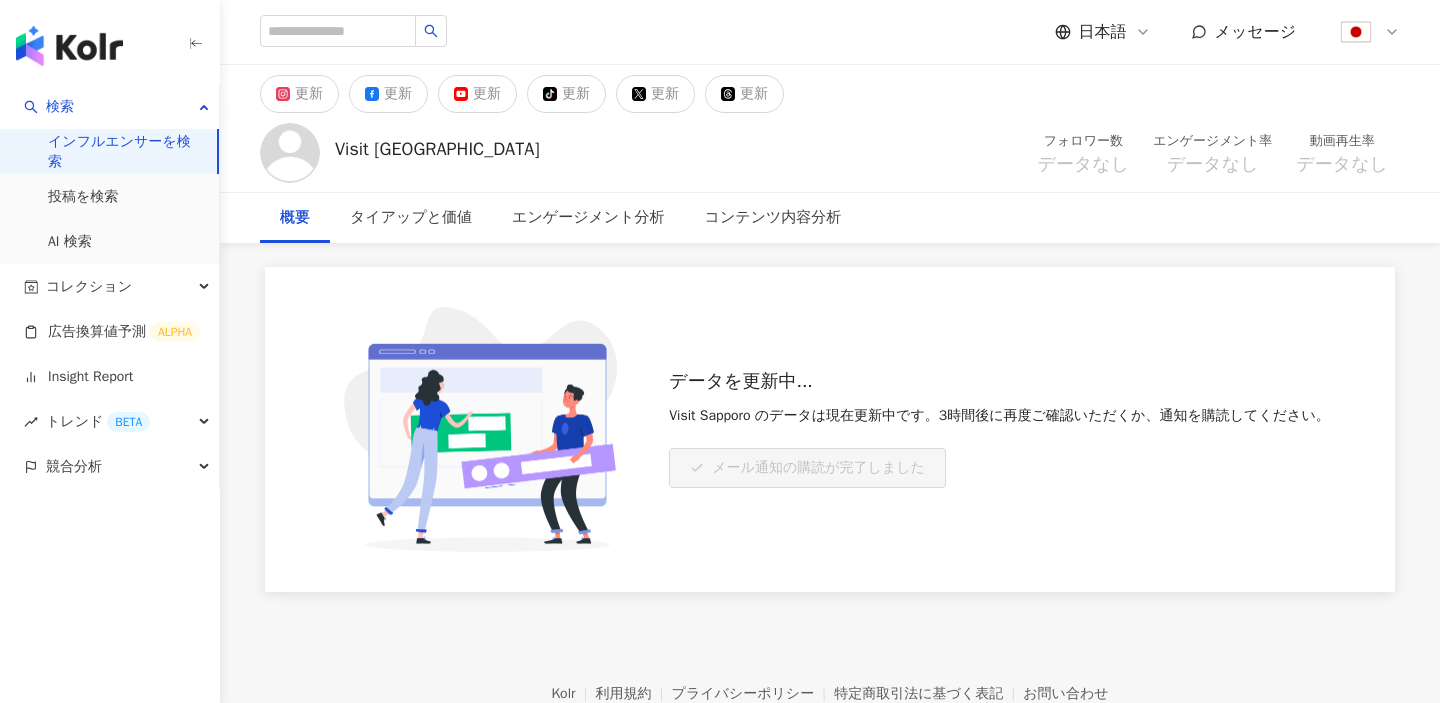 click on "インフルエンサーを検索" at bounding box center (124, 151) 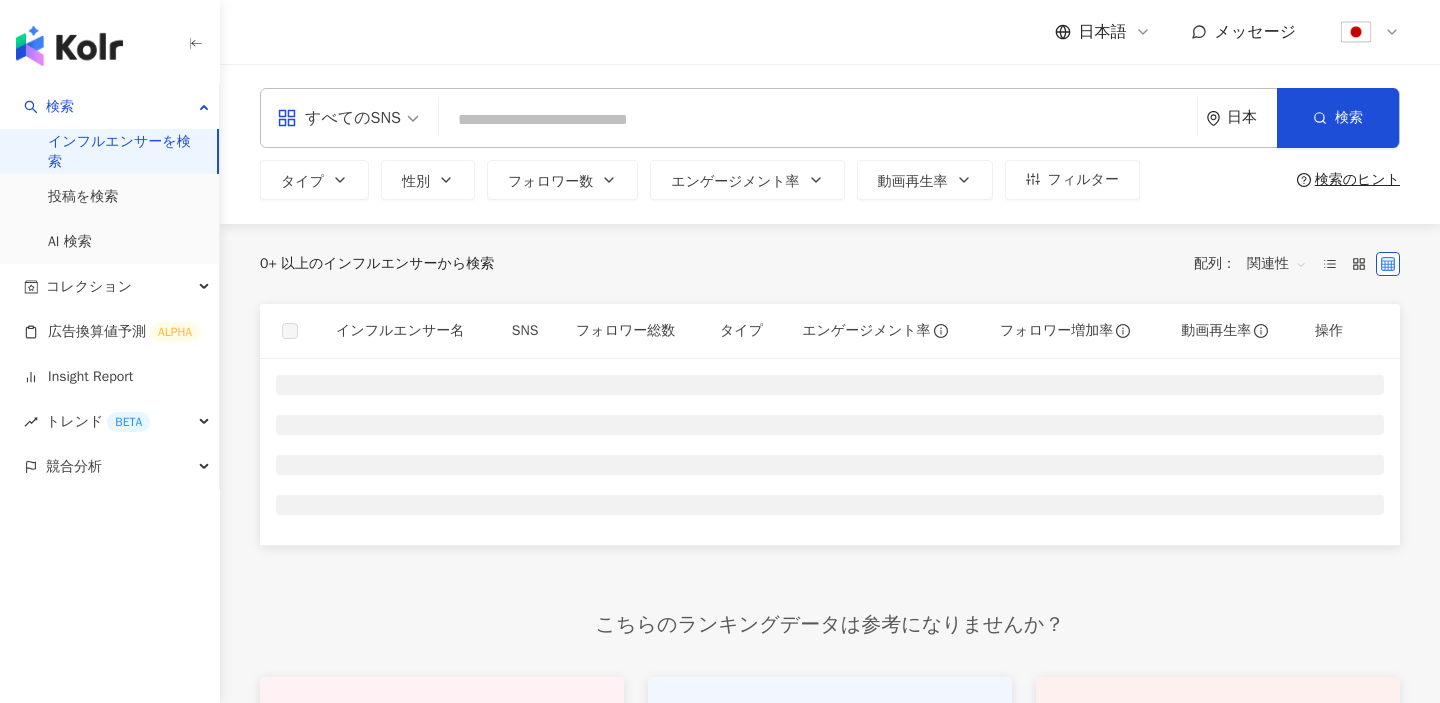 click at bounding box center (818, 120) 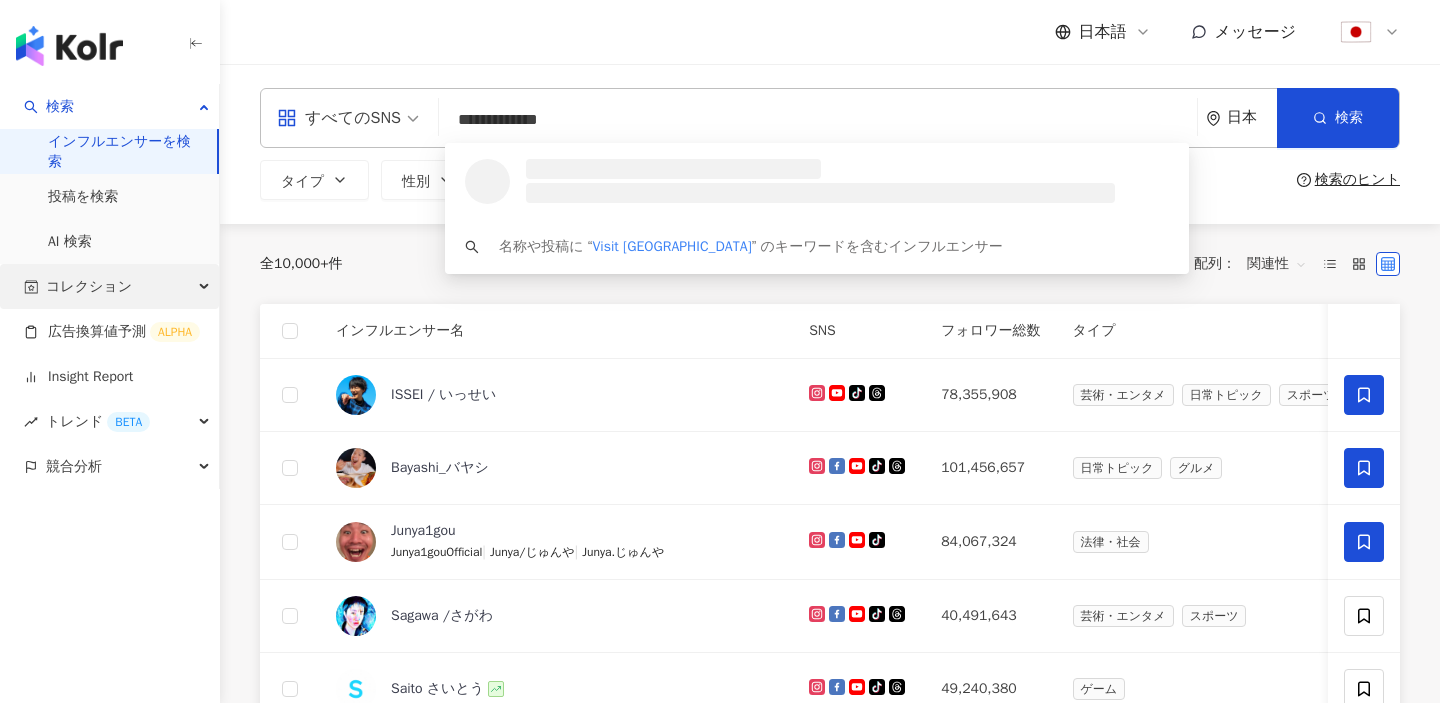 type on "**********" 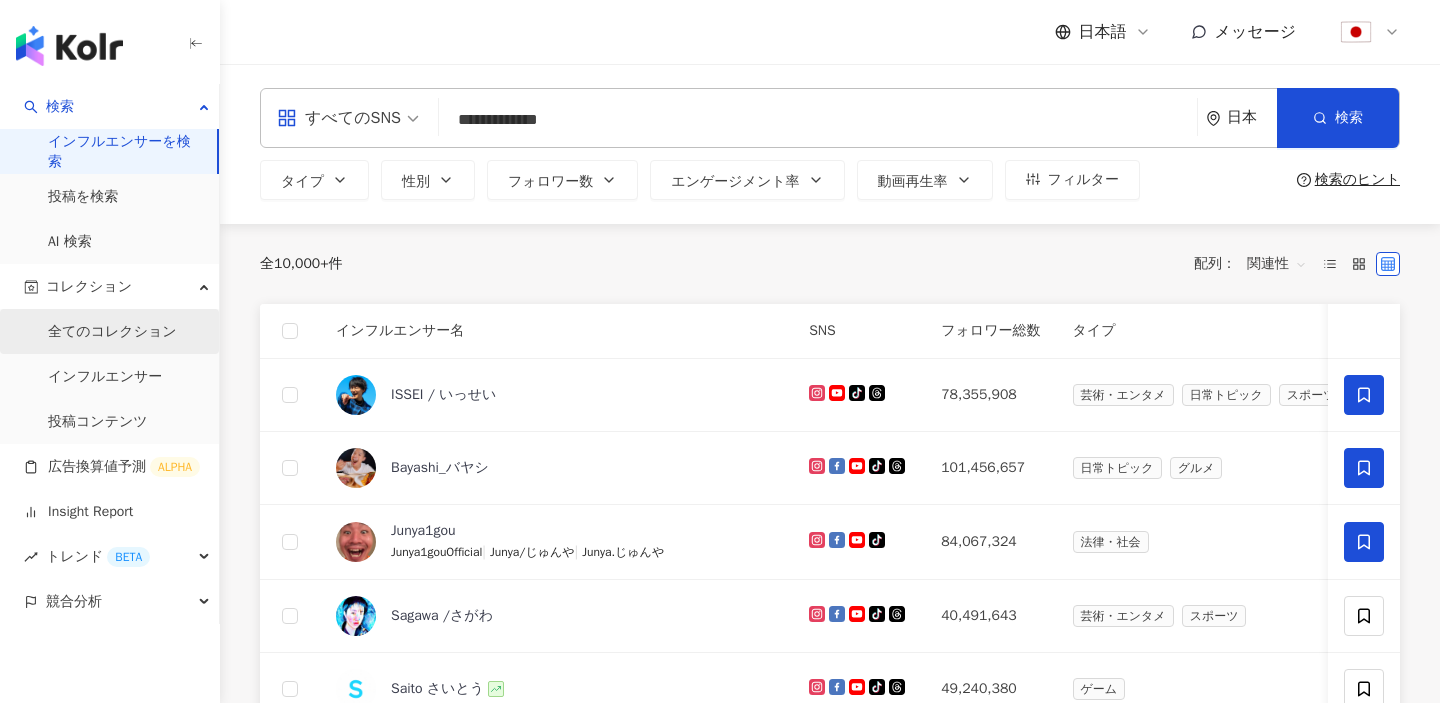 click on "全てのコレクション" at bounding box center (112, 332) 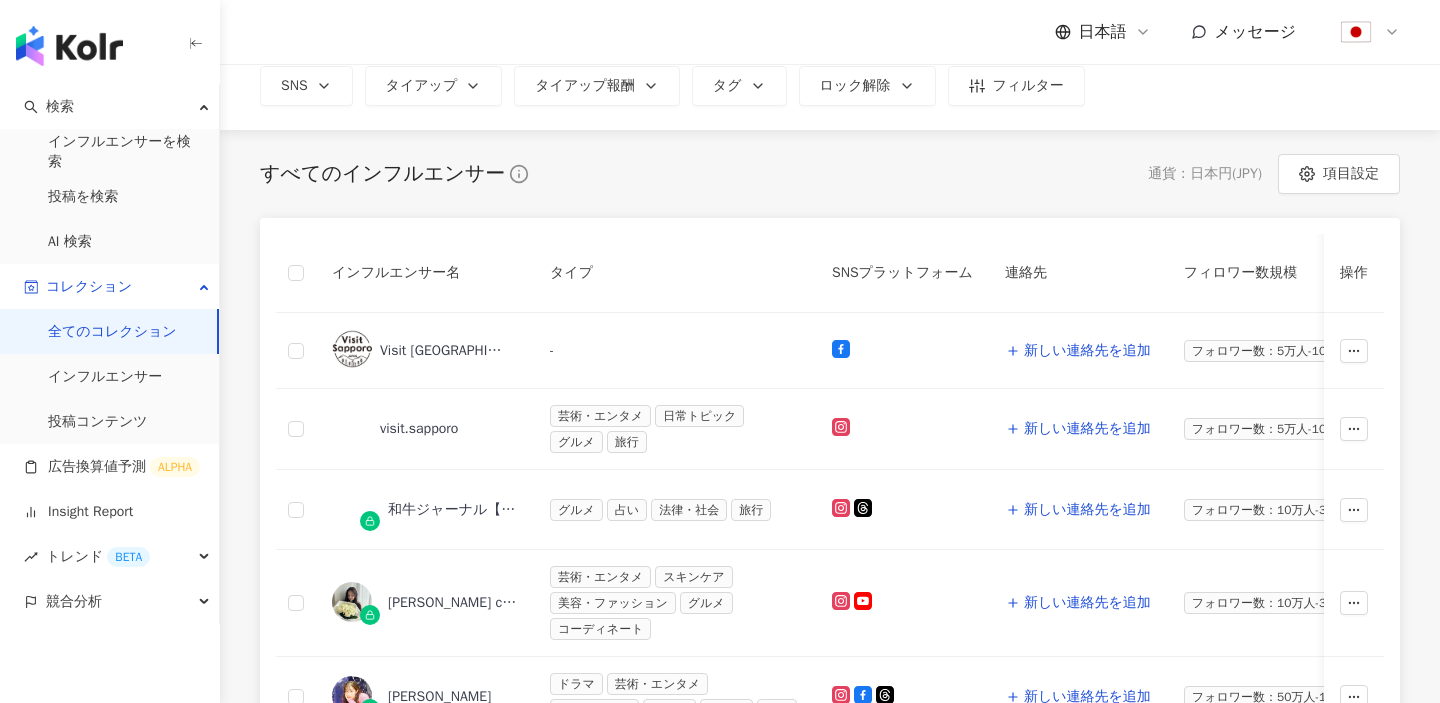 scroll, scrollTop: 171, scrollLeft: 0, axis: vertical 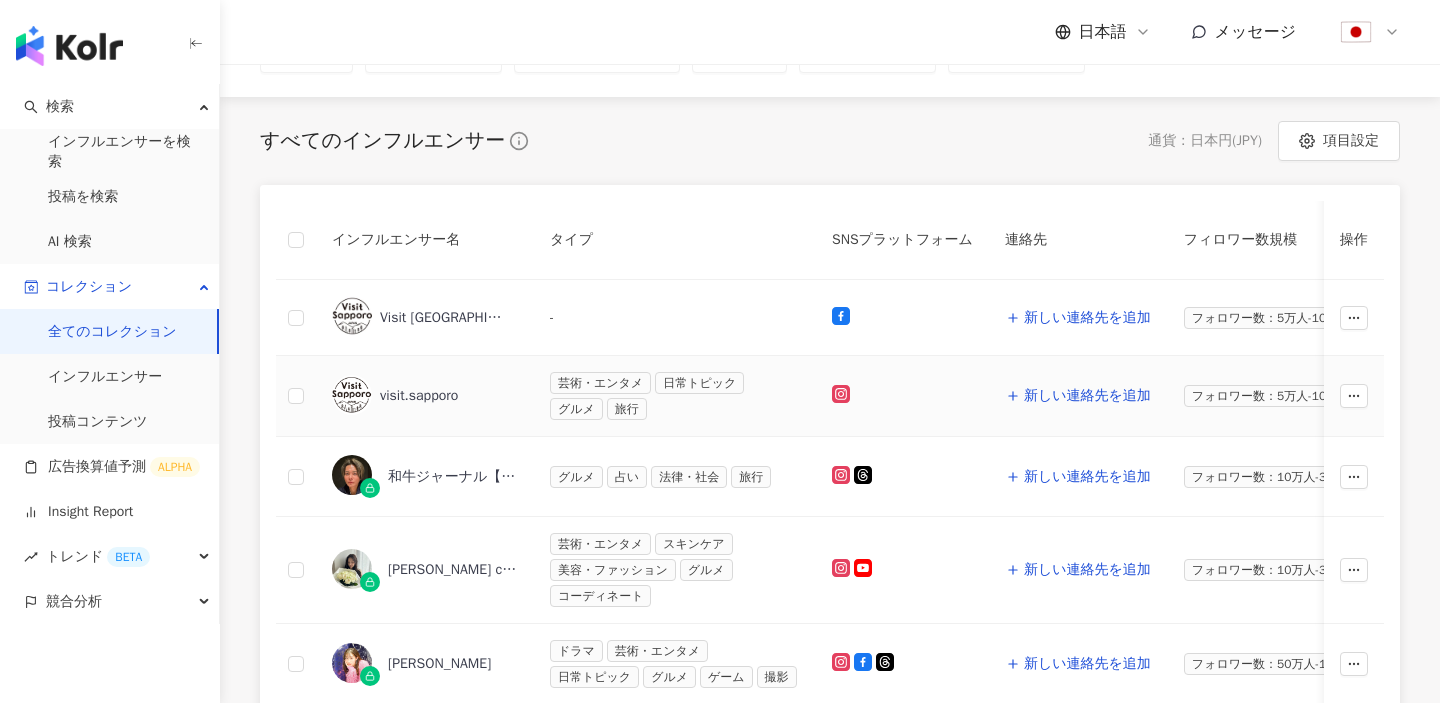 click on "visit.sapporo" at bounding box center [425, 396] 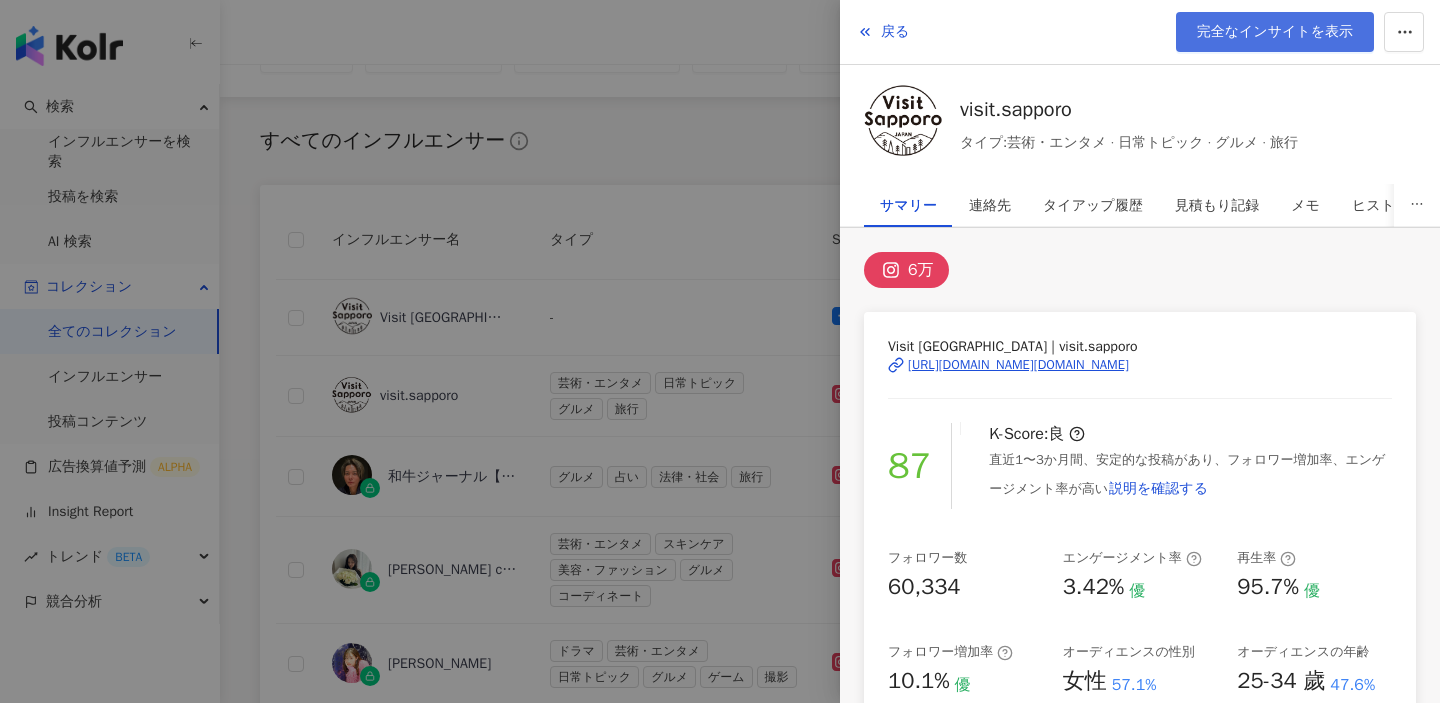 click on "完全なインサイトを表示" at bounding box center (1275, 32) 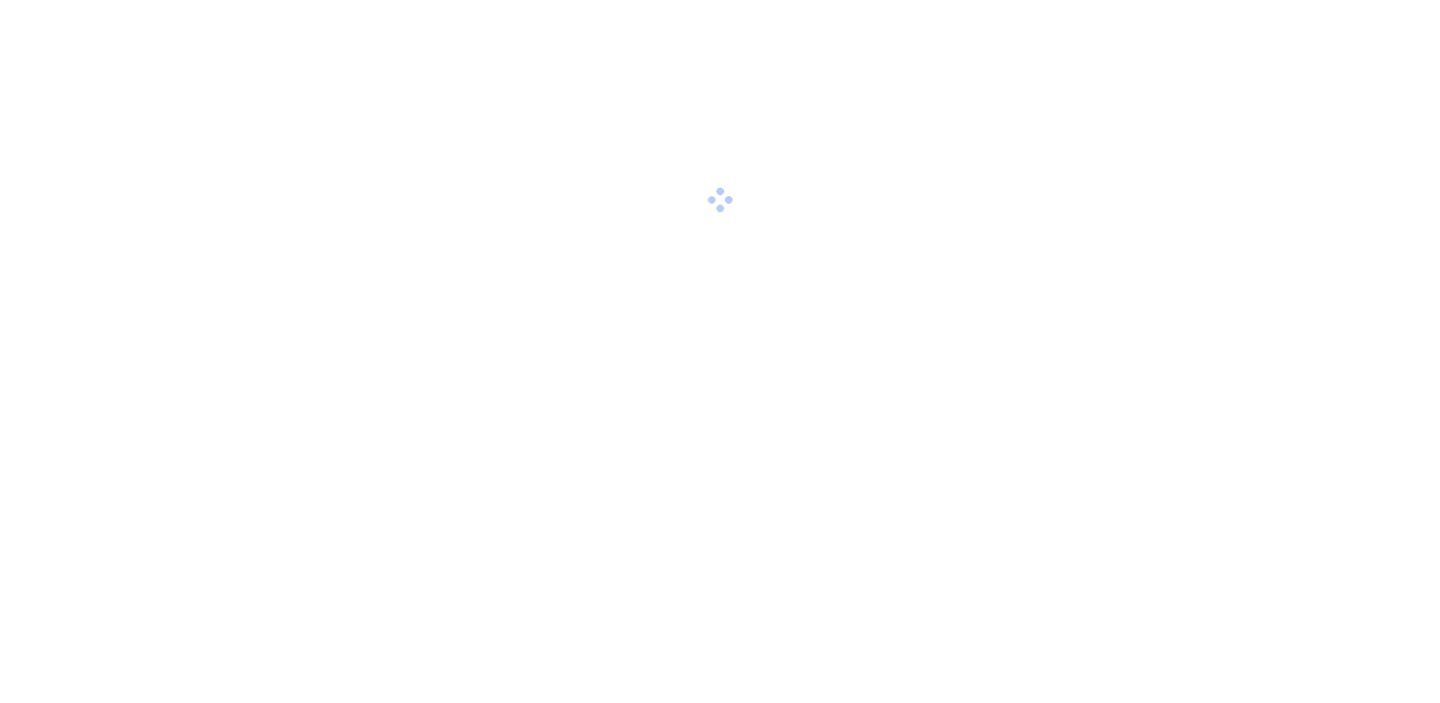 scroll, scrollTop: 0, scrollLeft: 0, axis: both 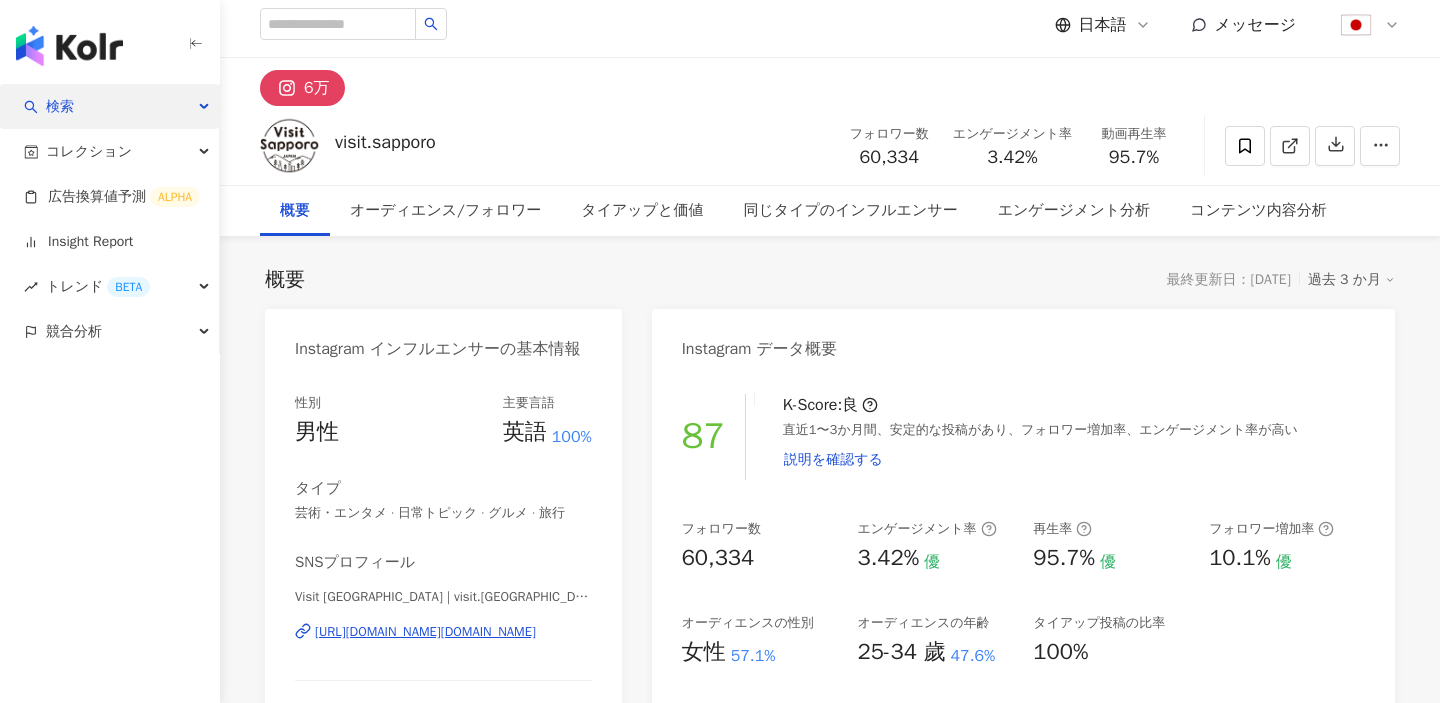 click on "検索" at bounding box center (109, 106) 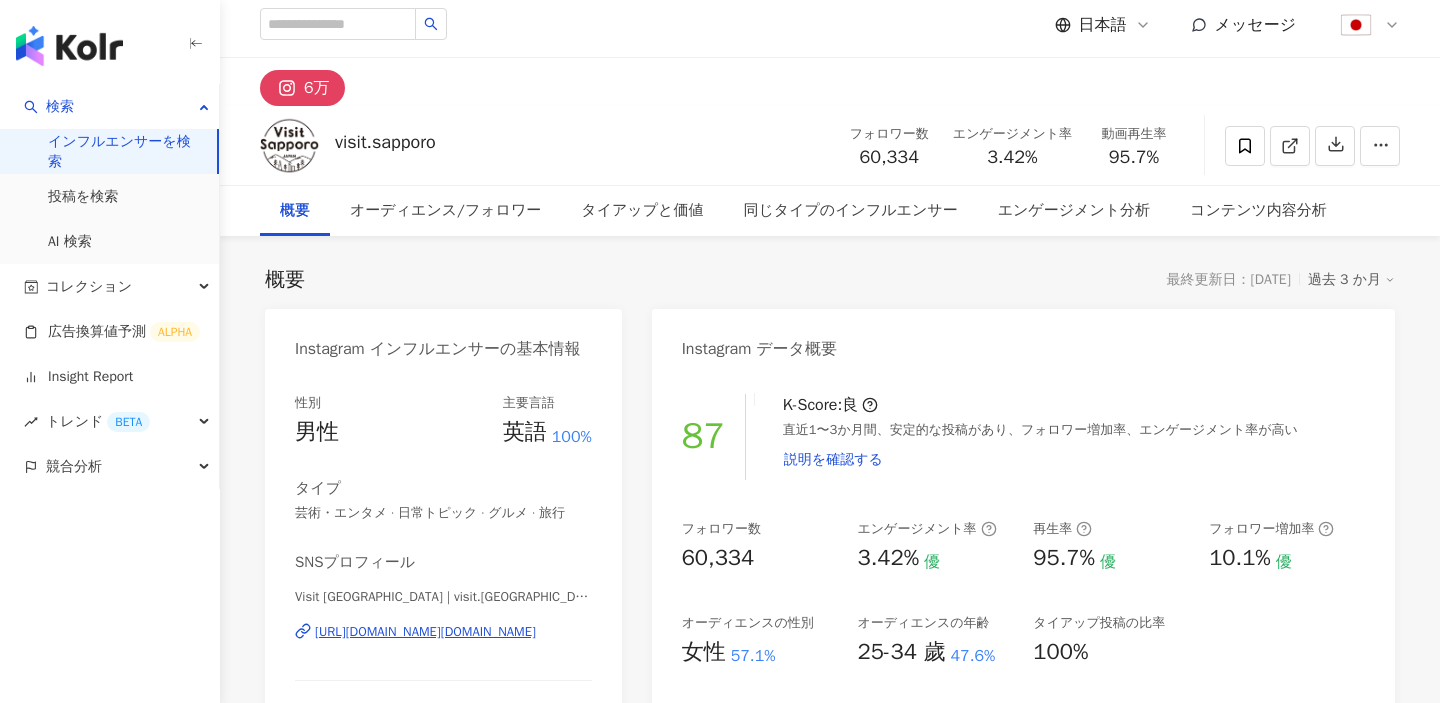 click on "インフルエンサーを検索" at bounding box center [124, 151] 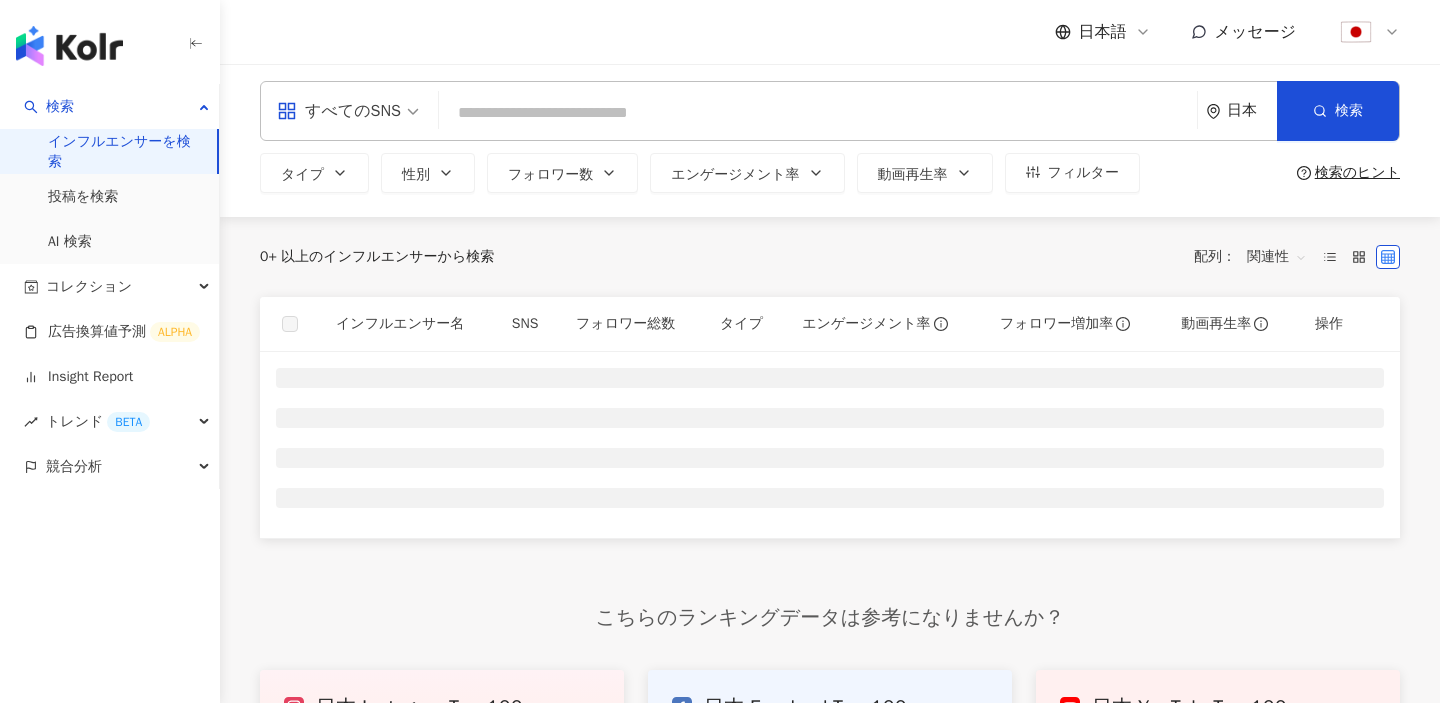 scroll, scrollTop: 0, scrollLeft: 0, axis: both 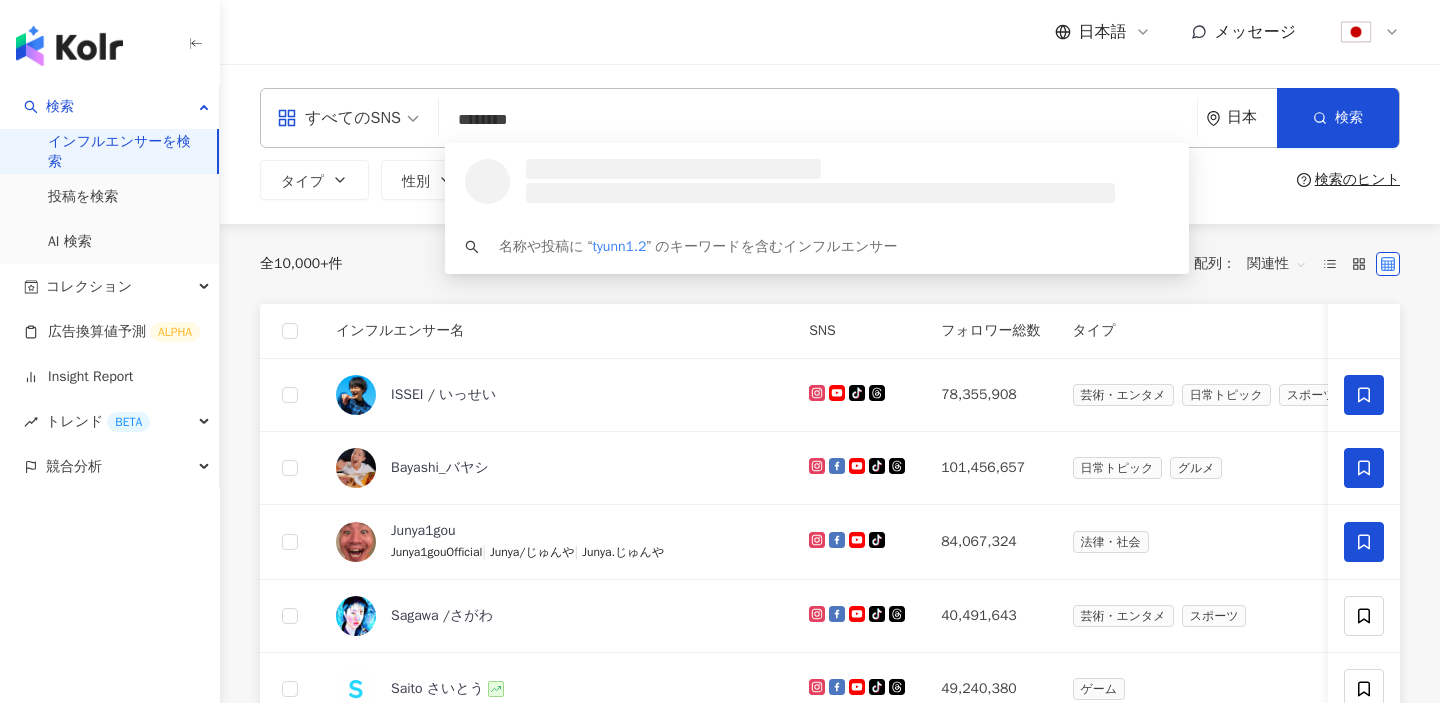 type on "*********" 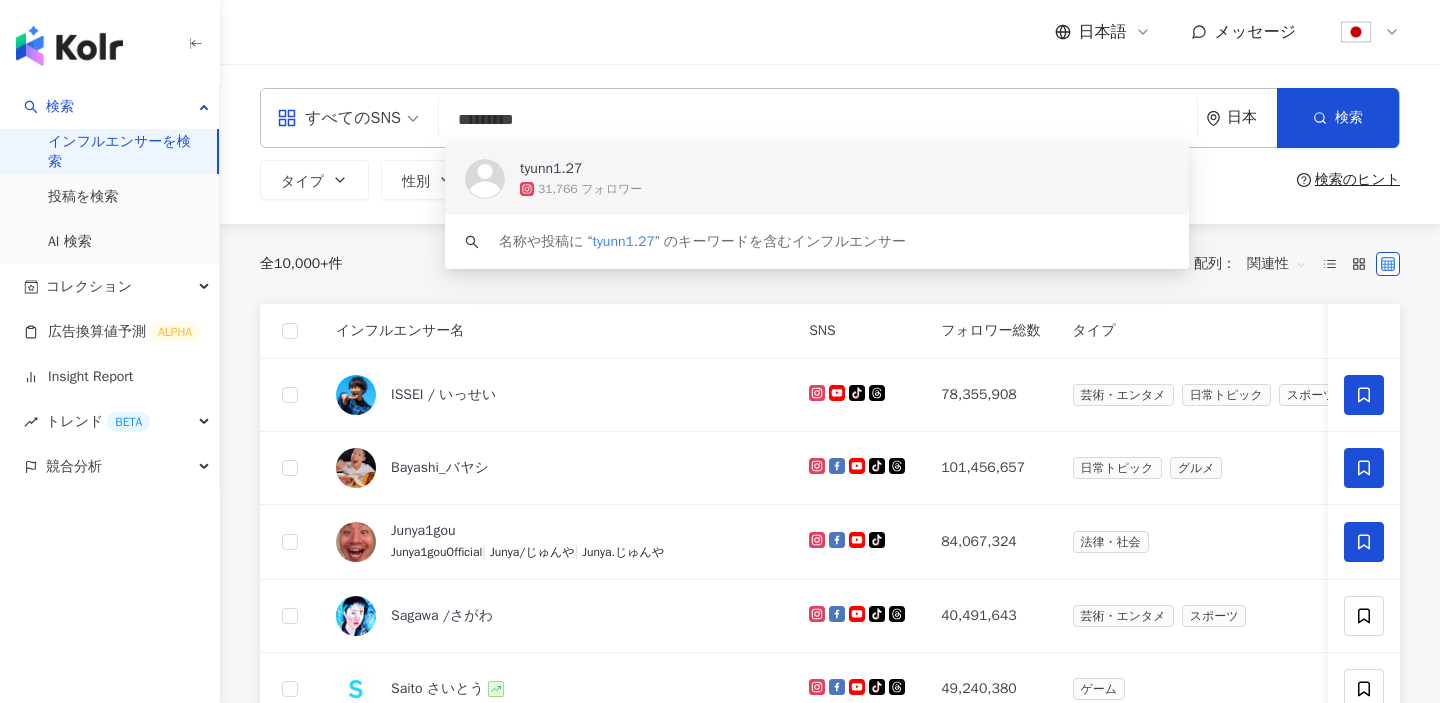 click on "31,766   フォロワー" at bounding box center [590, 189] 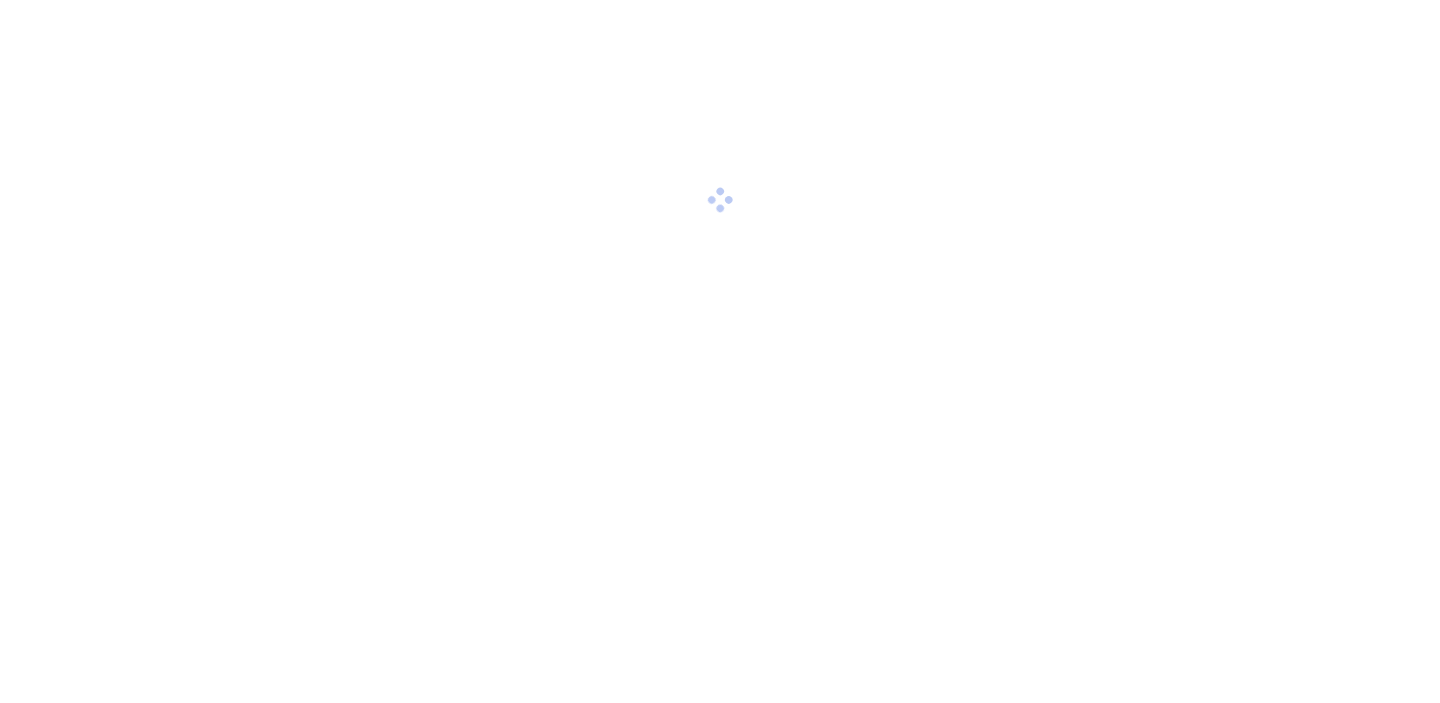 scroll, scrollTop: 0, scrollLeft: 0, axis: both 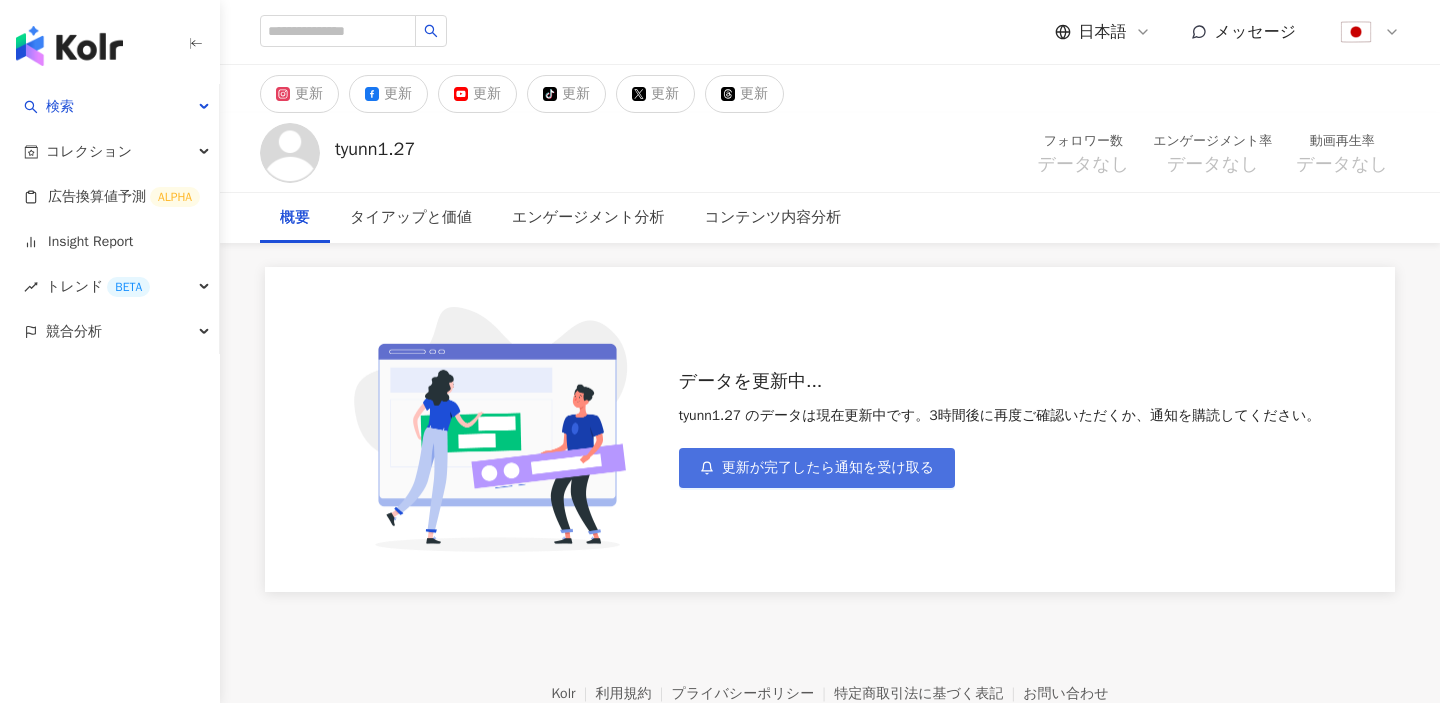 click on "更新が完了したら通知を受け取る" at bounding box center (828, 468) 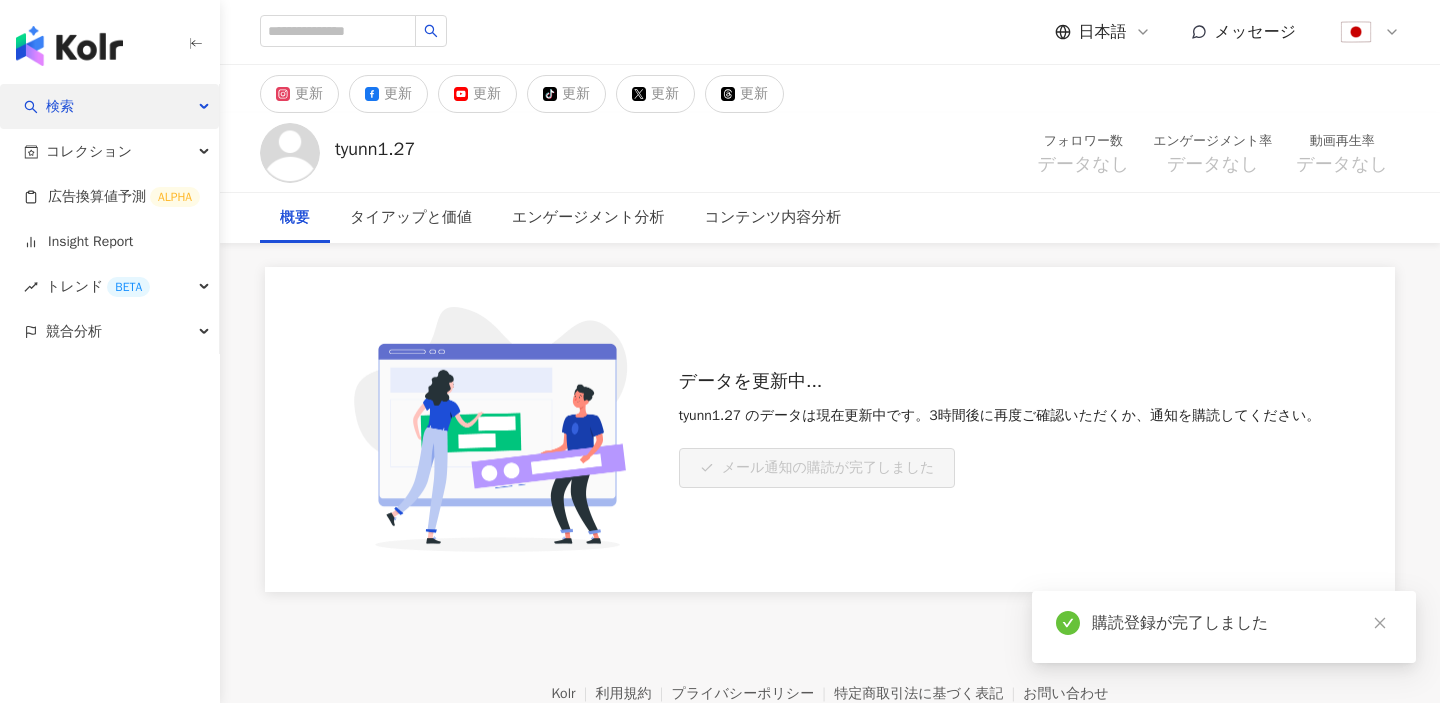click on "検索" at bounding box center [109, 106] 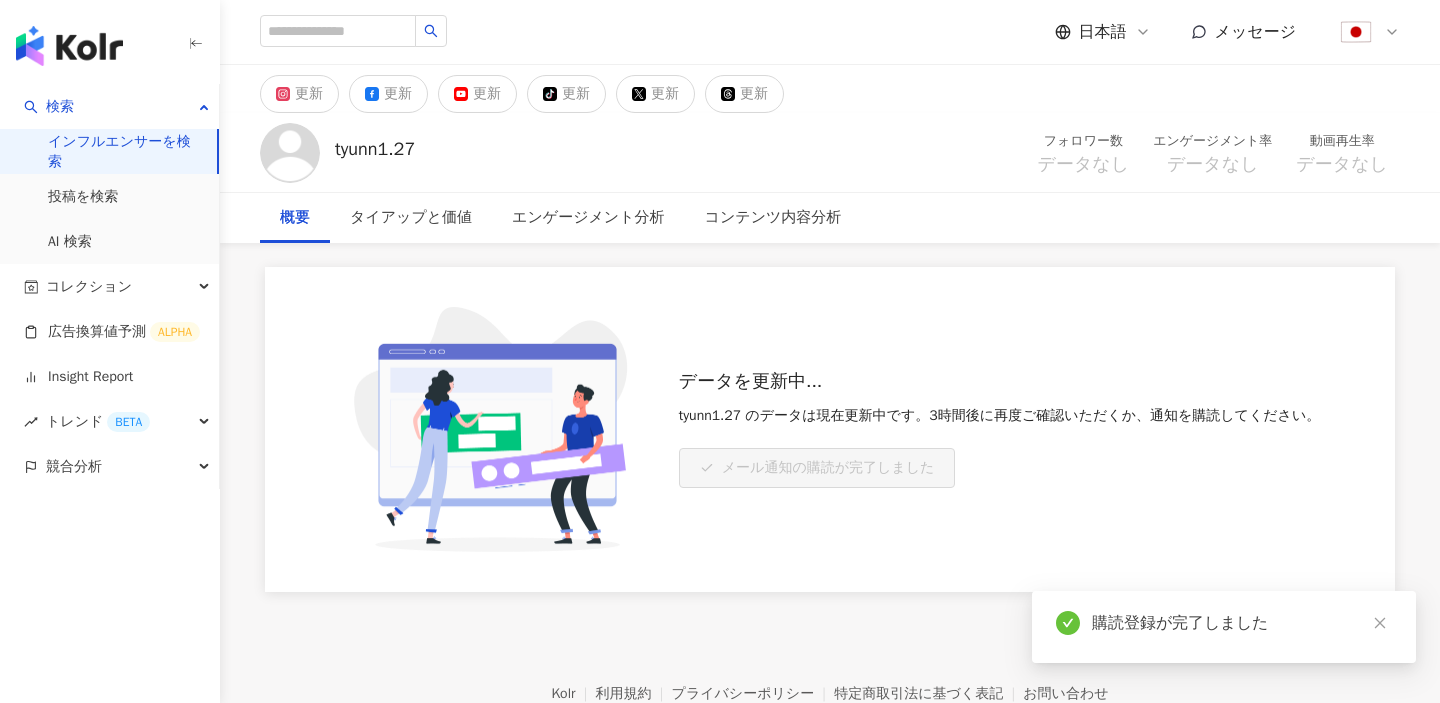 click on "インフルエンサーを検索" at bounding box center [124, 151] 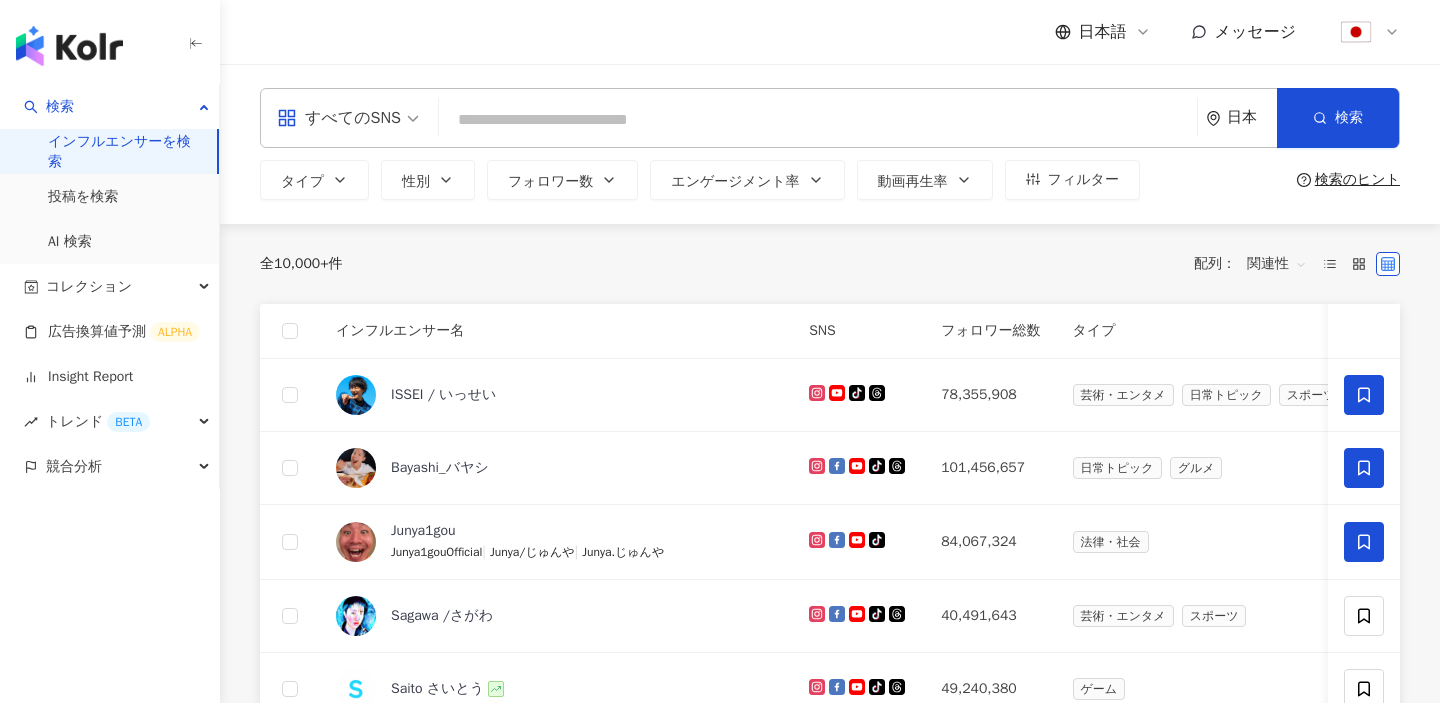 click on "日本" at bounding box center (1241, 118) 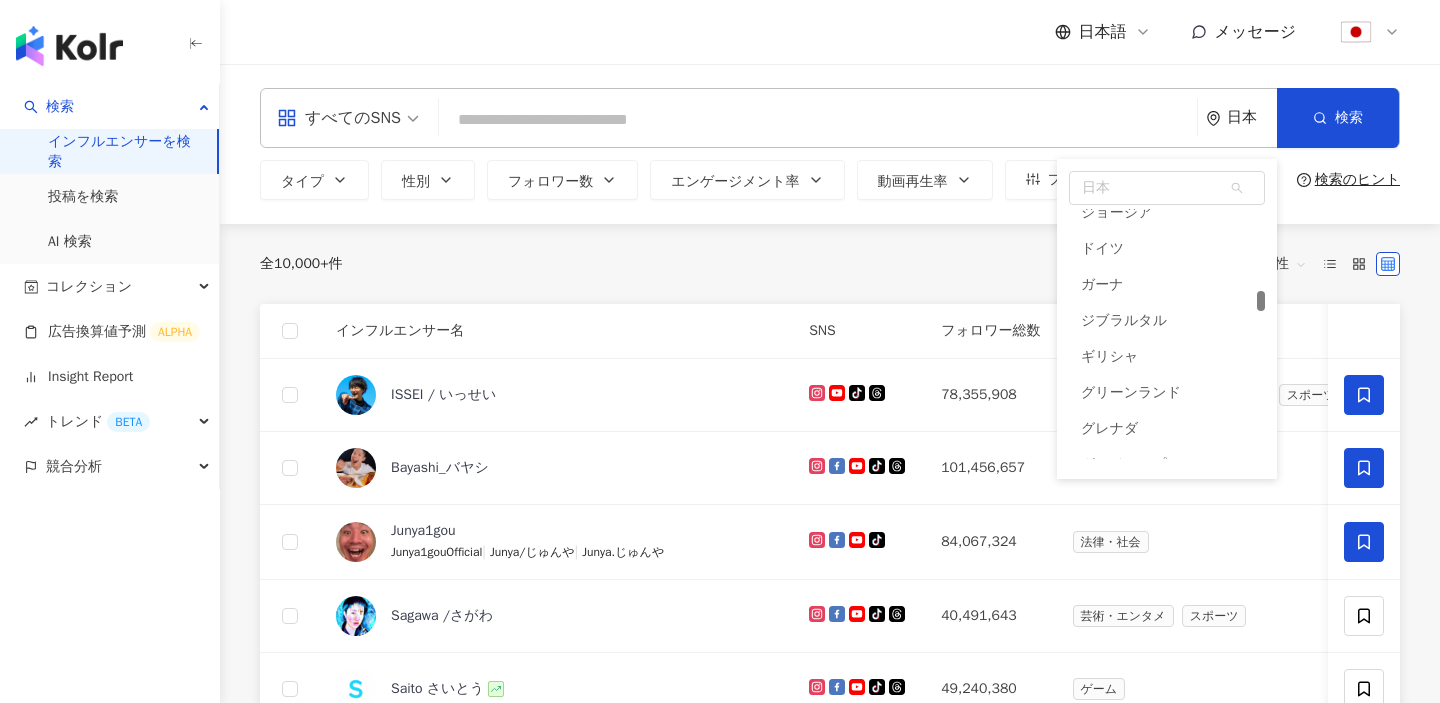 scroll, scrollTop: 3356, scrollLeft: 0, axis: vertical 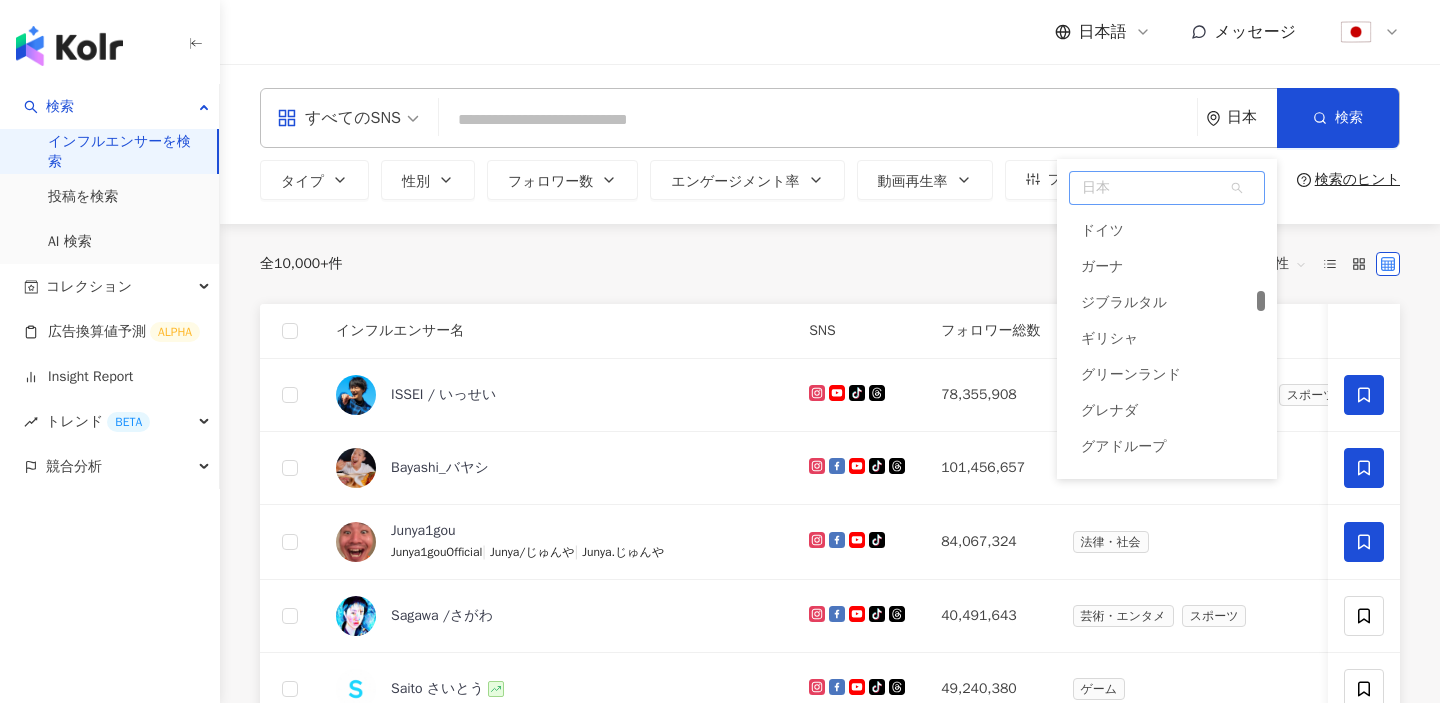 click on "日本" at bounding box center (1167, 188) 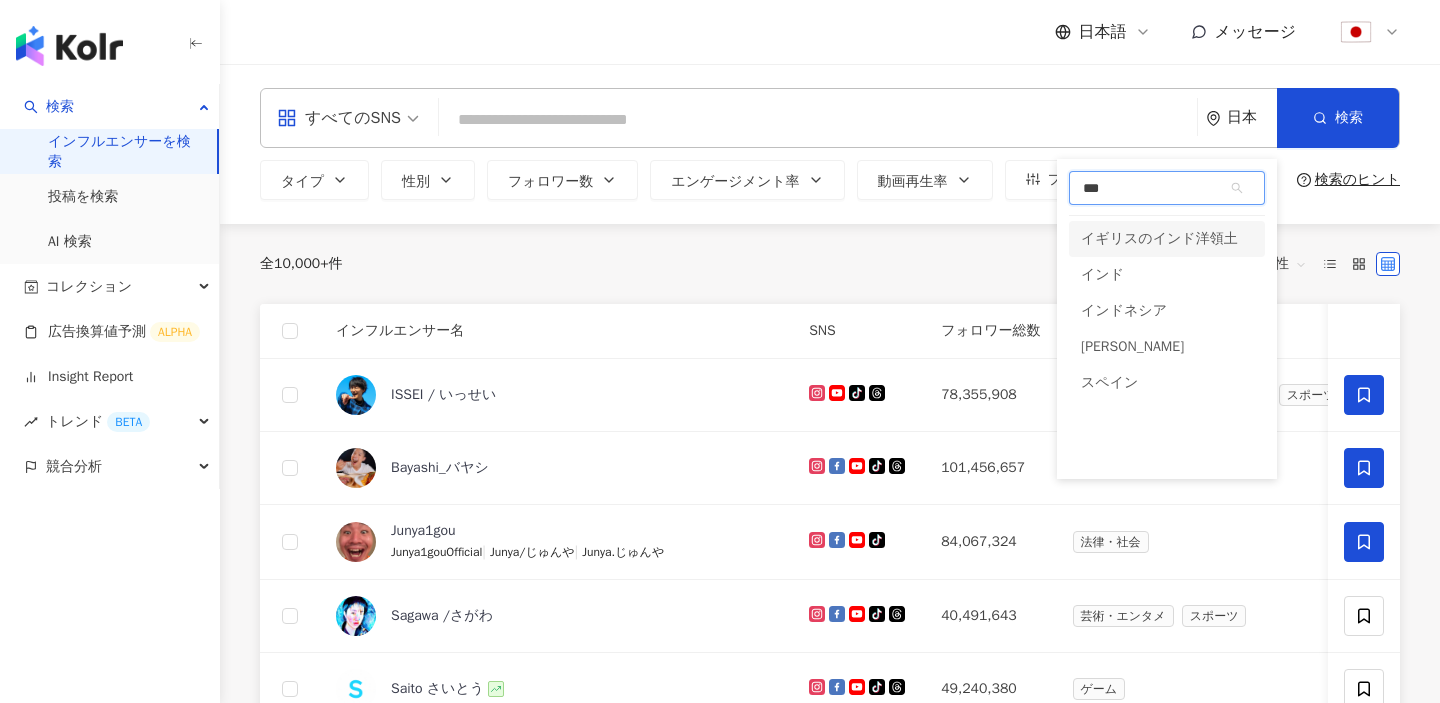 type on "***" 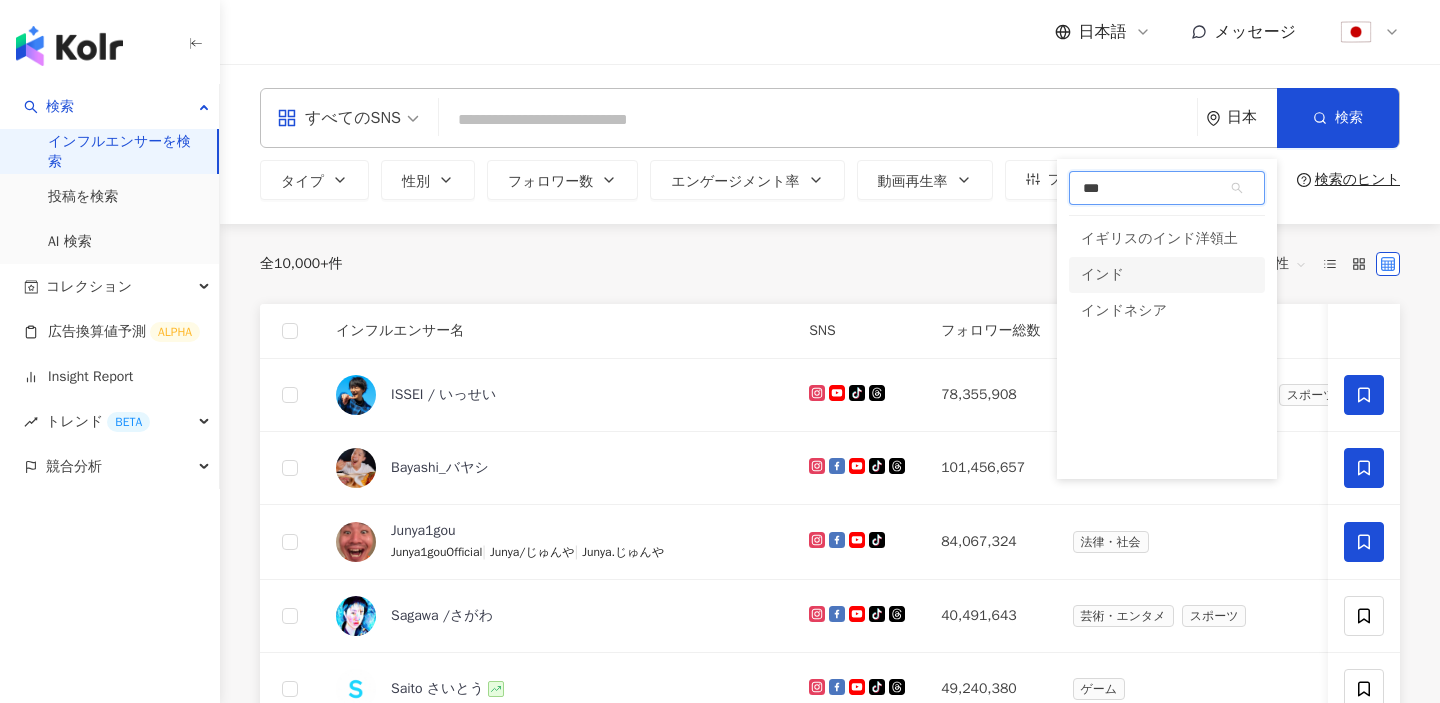 click on "インド" at bounding box center [1167, 275] 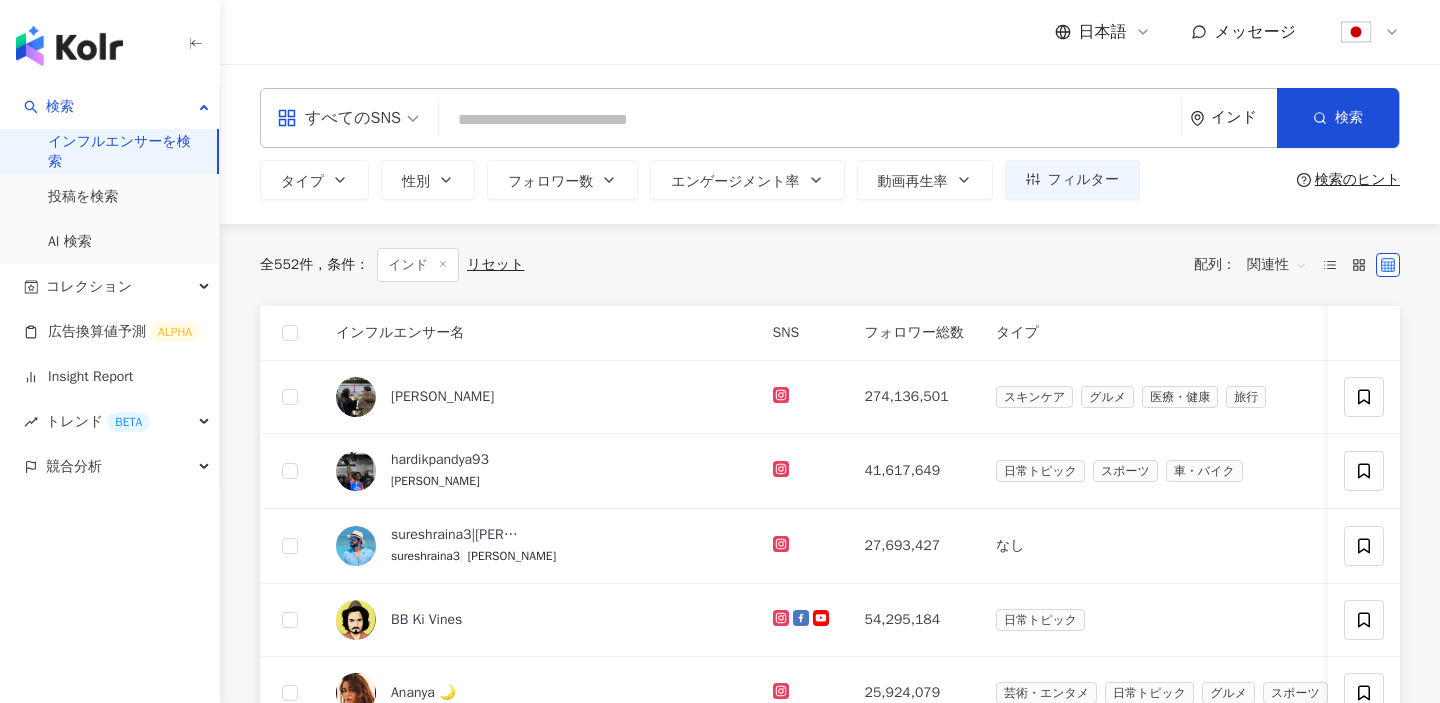 click on "インド" at bounding box center (1244, 117) 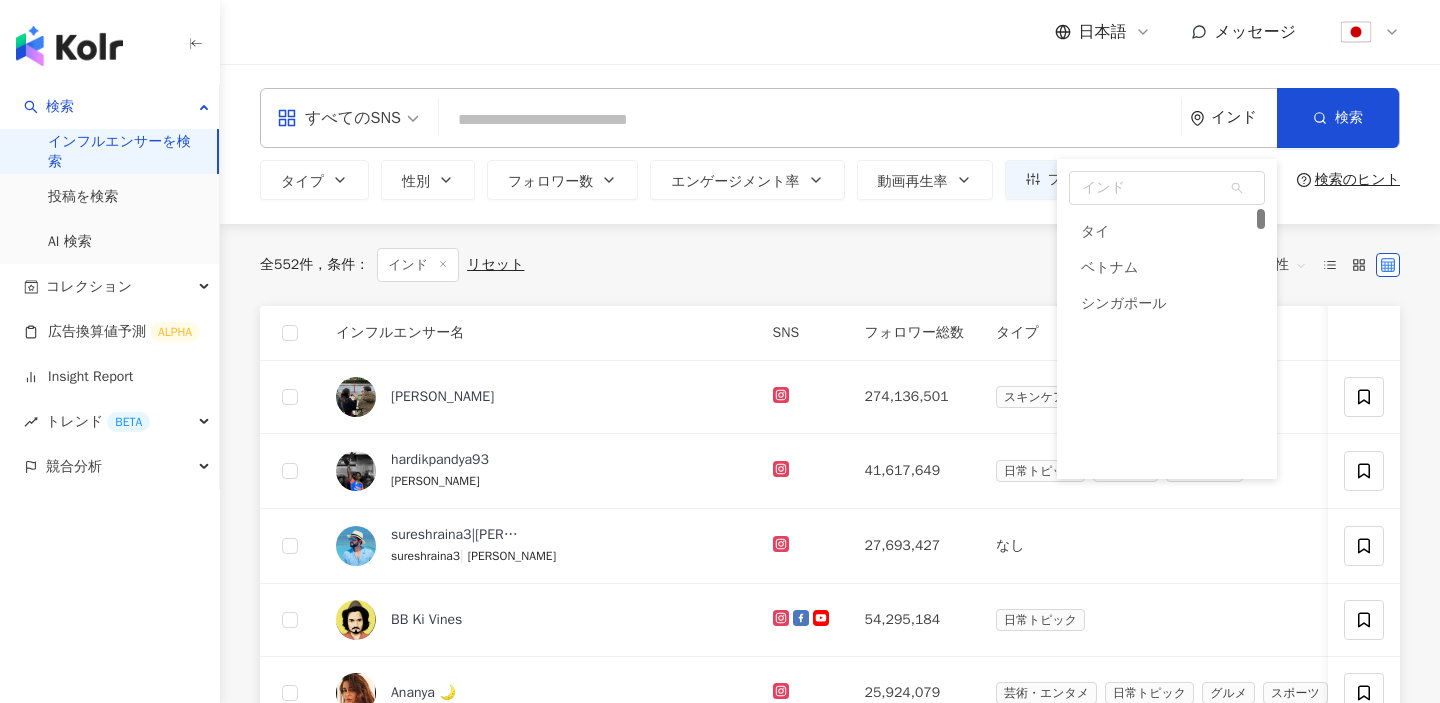 scroll, scrollTop: 0, scrollLeft: 0, axis: both 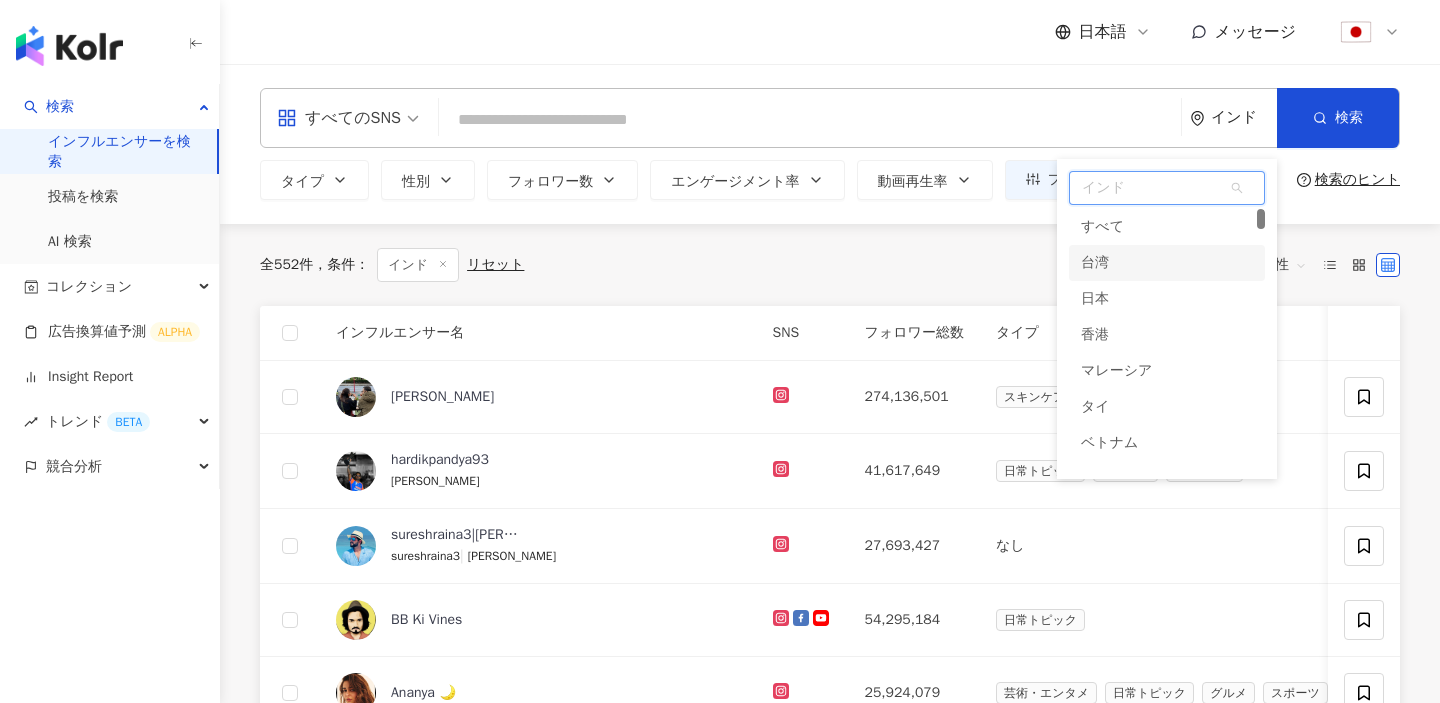 click on "台湾" at bounding box center [1167, 263] 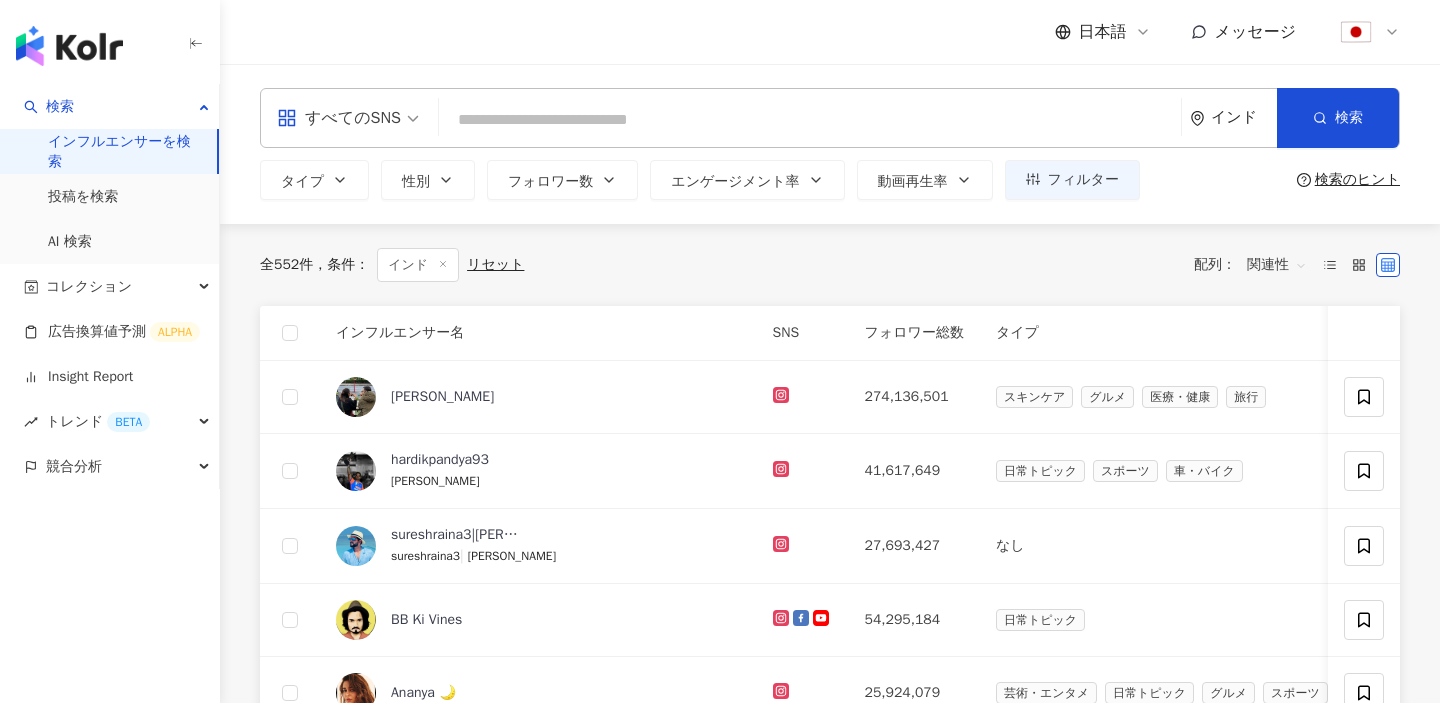 click on "すべてのSNS インド 台湾 unlimit tw jp すべて 台湾 日本 香港 マレーシア タイ ベトナム シンガポール 検索 タイプ 性別 フォロワー数 エンゲージメント率 動画再生率 フィルター 検索のヒント 全  552  件 条件 ： インド リセット 配列： 関連性 インフルエンサー名 SNS フォロワー総数 タイプ エンゲージメント率 フォロワー増加率 動画再生率 操作                     Virat Kohli 274,136,501 スキンケア グルメ 医療・健康 旅行 3.17% 1.38% 14% hardikpandya93 Hardik Pandya 41,617,649 日常トピック スポーツ 車・バイク 7.5% 0% 87.7% sureshraina3|Suresh Raina sureshraina3  |  Suresh Raina 27,693,427 なし 0.99% 0% 8.67% BB Ki Vines 54,295,184 日常トピック 0% 0% 0% Ananya 🌙 25,924,079 芸術・エンタメ 日常トピック グルメ スポーツ 車・バイク 1.41% 0.13% 27.5% chennaiipl|Chennai Super Kings chennaiipl  |  Chennai Super Kings 18,866,449 0%" at bounding box center (830, 926) 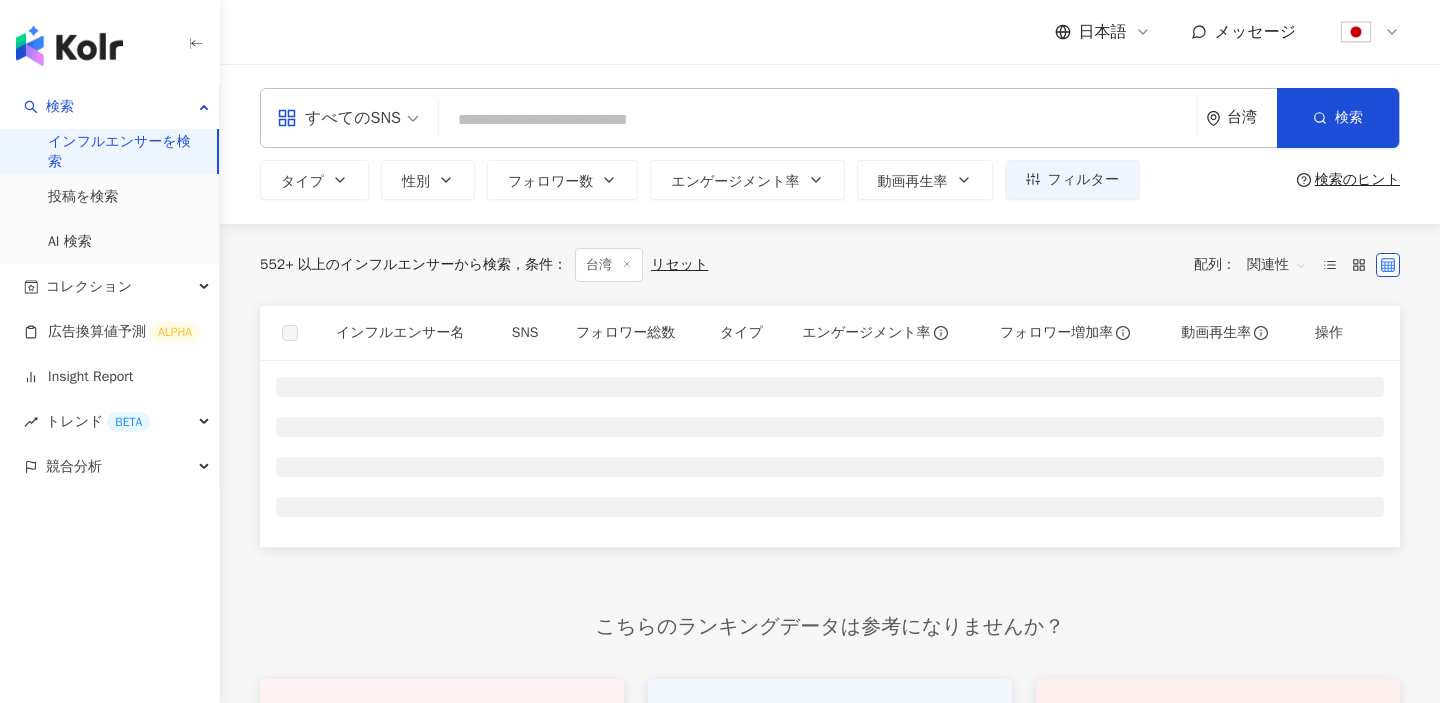 click on "台湾" at bounding box center (1241, 118) 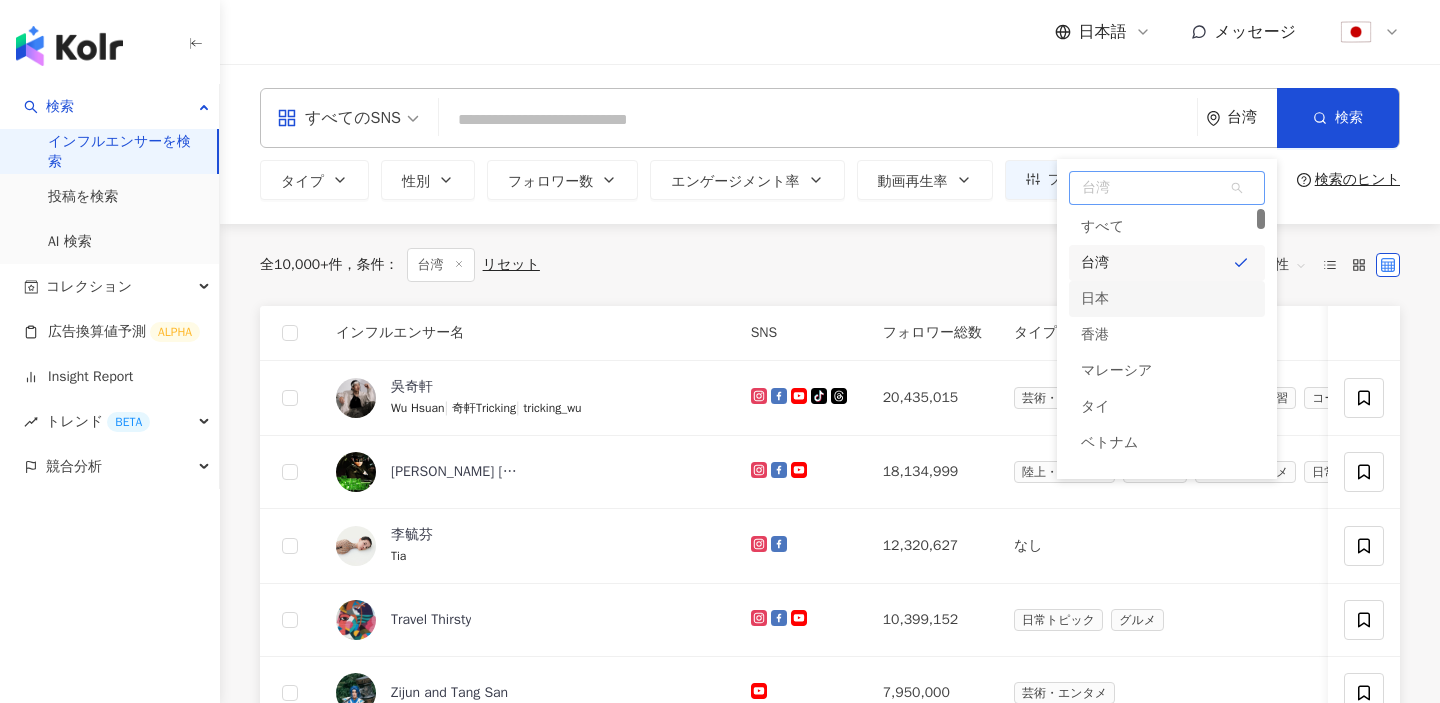 click on "日本" at bounding box center [1167, 299] 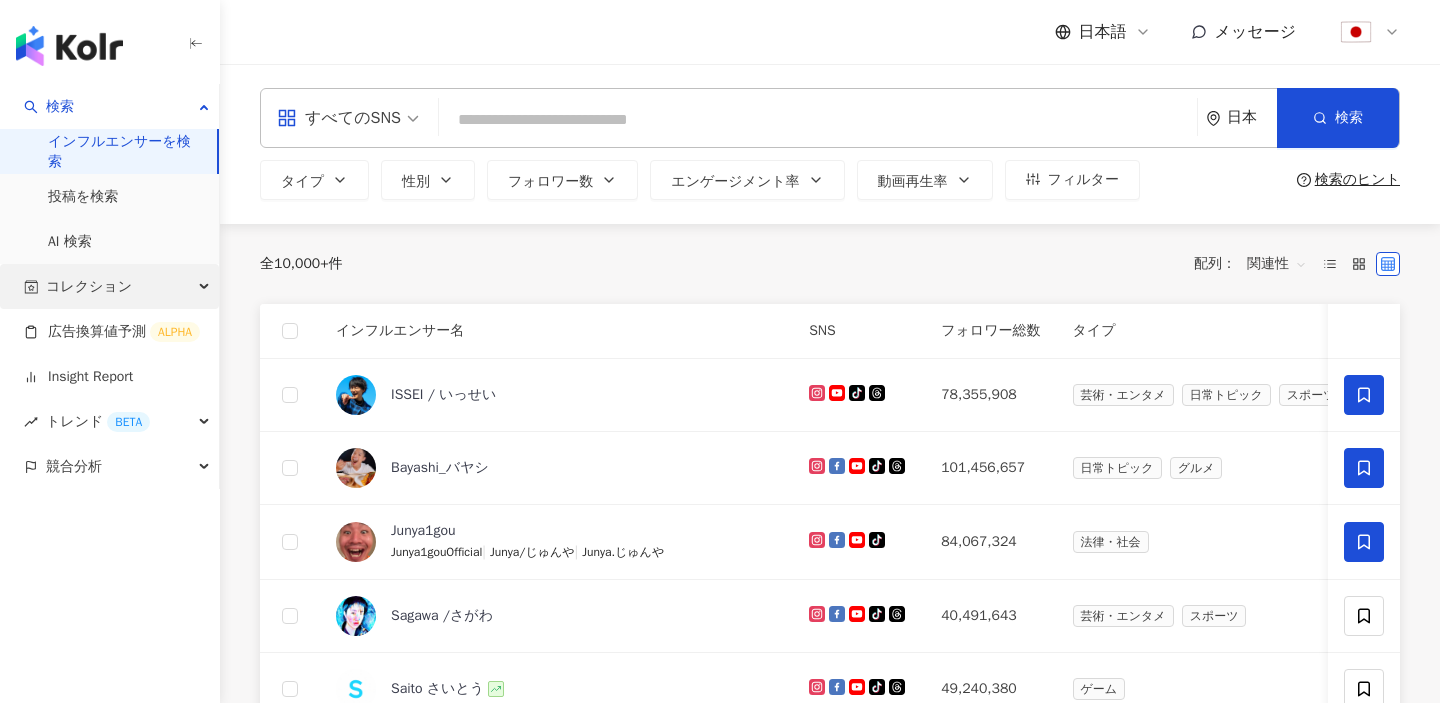 click on "コレクション" at bounding box center (109, 286) 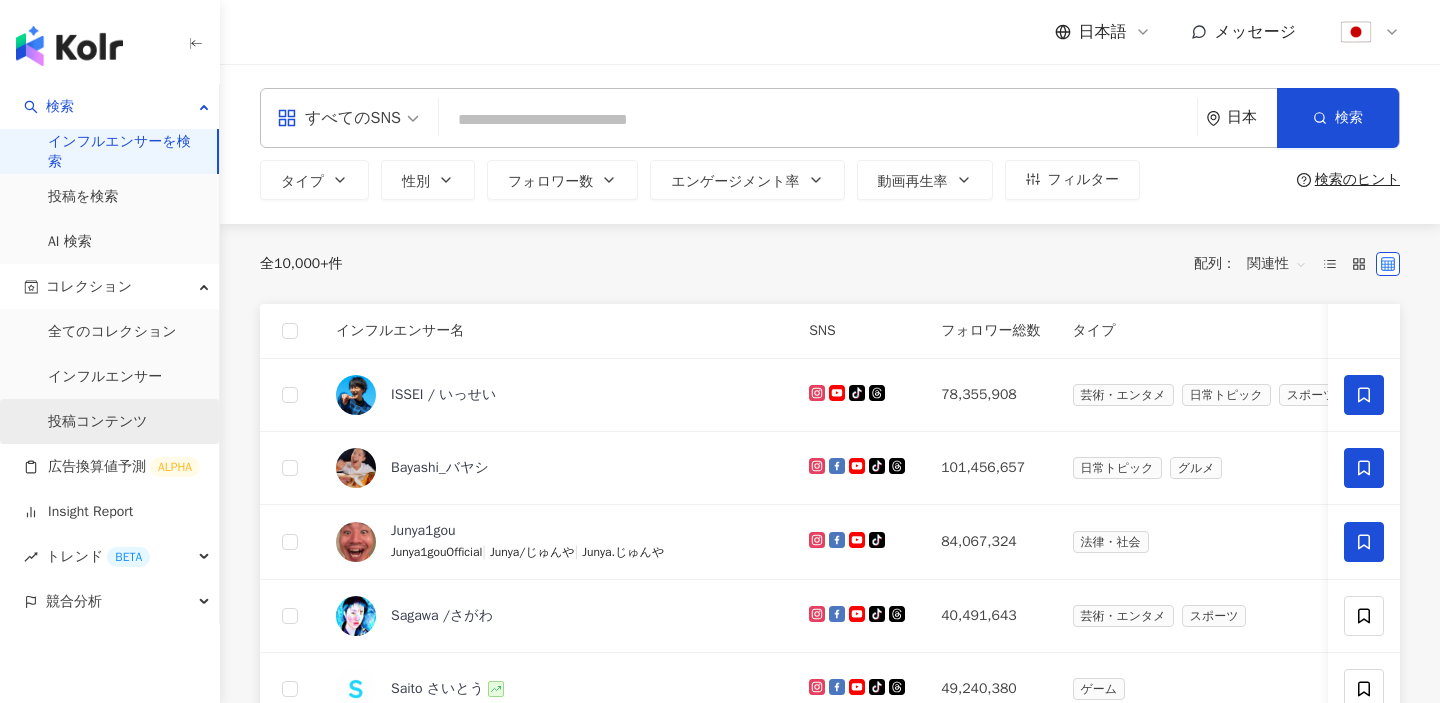 scroll, scrollTop: 48, scrollLeft: 0, axis: vertical 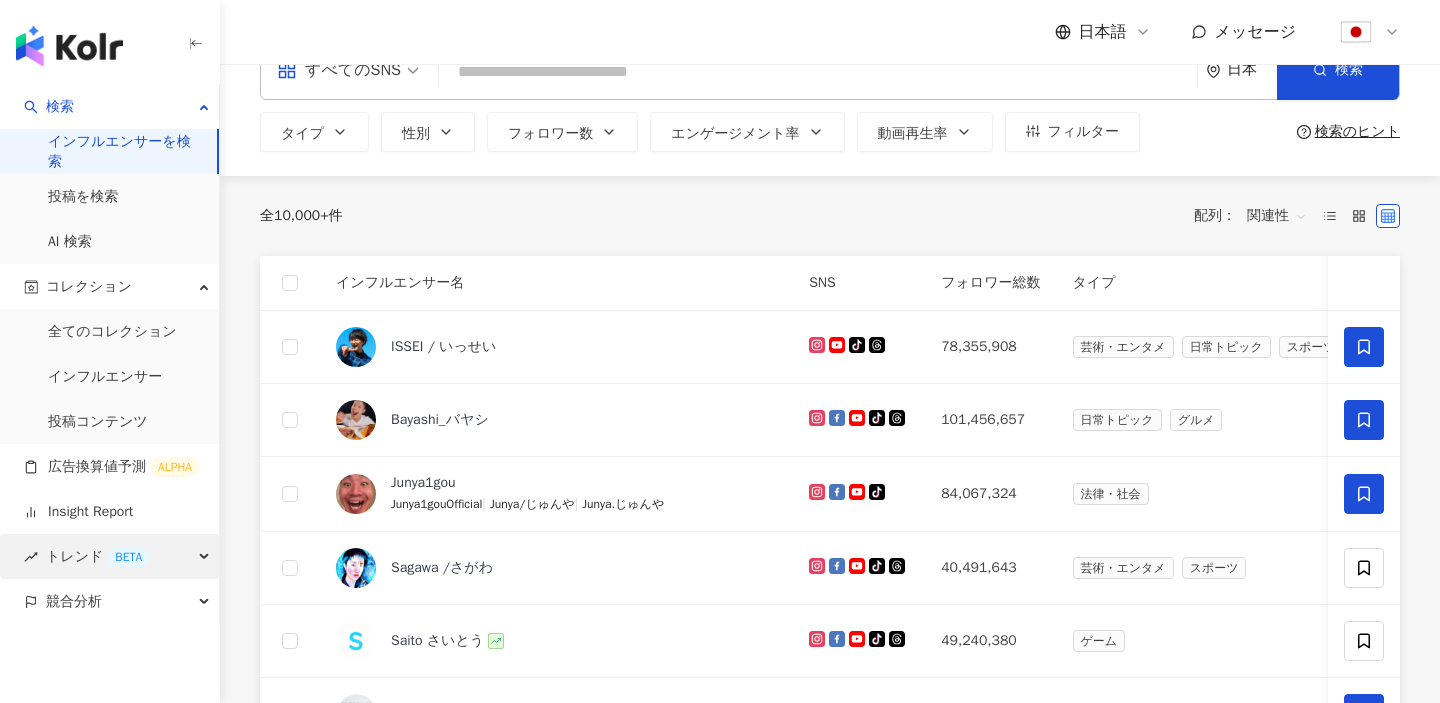 click on "トレンド BETA" at bounding box center [109, 556] 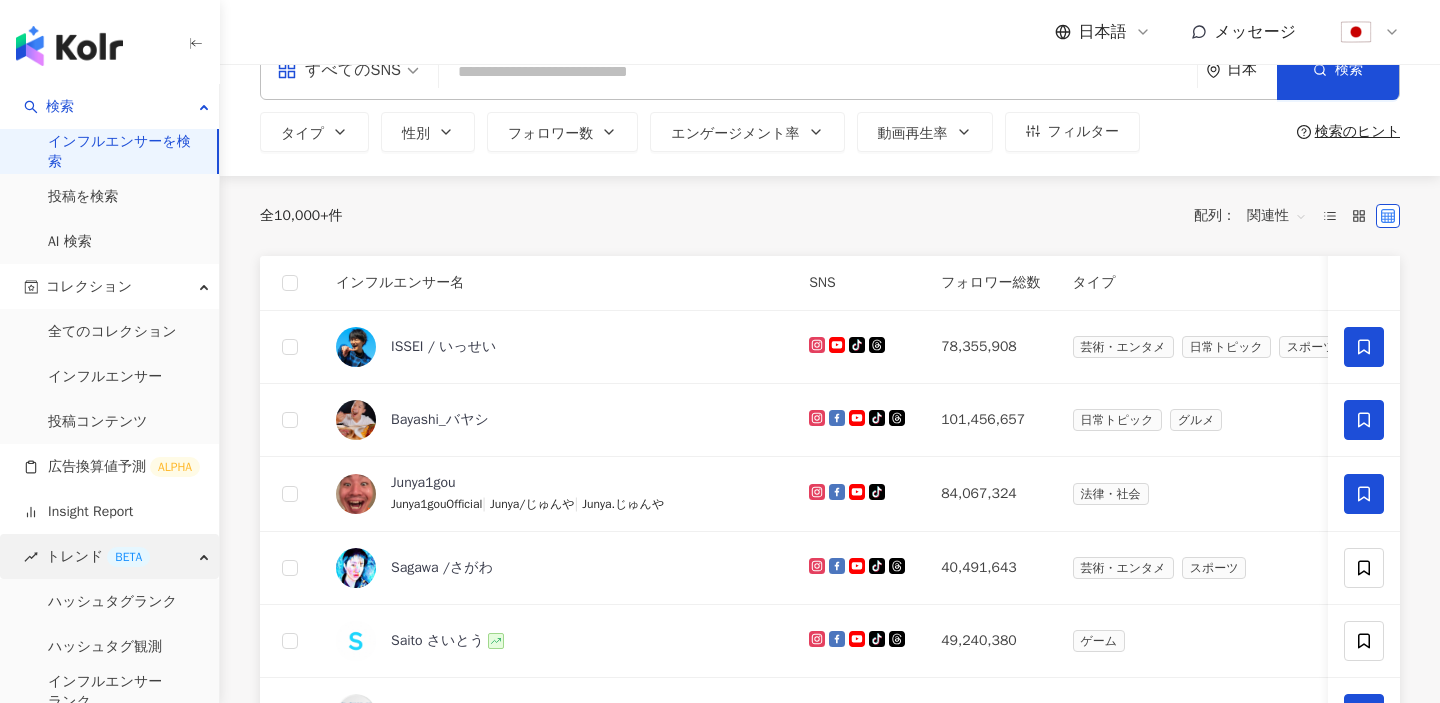 scroll, scrollTop: 56, scrollLeft: 0, axis: vertical 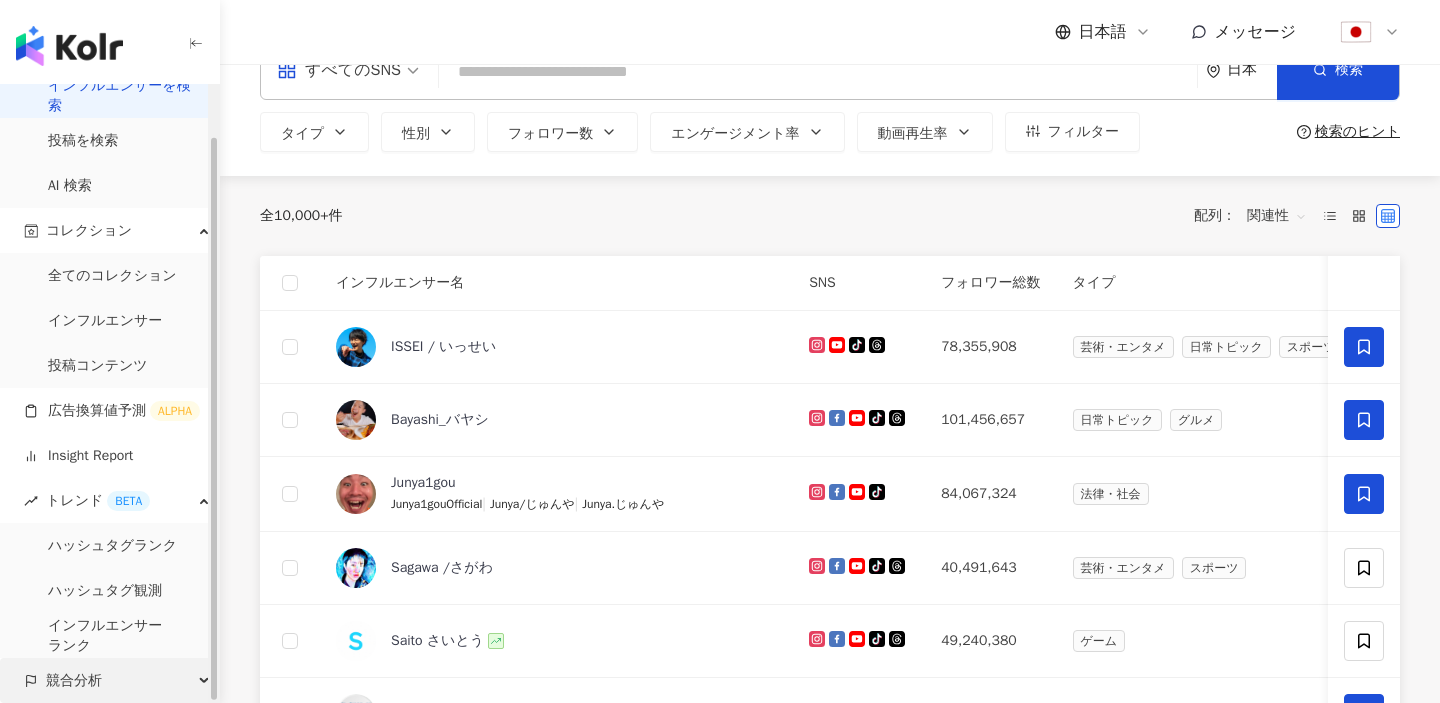 click on "競合分析" at bounding box center (109, 680) 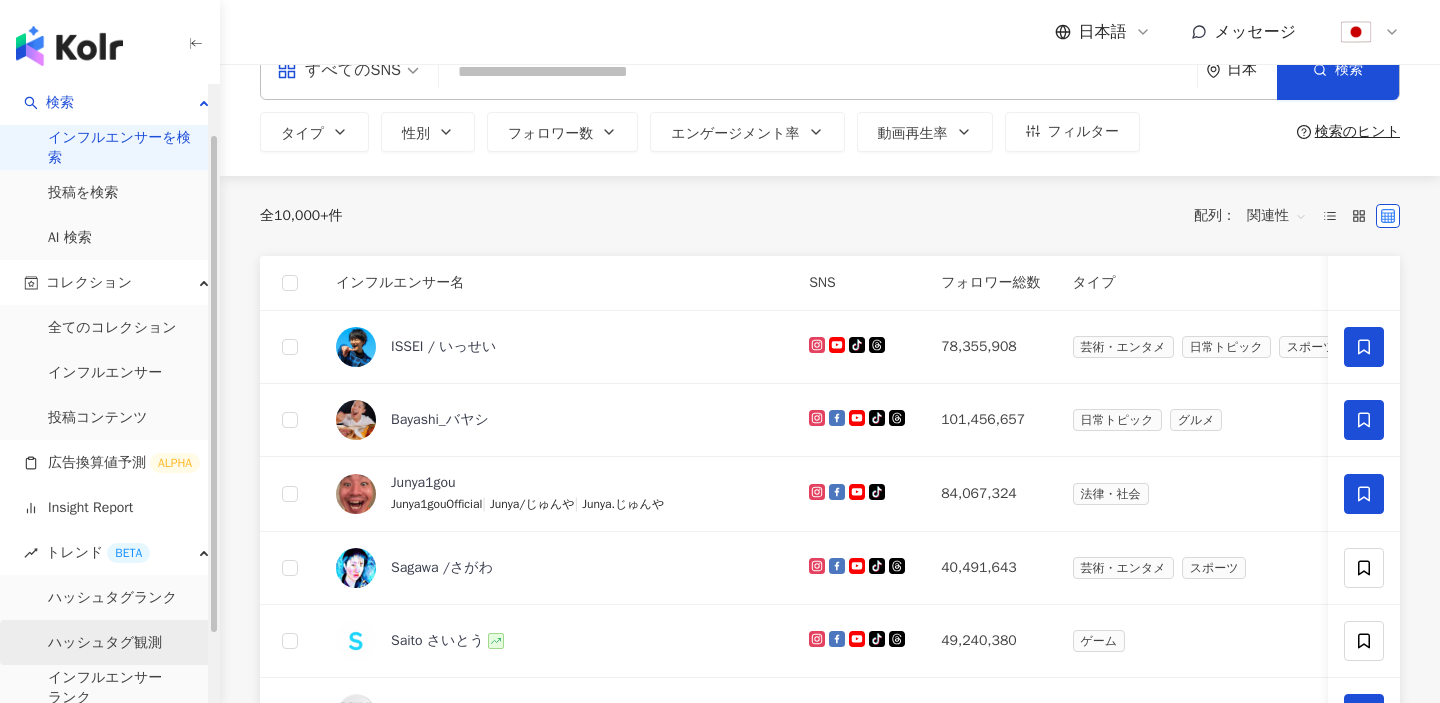 scroll, scrollTop: 0, scrollLeft: 0, axis: both 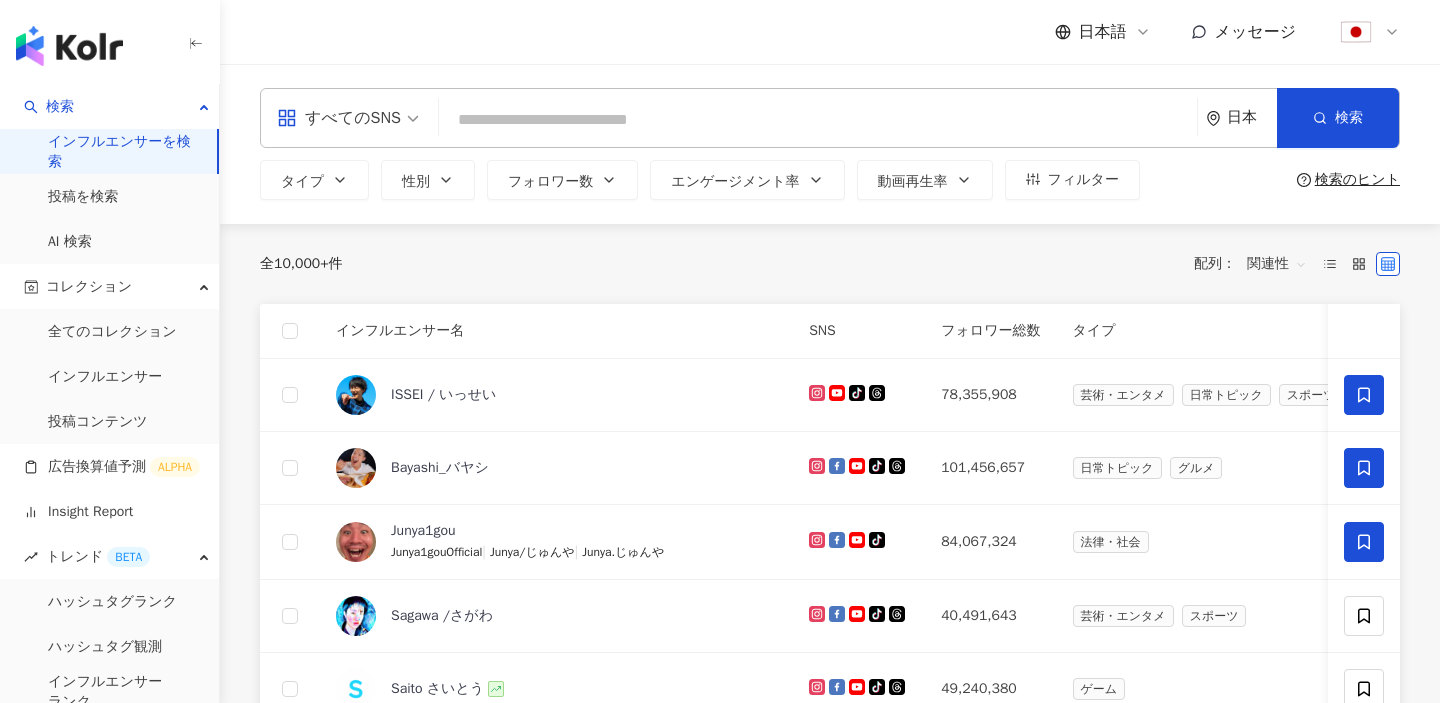 click at bounding box center (1359, 264) 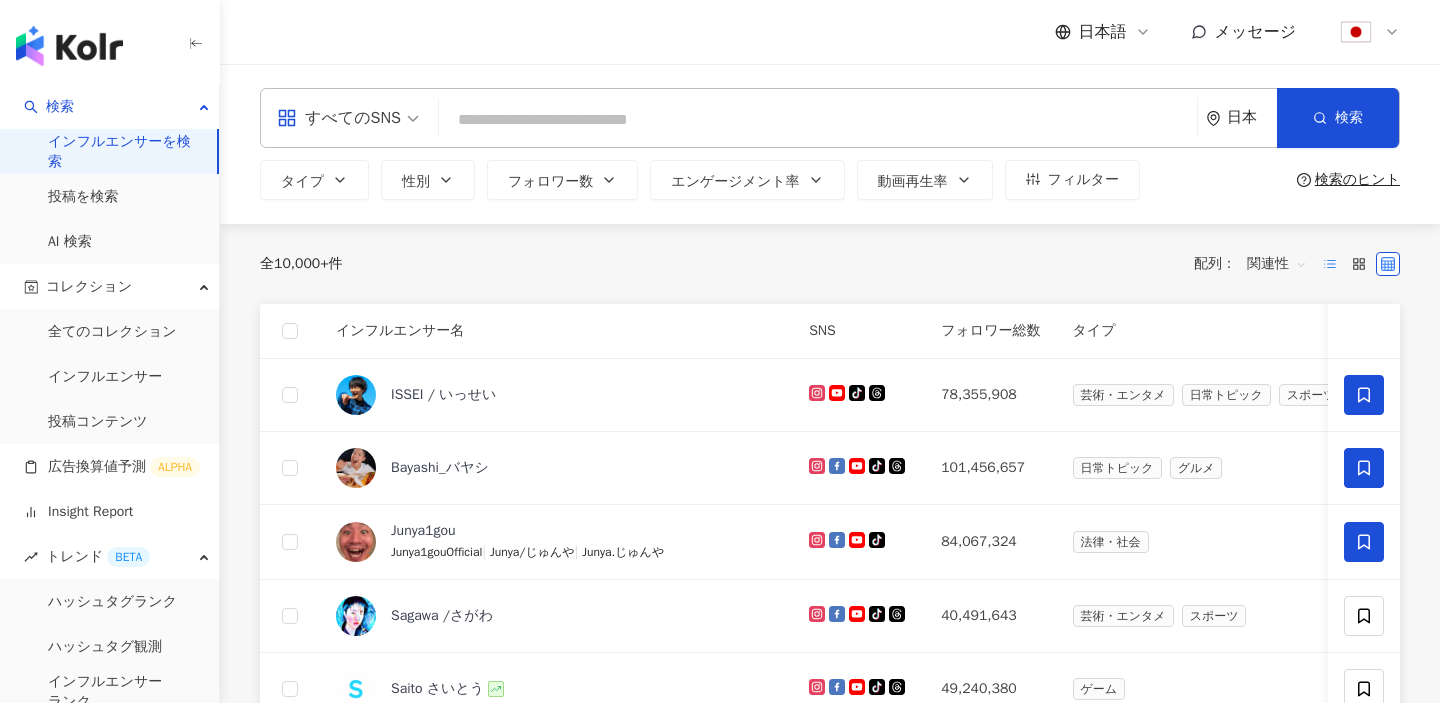 click 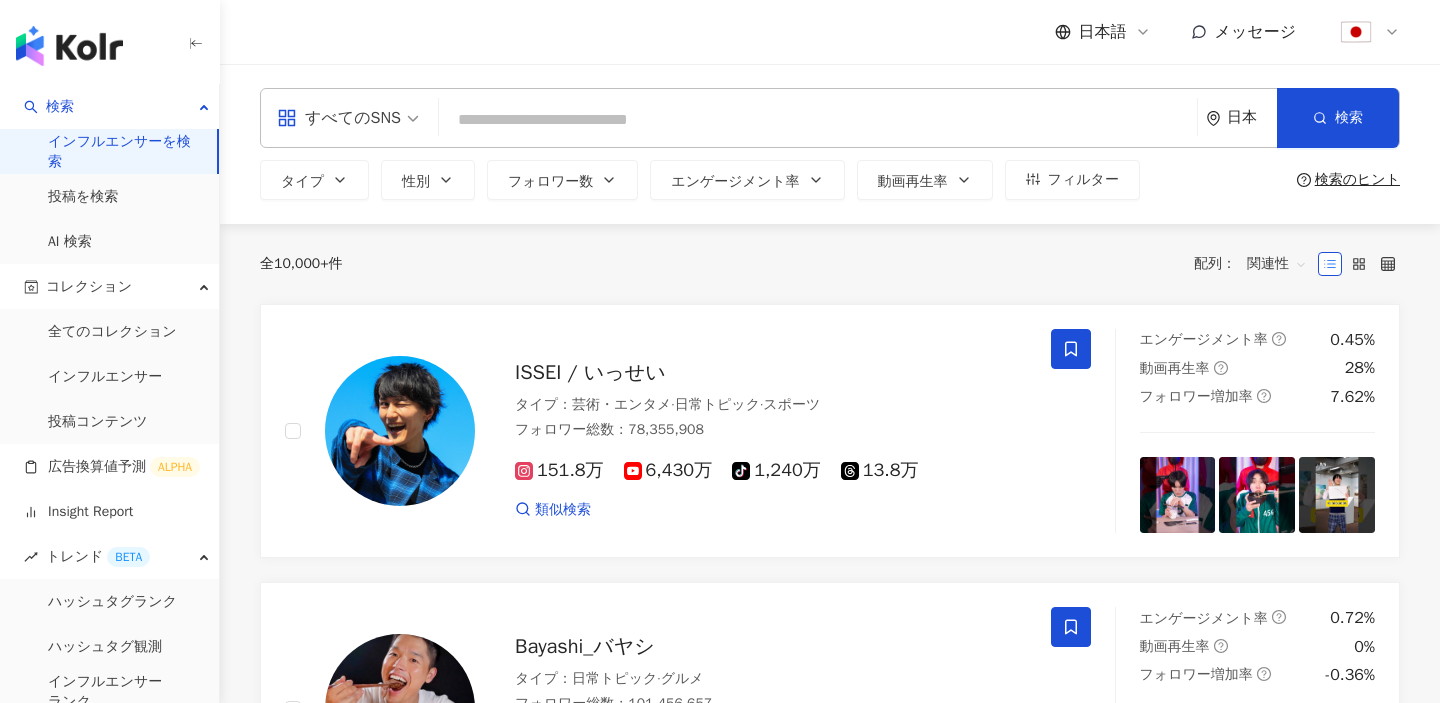 click on "すべてのSNS 日本 検索" at bounding box center [830, 118] 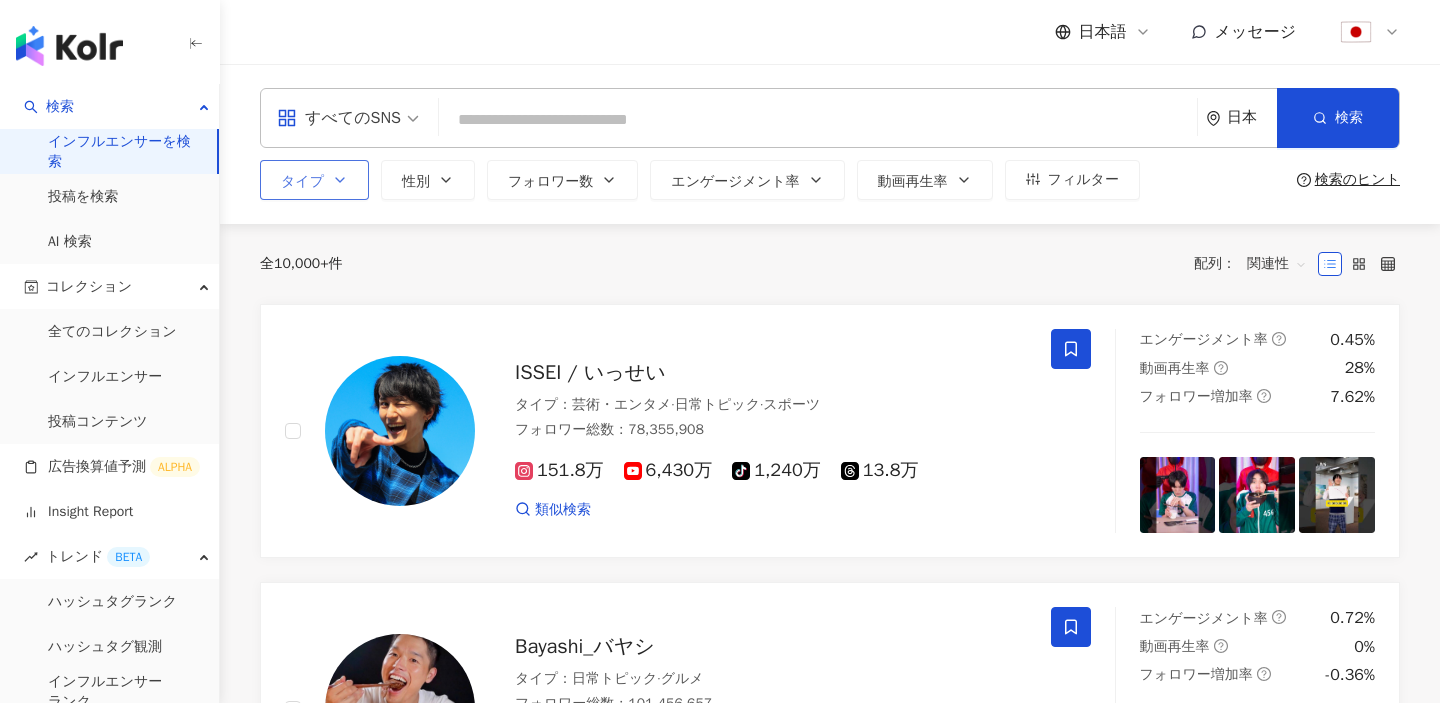 click 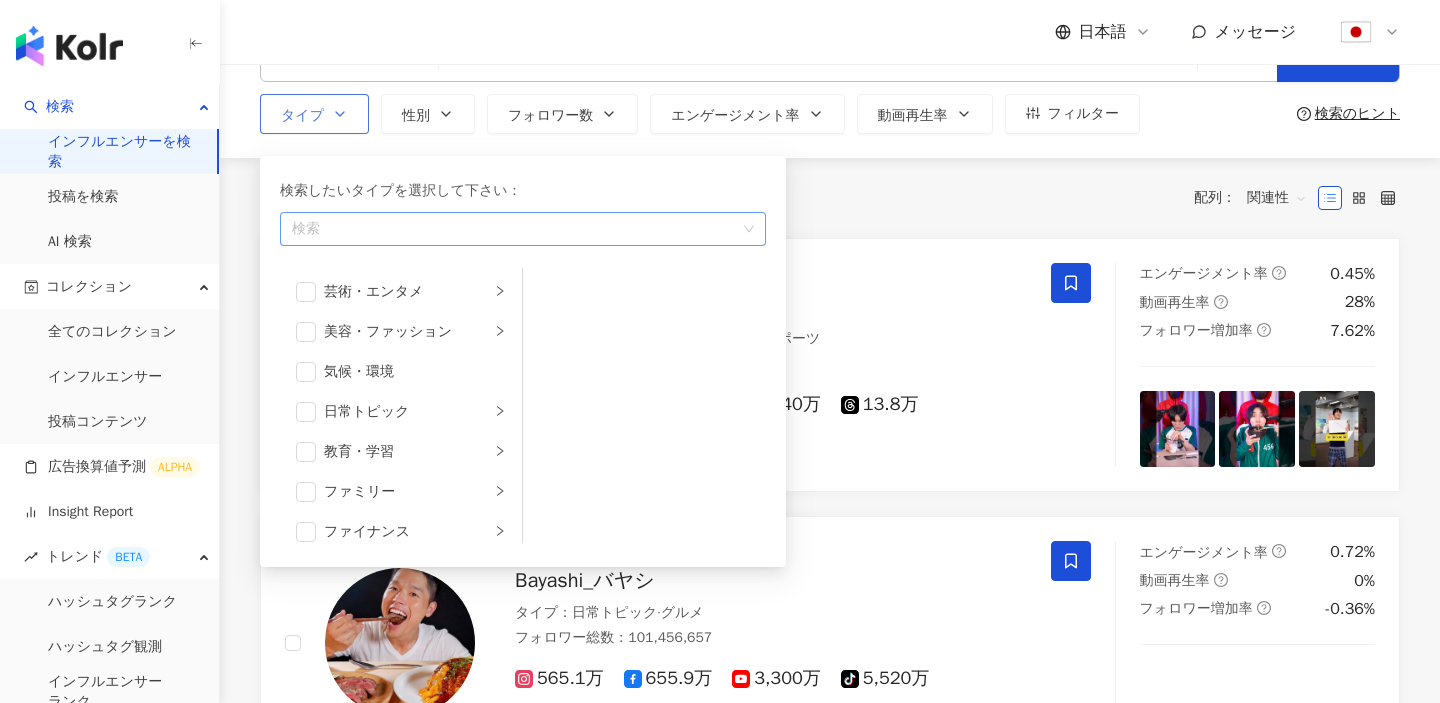 scroll, scrollTop: 134, scrollLeft: 0, axis: vertical 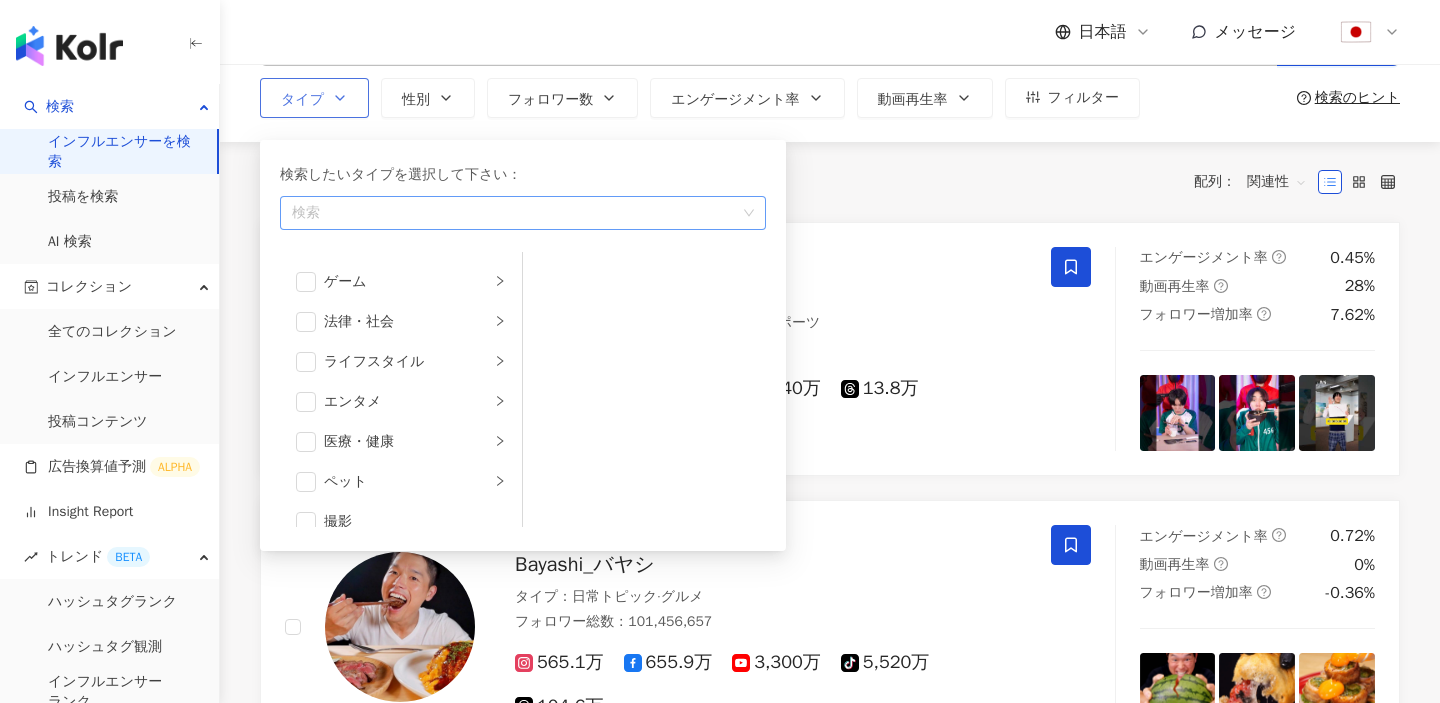 click at bounding box center (512, 213) 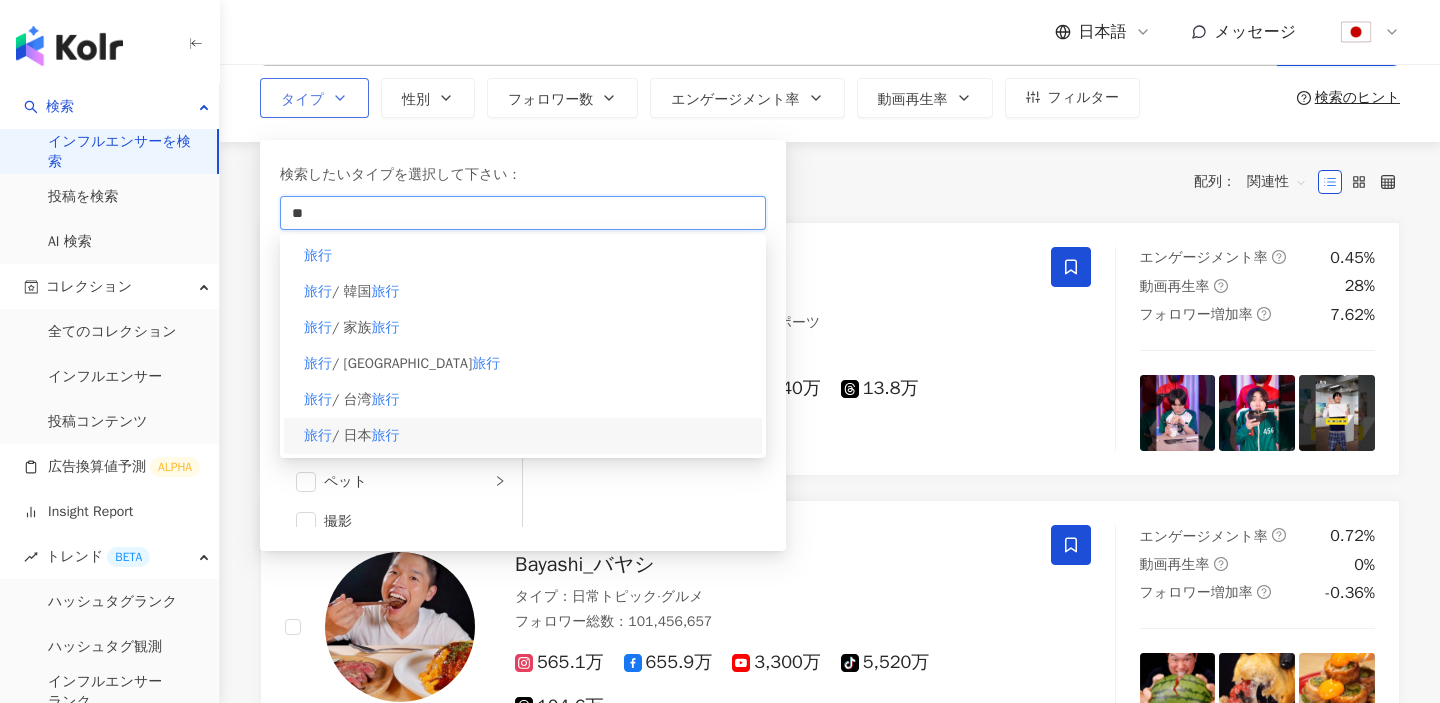 type on "**" 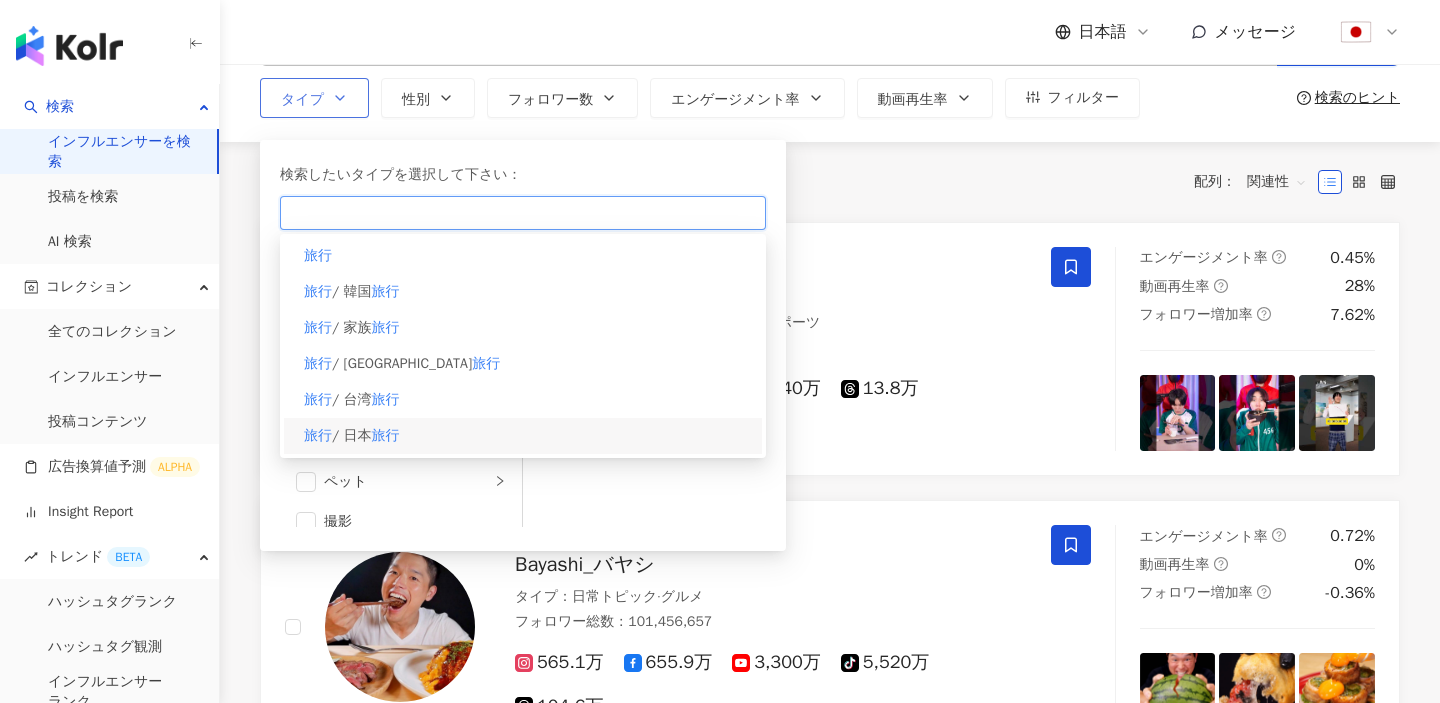 click on "旅行  / 日本 旅行" at bounding box center [523, 436] 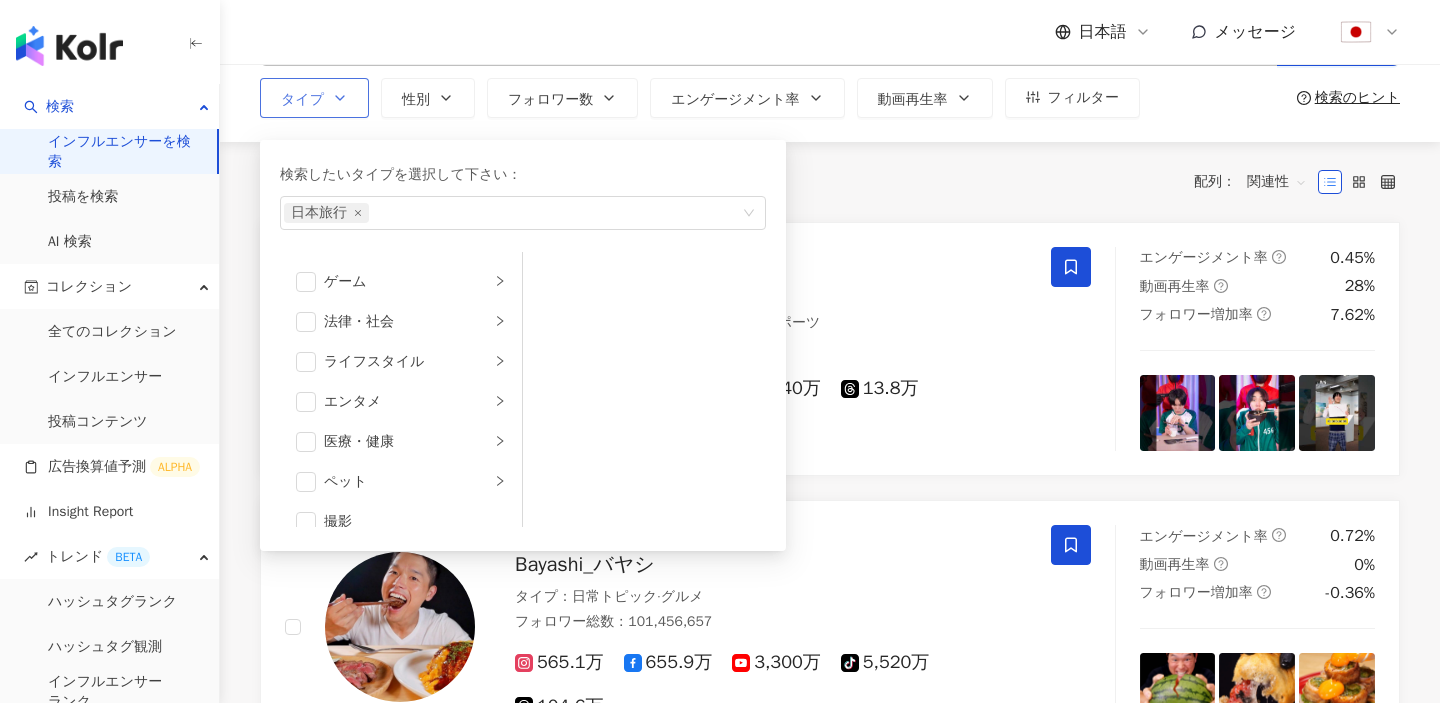 click on "検索したいタイプを選択して下さい： 日本旅行   旅行 旅行  / 韓国 旅行 旅行  / 家族 旅行 旅行  / 東南アジア 旅行 旅行  / 台湾 旅行 旅行  / 日本 旅行 芸術・エンタメ 美容・ファッション 気候・環境 日常トピック 教育・学習 ファミリー ファイナンス グルメ 占い ゲーム 法律・社会 ライフスタイル エンタメ 医療・健康 ペット 撮影 恋愛 宗教 商品販売 スポーツ テクノロジー 車・バイク 旅行 成人" at bounding box center [523, 345] 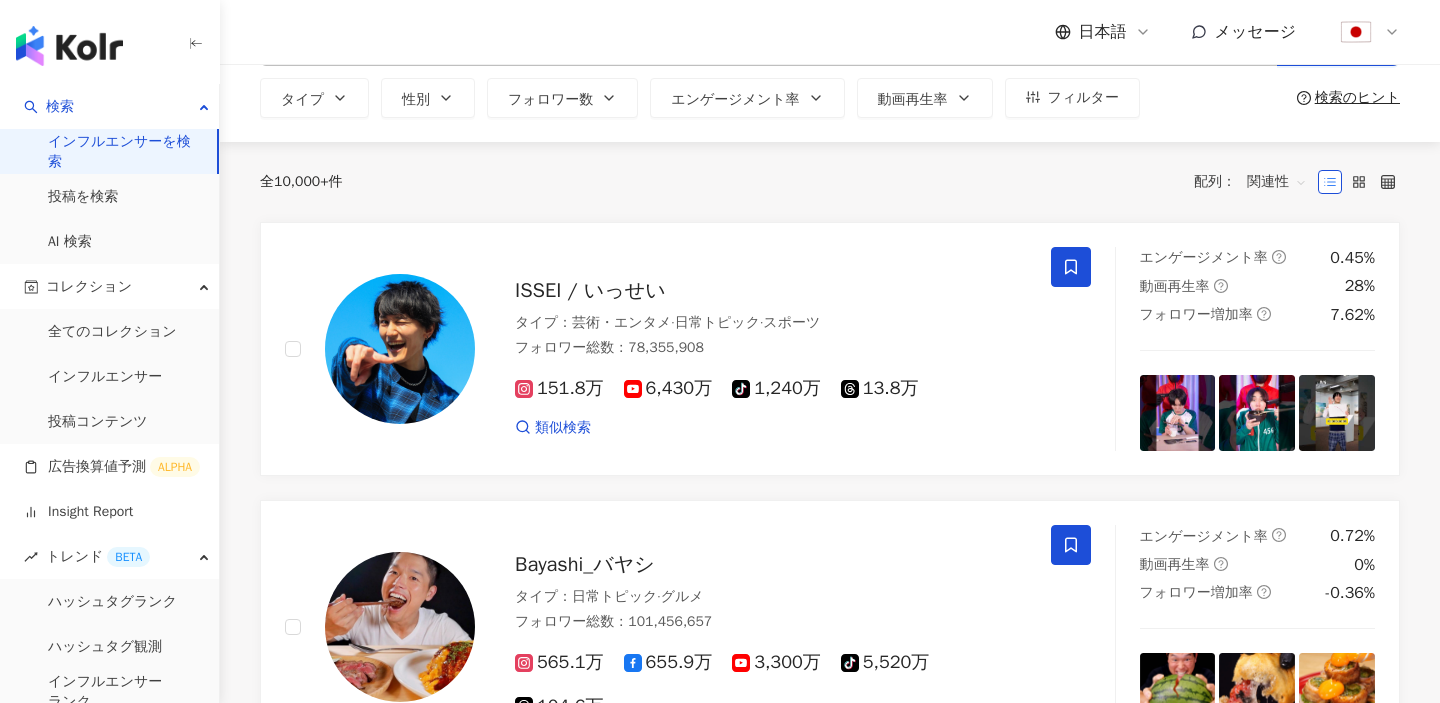click on "全  10,000+  件 配列： 関連性" at bounding box center (830, 182) 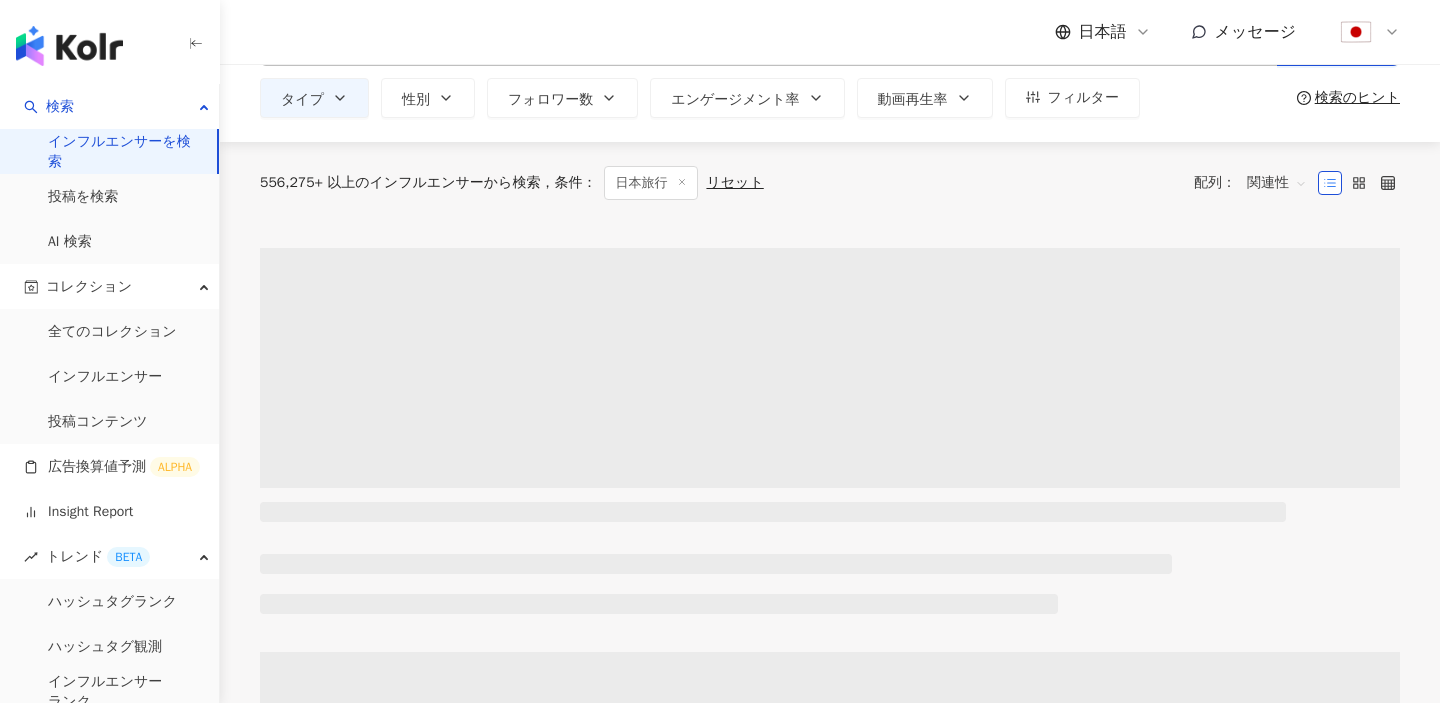 scroll, scrollTop: 0, scrollLeft: 0, axis: both 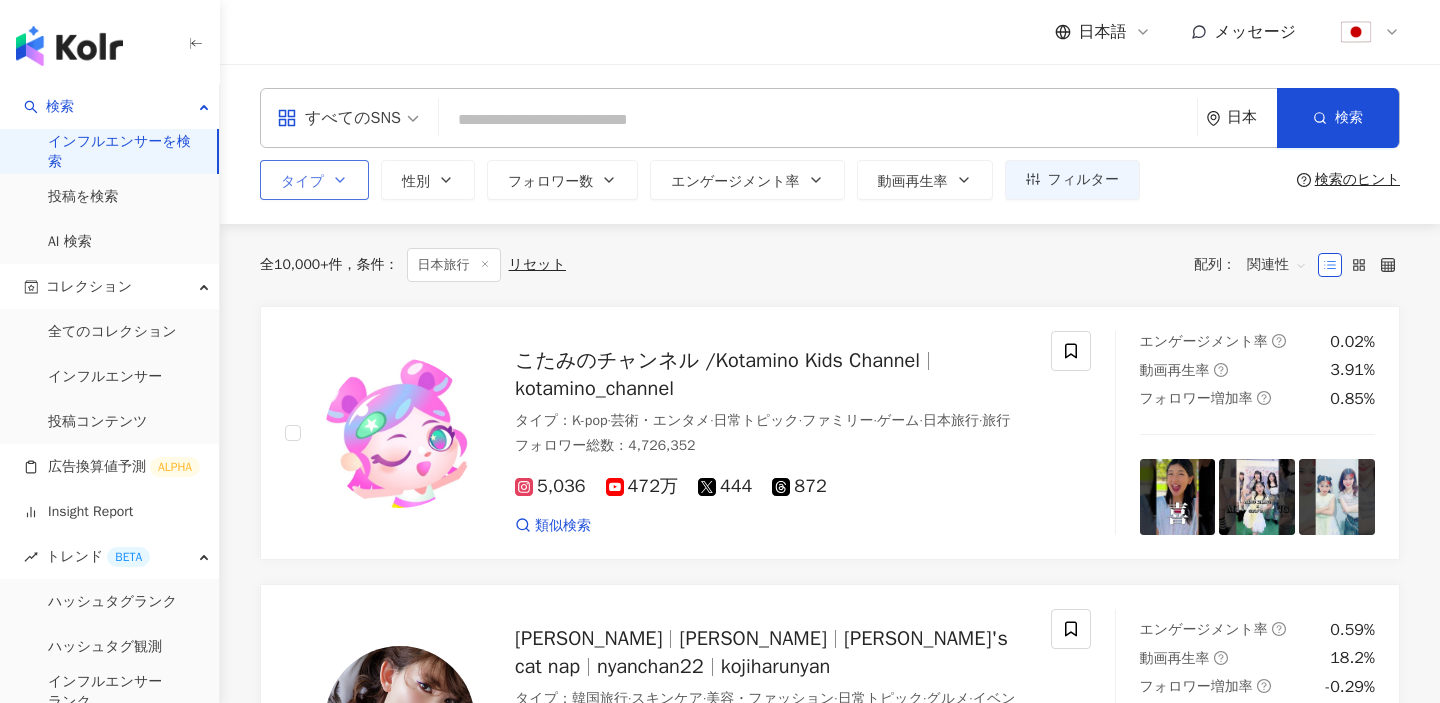 click on "タイプ" at bounding box center [314, 180] 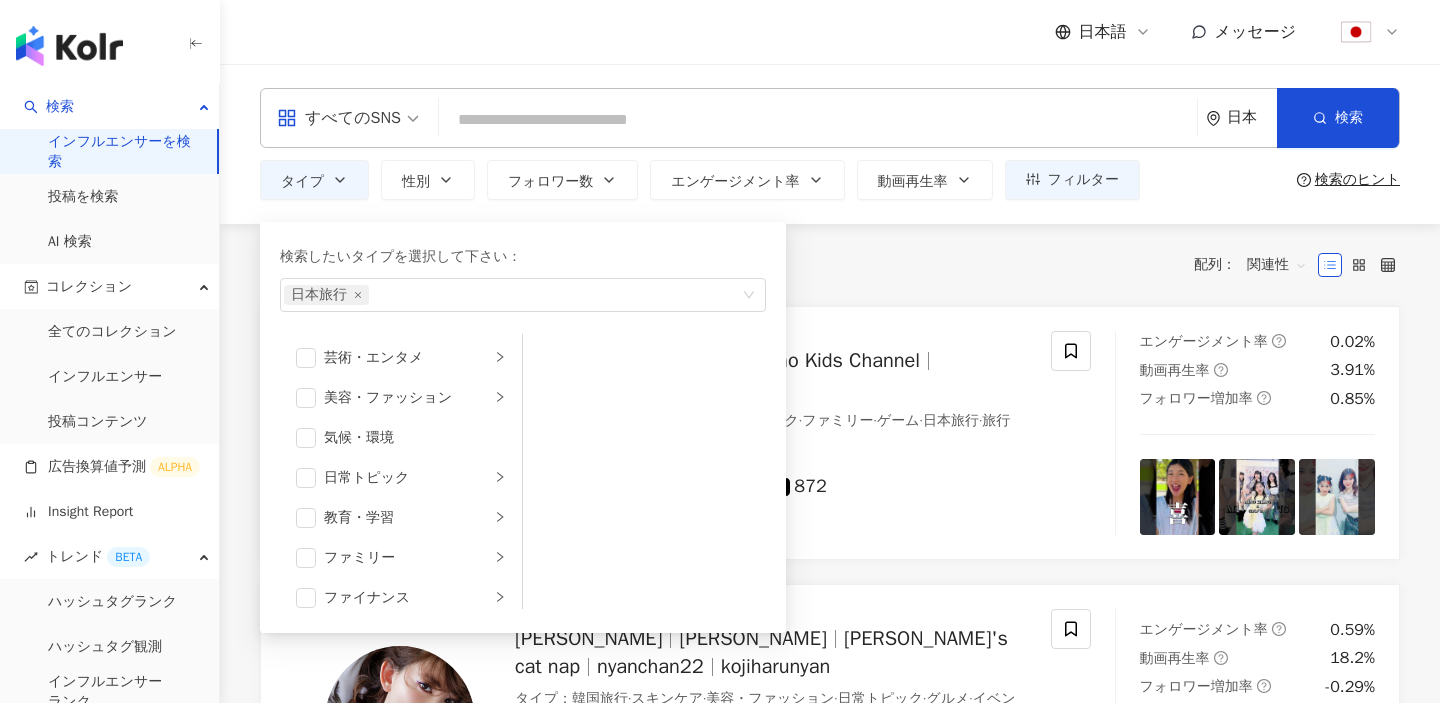 click on "すべてのSNS 日本 検索 タイプ 検索したいタイプを選択して下さい： 日本旅行   芸術・エンタメ 美容・ファッション 気候・環境 日常トピック 教育・学習 ファミリー ファイナンス グルメ 占い ゲーム 法律・社会 ライフスタイル エンタメ 医療・健康 ペット 撮影 恋愛 宗教 商品販売 スポーツ テクノロジー 車・バイク 旅行 成人 性別 フォロワー数 エンゲージメント率 動画再生率 フィルター 検索のヒント" at bounding box center (830, 144) 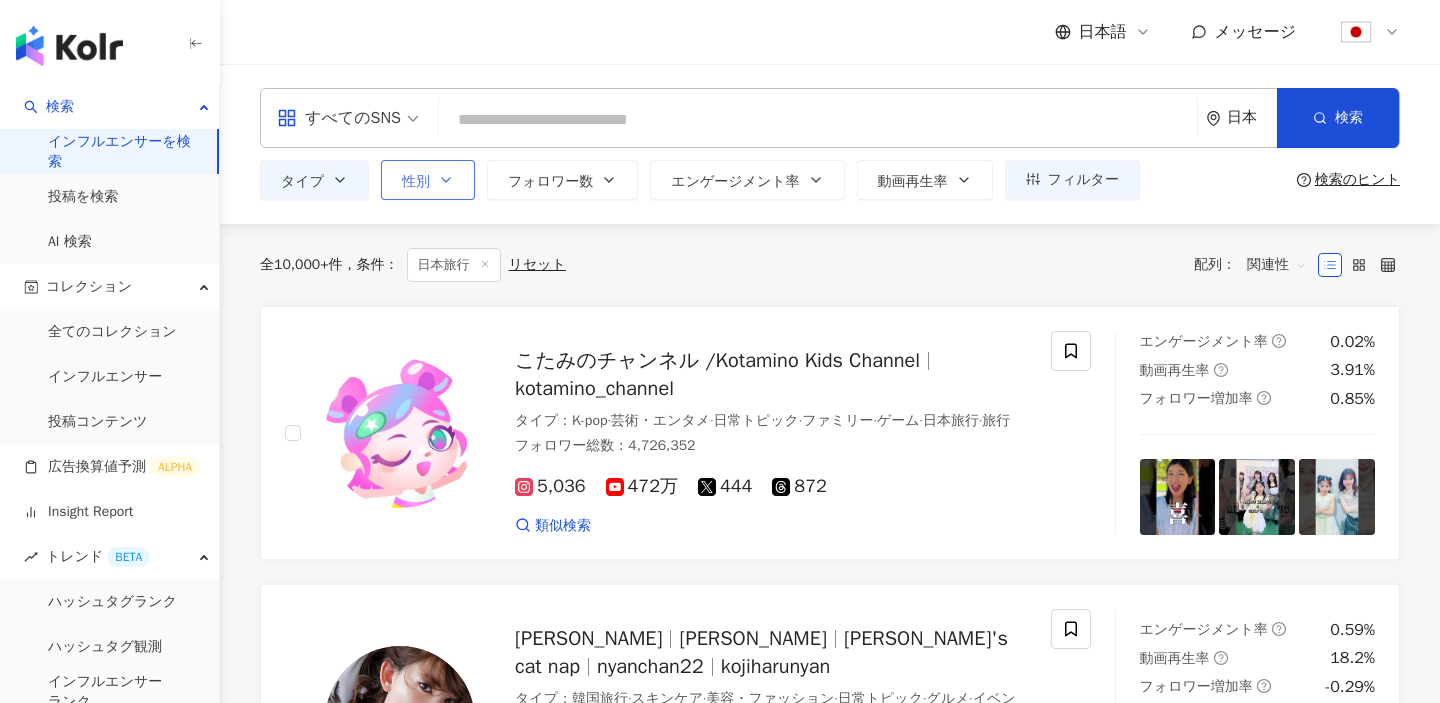 click 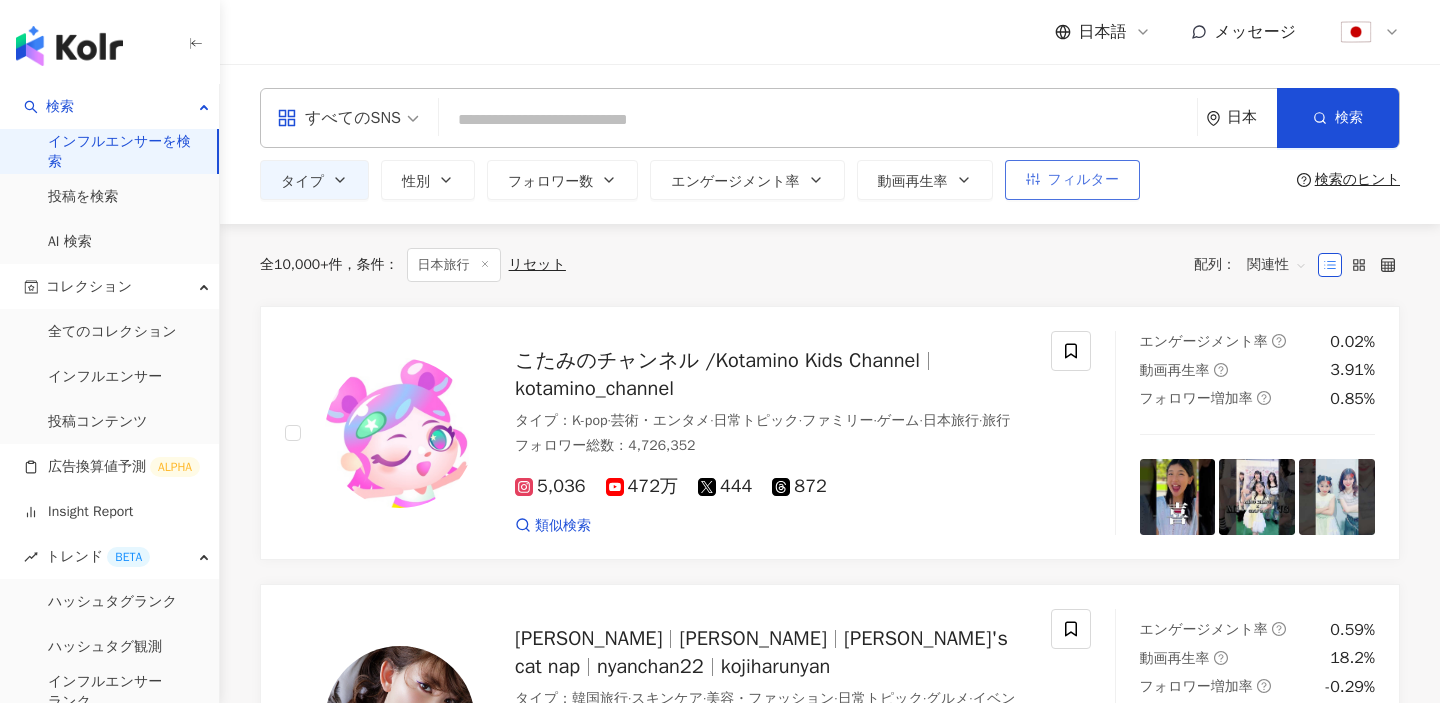 click on "フィルター" at bounding box center (1083, 180) 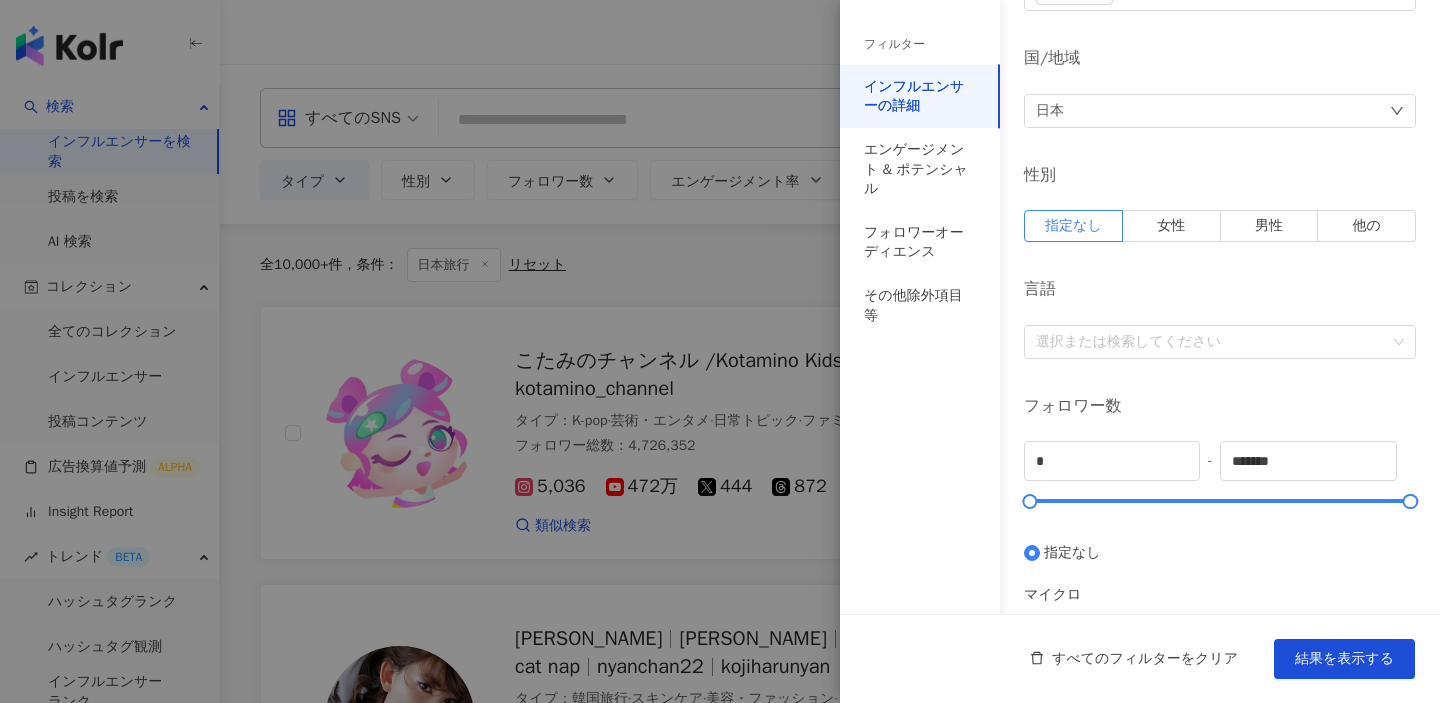 scroll, scrollTop: 156, scrollLeft: 0, axis: vertical 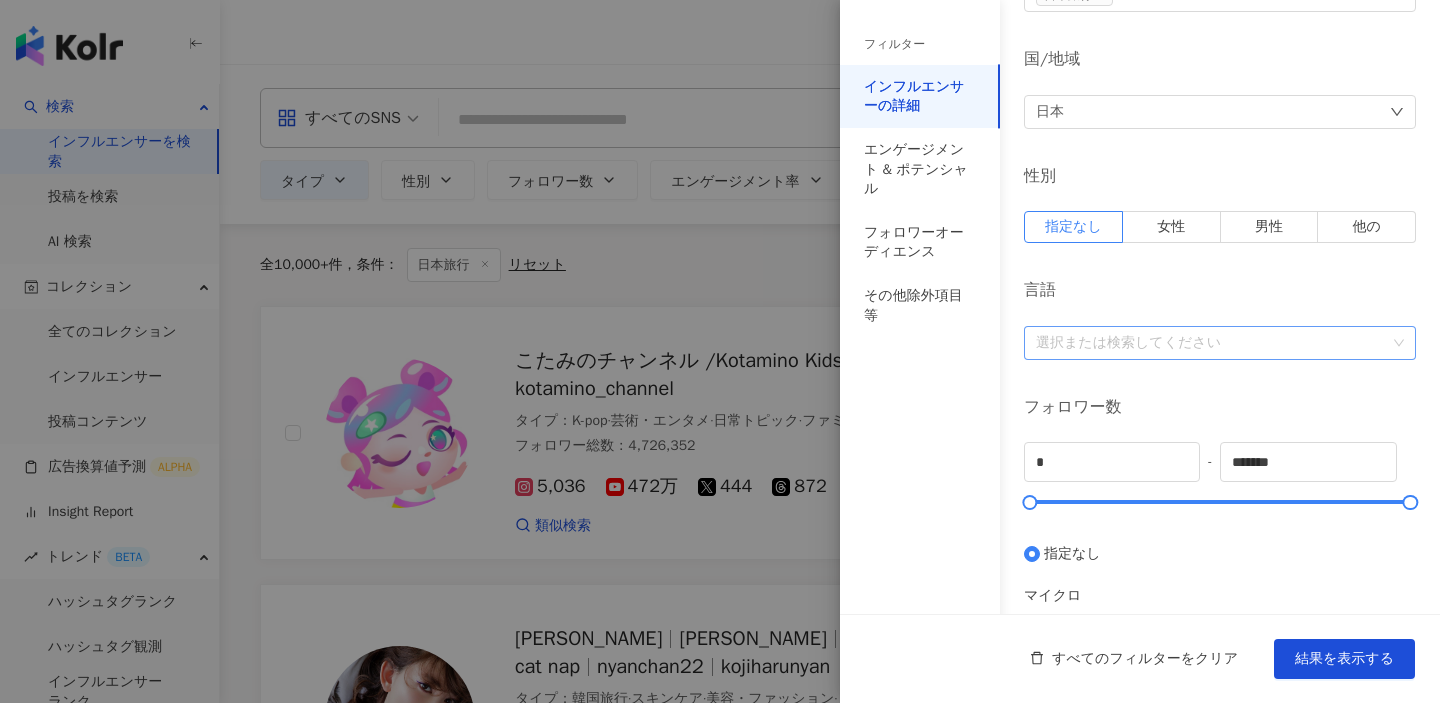 click at bounding box center [1209, 342] 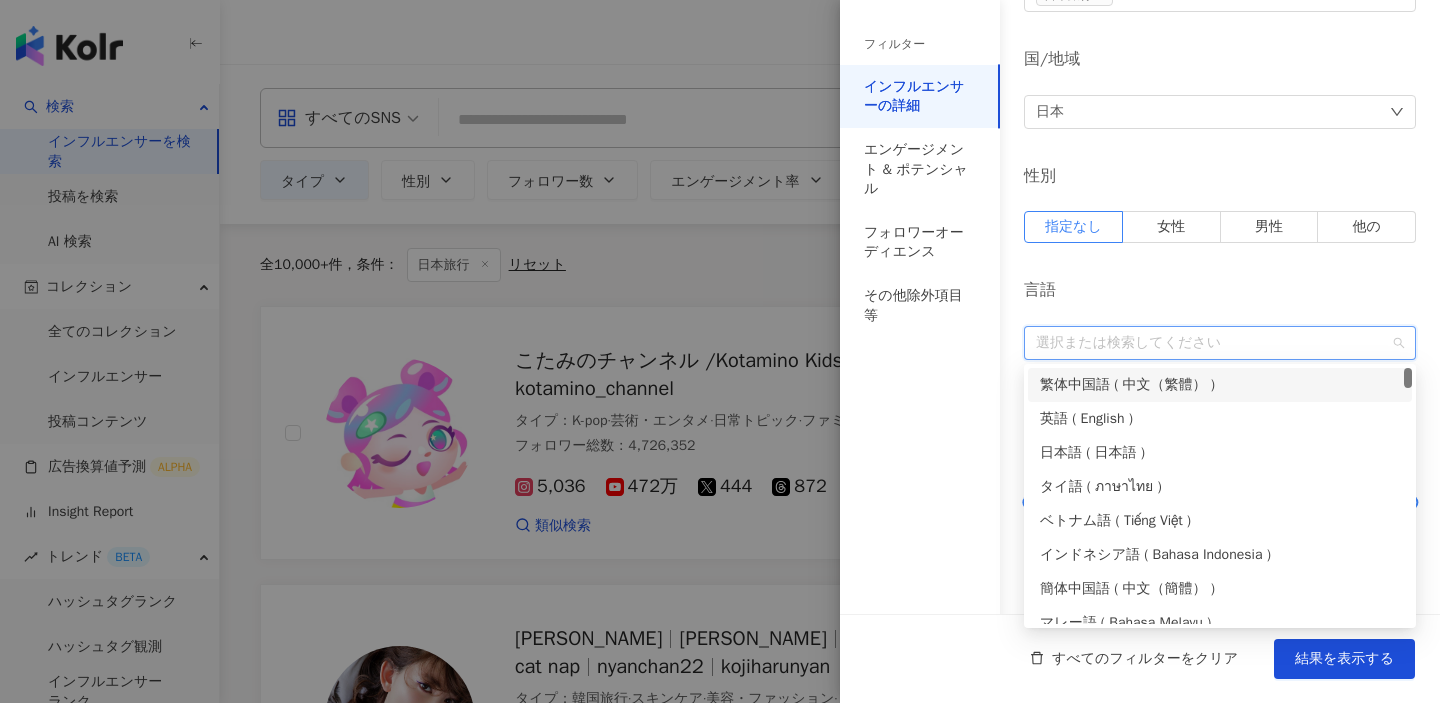 click on "言語" at bounding box center [1220, 290] 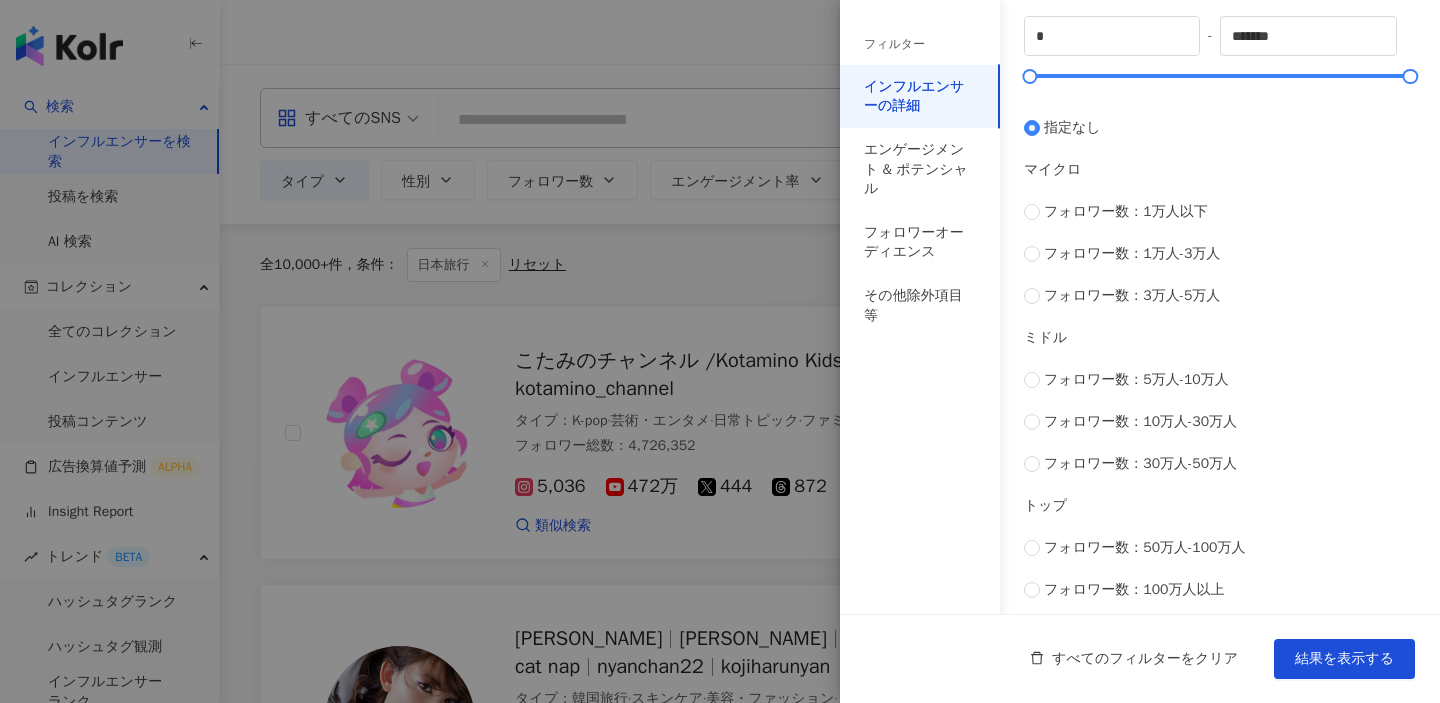 scroll, scrollTop: 592, scrollLeft: 0, axis: vertical 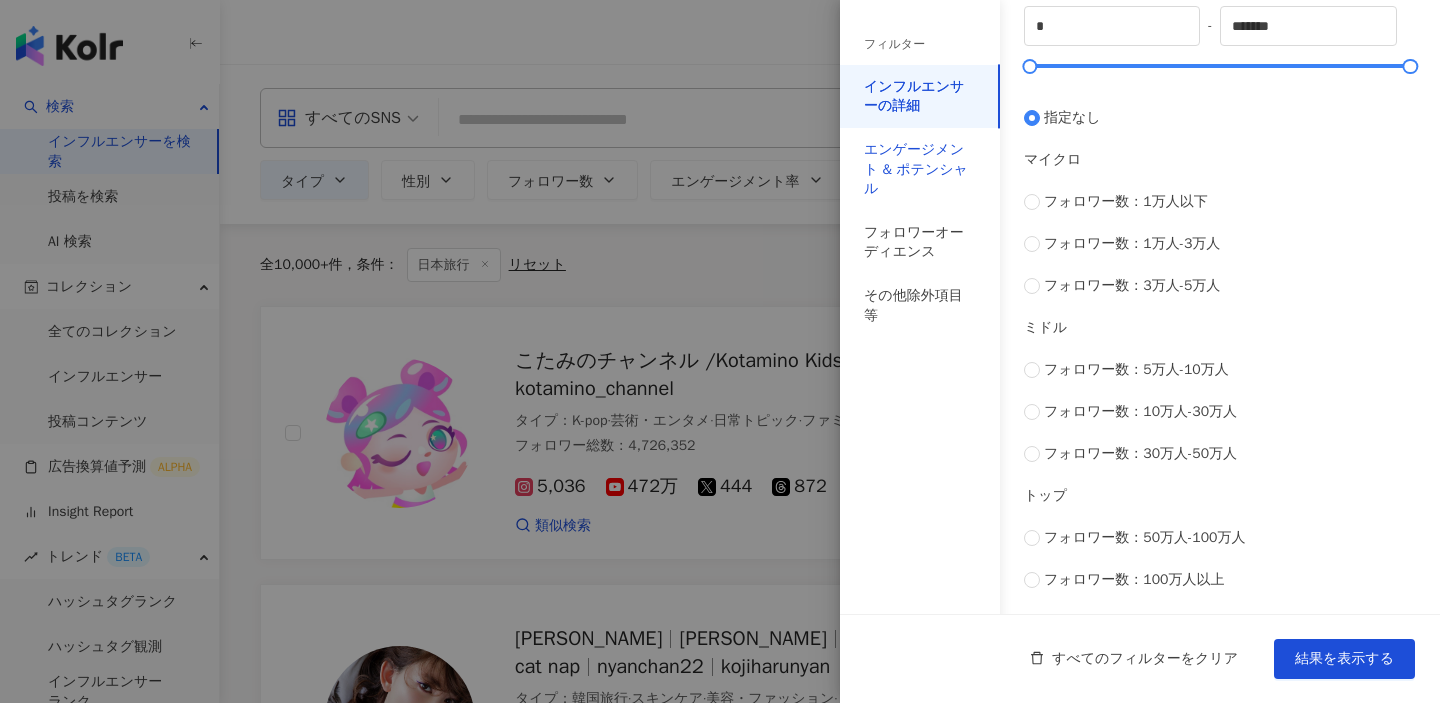 click on "エンゲージメント & ポテンシャル" at bounding box center [920, 169] 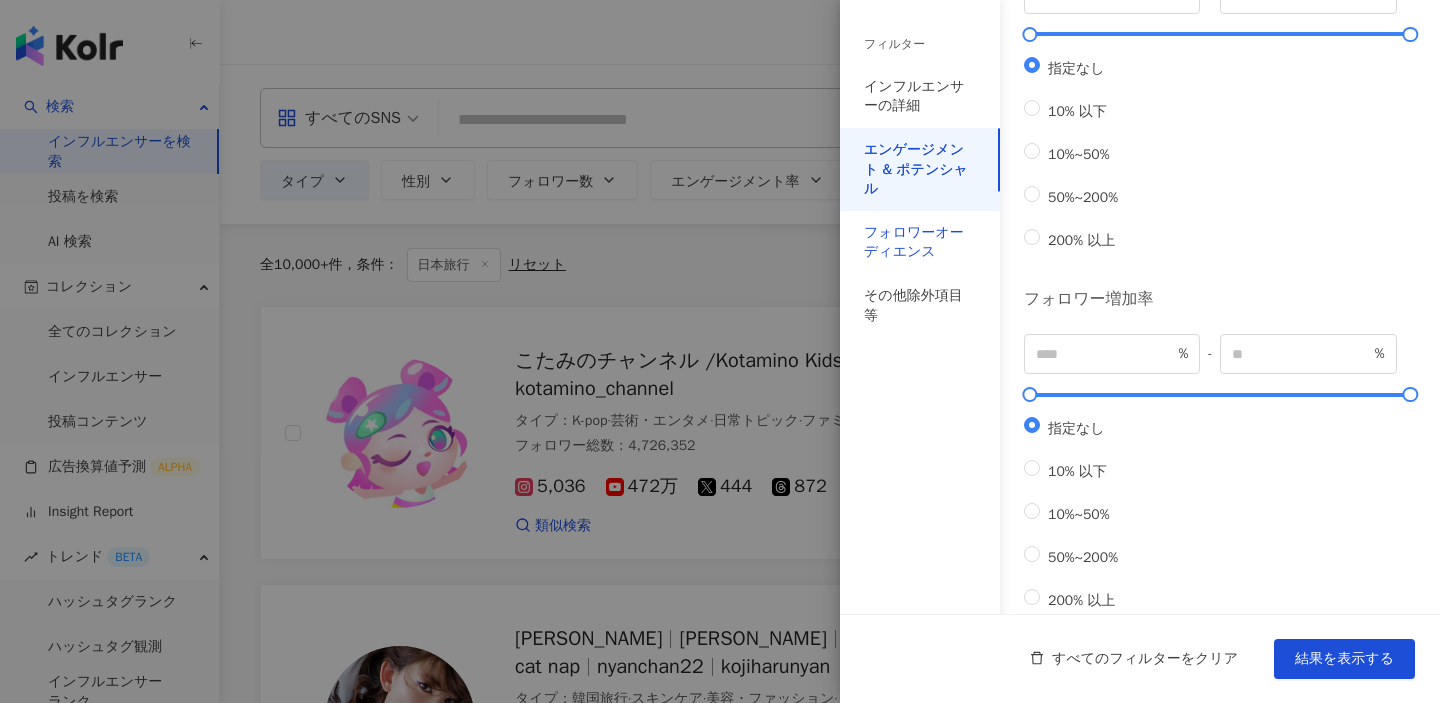 click on "フォロワーオーディエンス" at bounding box center [920, 242] 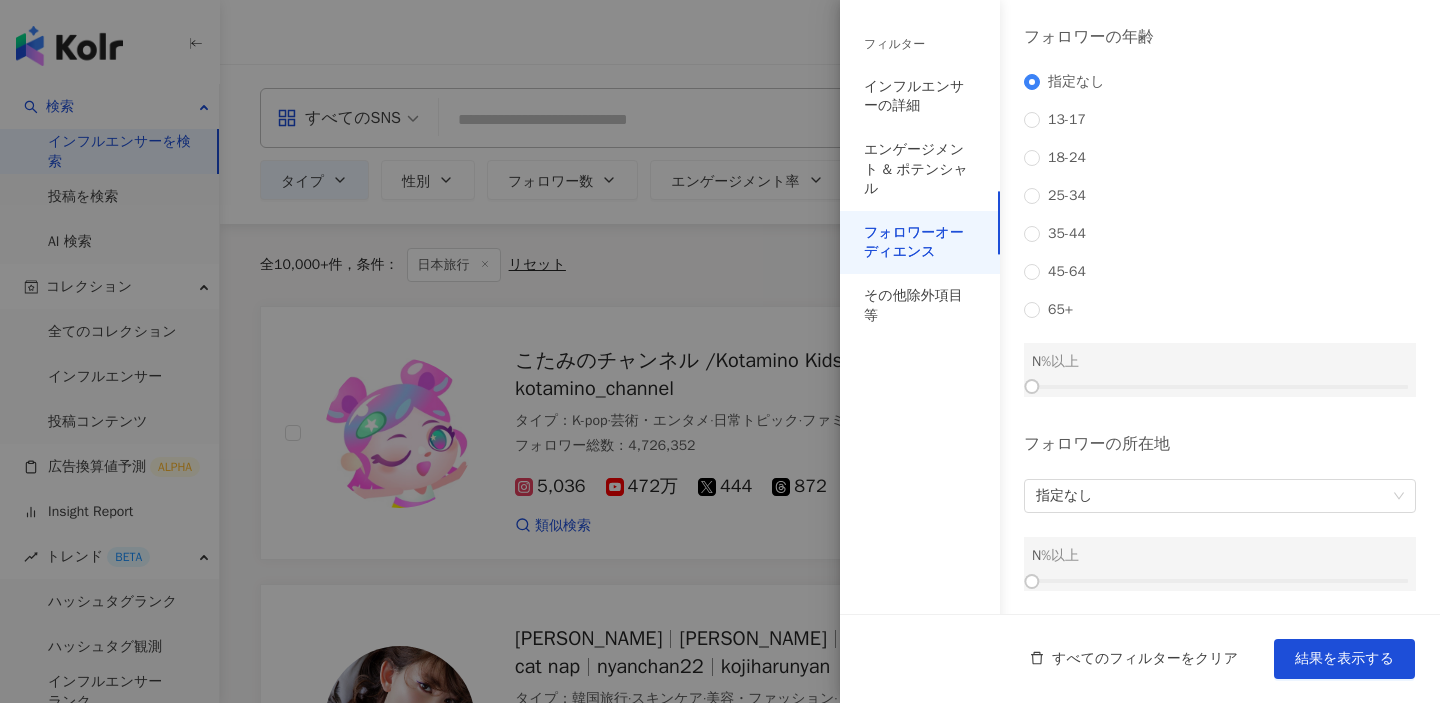 scroll, scrollTop: 248, scrollLeft: 0, axis: vertical 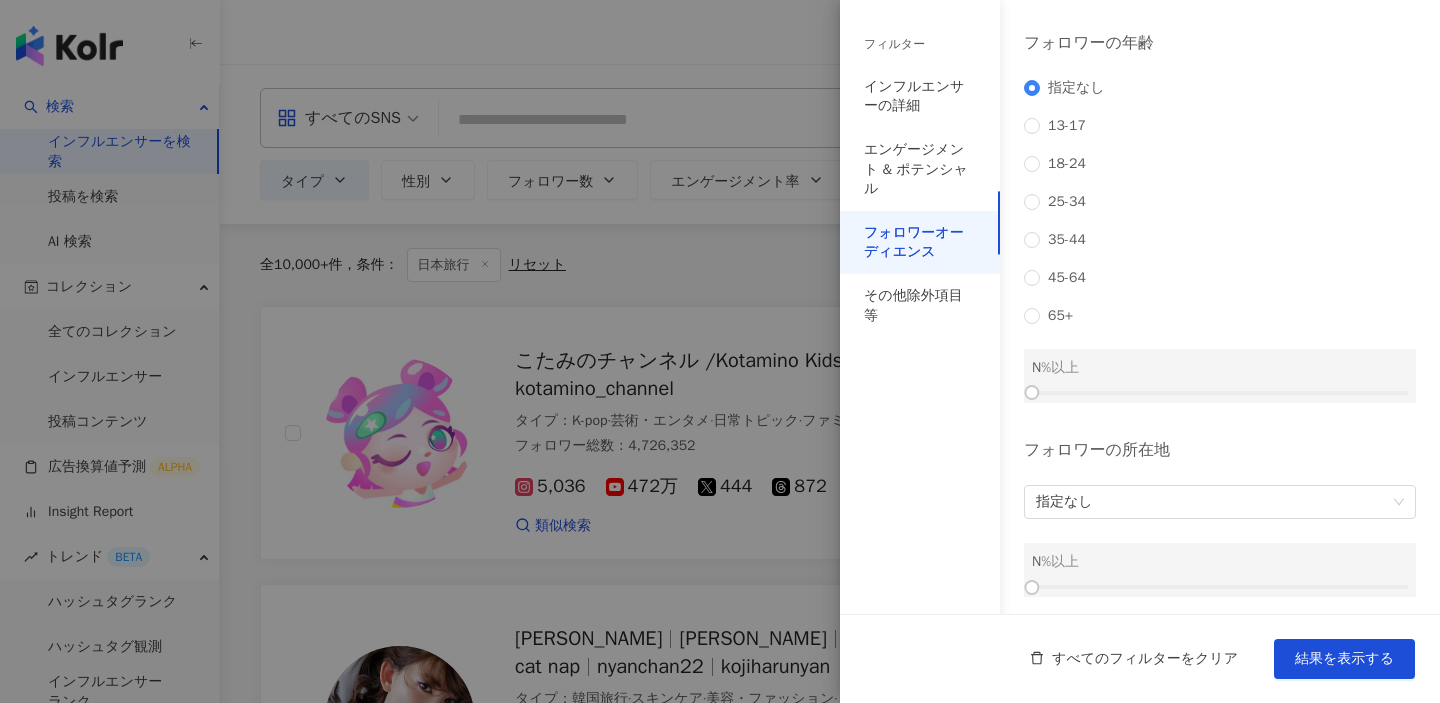 click on "フォロワーの所在地 指定なし   N %以上" at bounding box center (1220, 518) 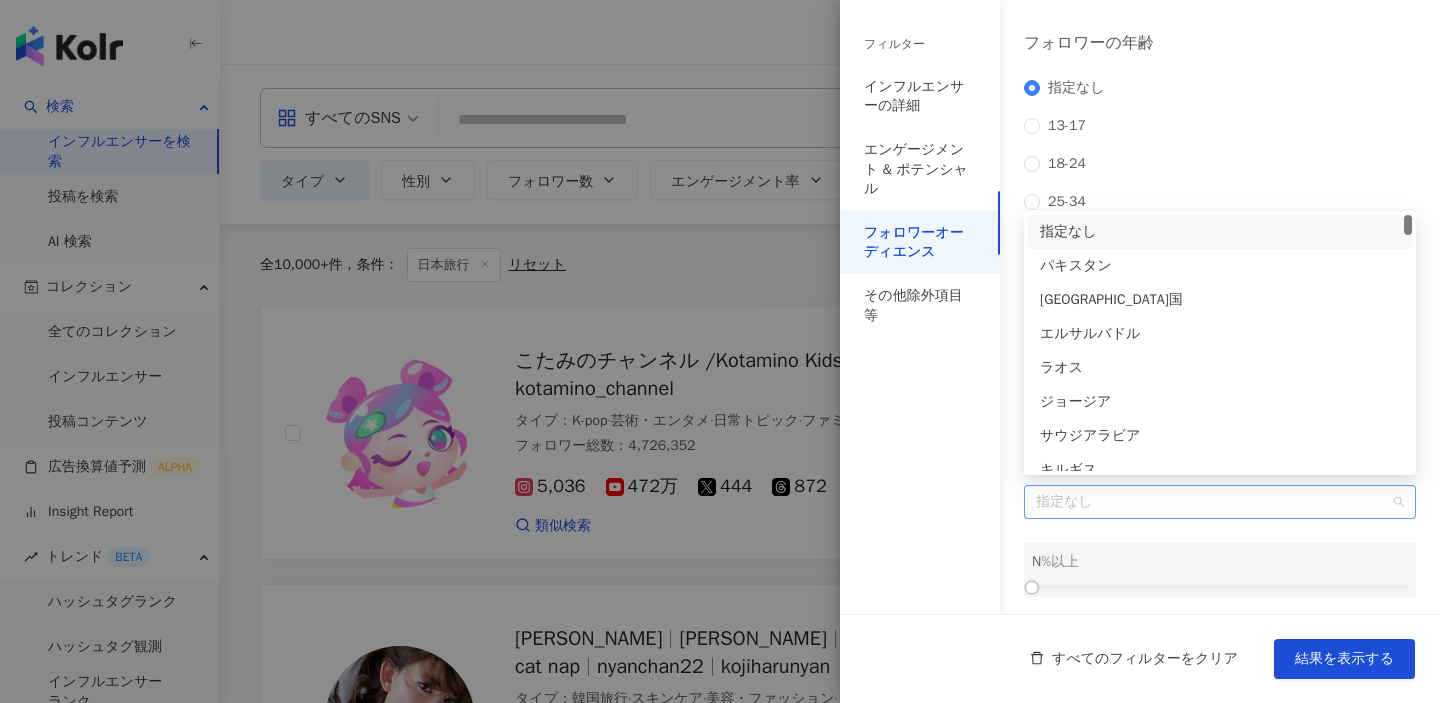 click on "指定なし" at bounding box center (1220, 502) 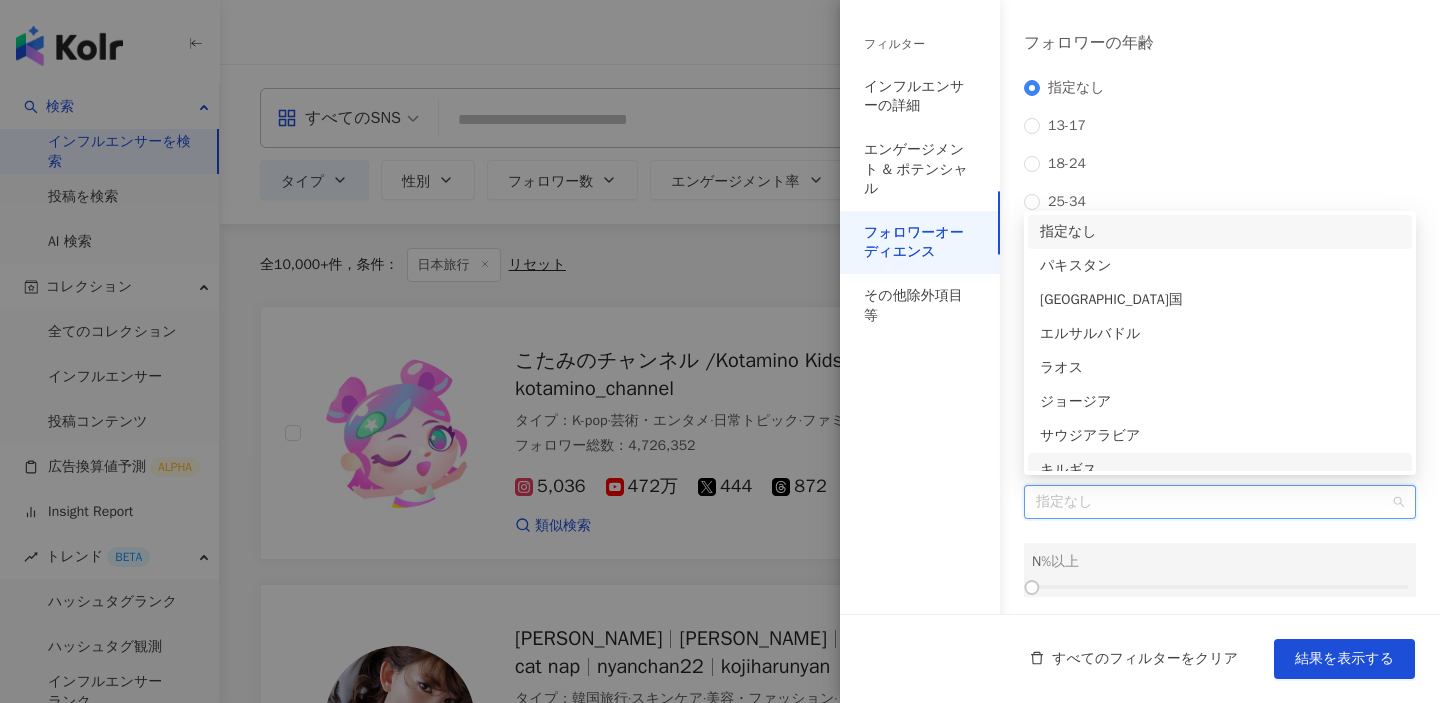 click on "フォロワーの所在地 指定なし   N %以上" at bounding box center [1220, 518] 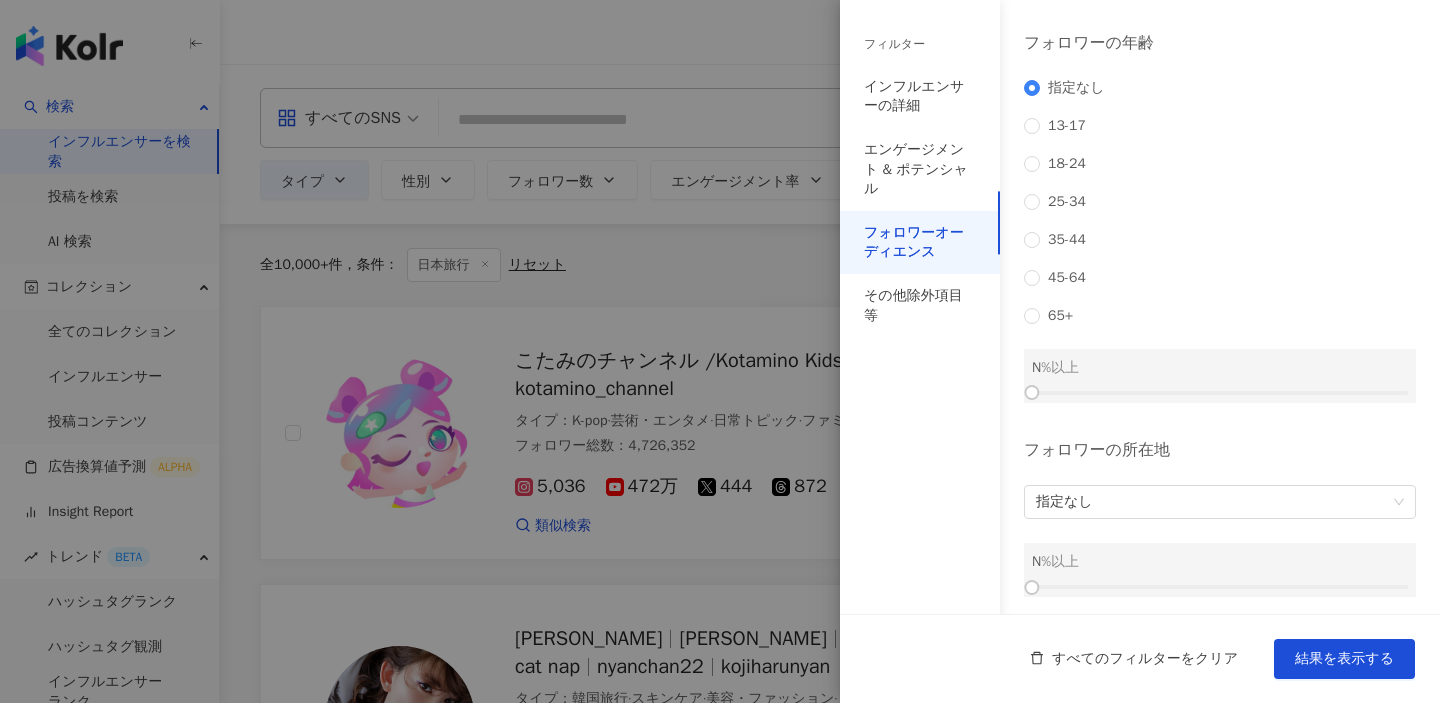 click at bounding box center (1220, 587) 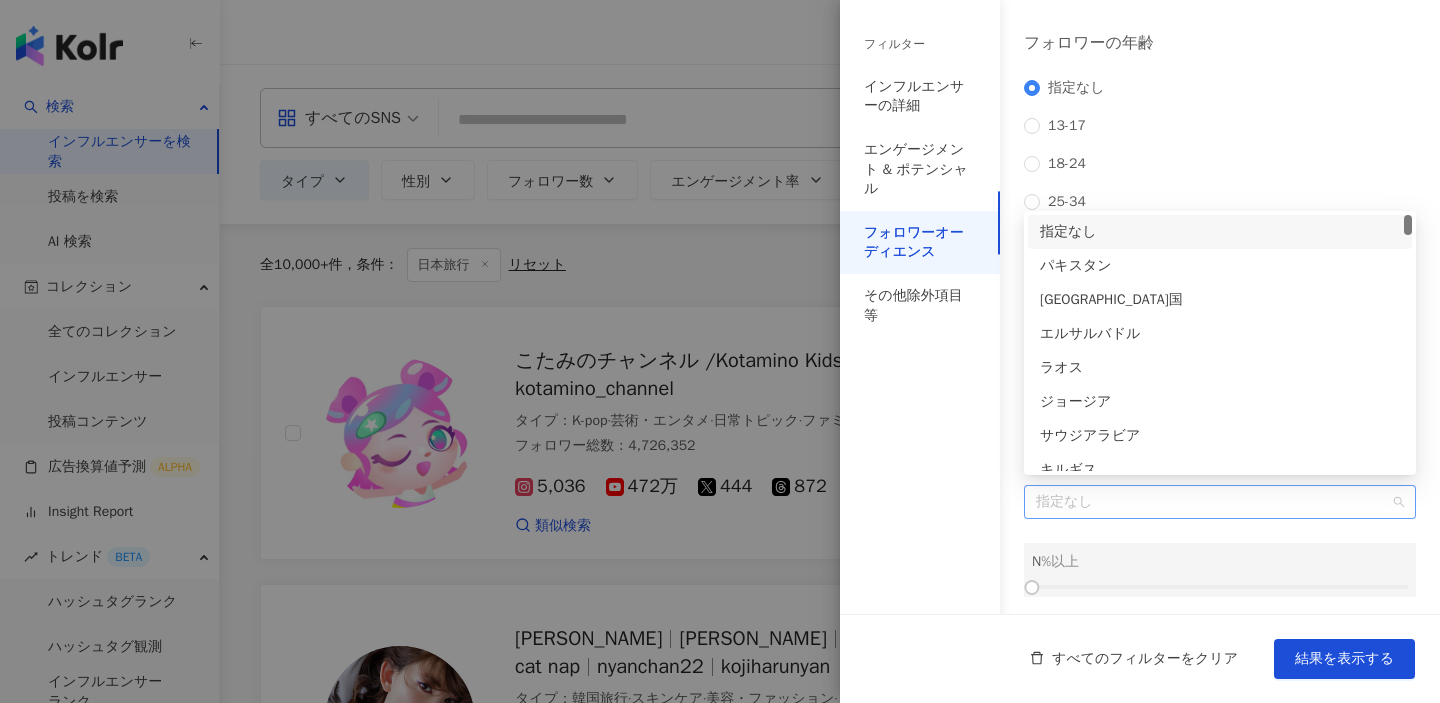 click on "指定なし" at bounding box center (1220, 502) 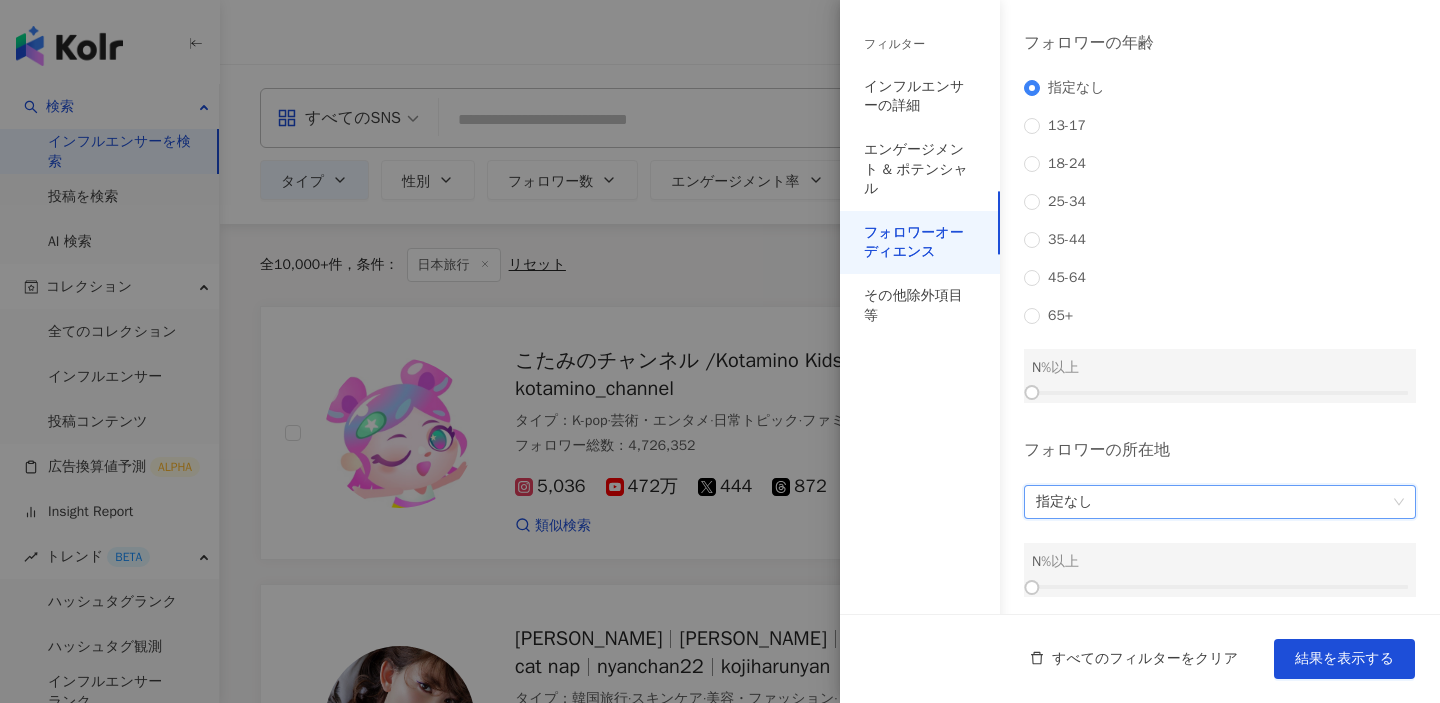 click at bounding box center (1220, 587) 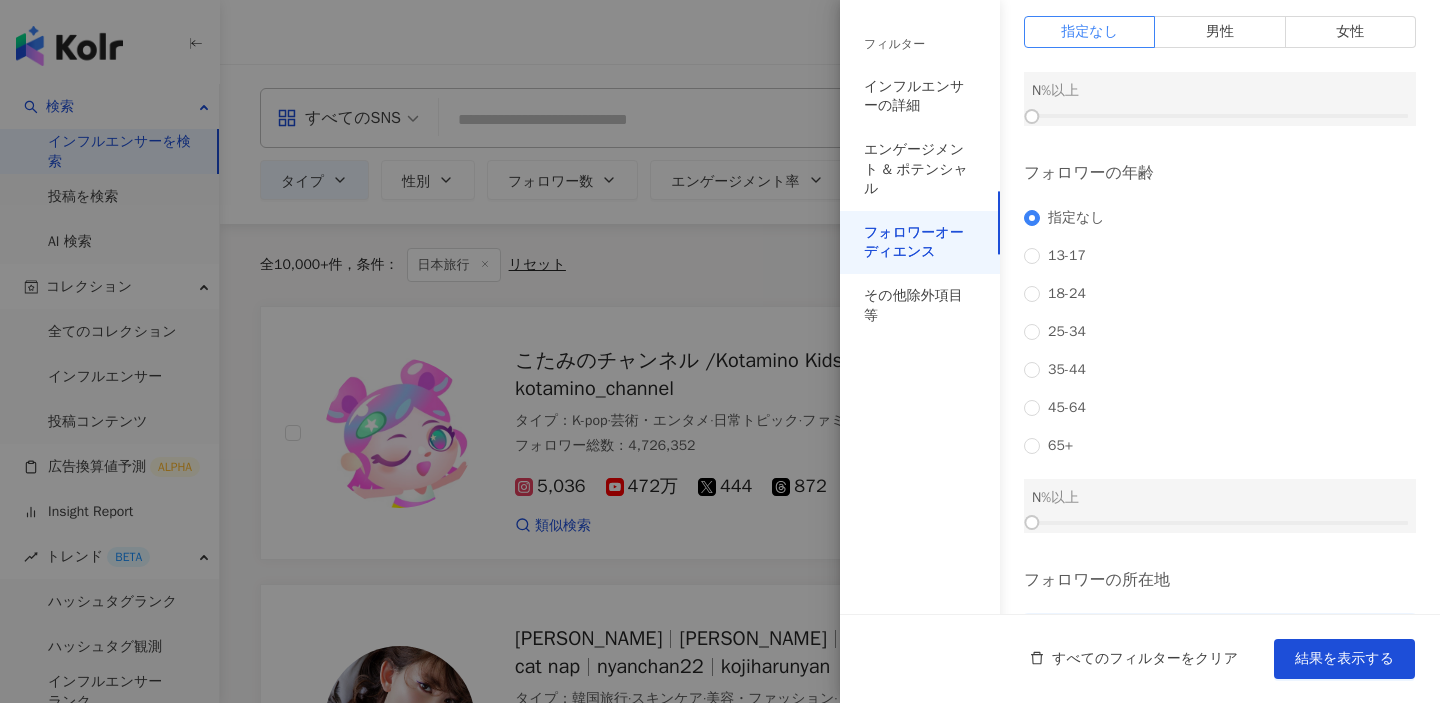 scroll, scrollTop: 0, scrollLeft: 0, axis: both 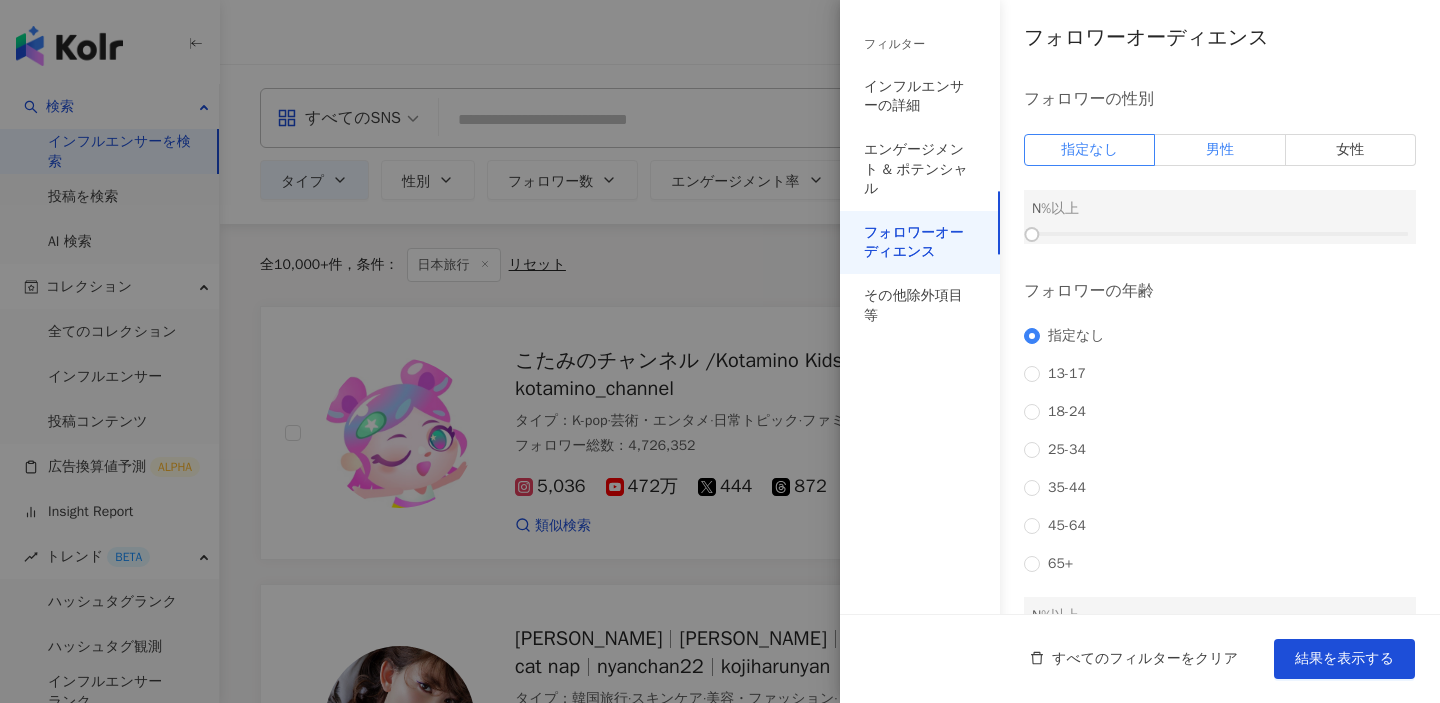 click on "男性" at bounding box center [1220, 150] 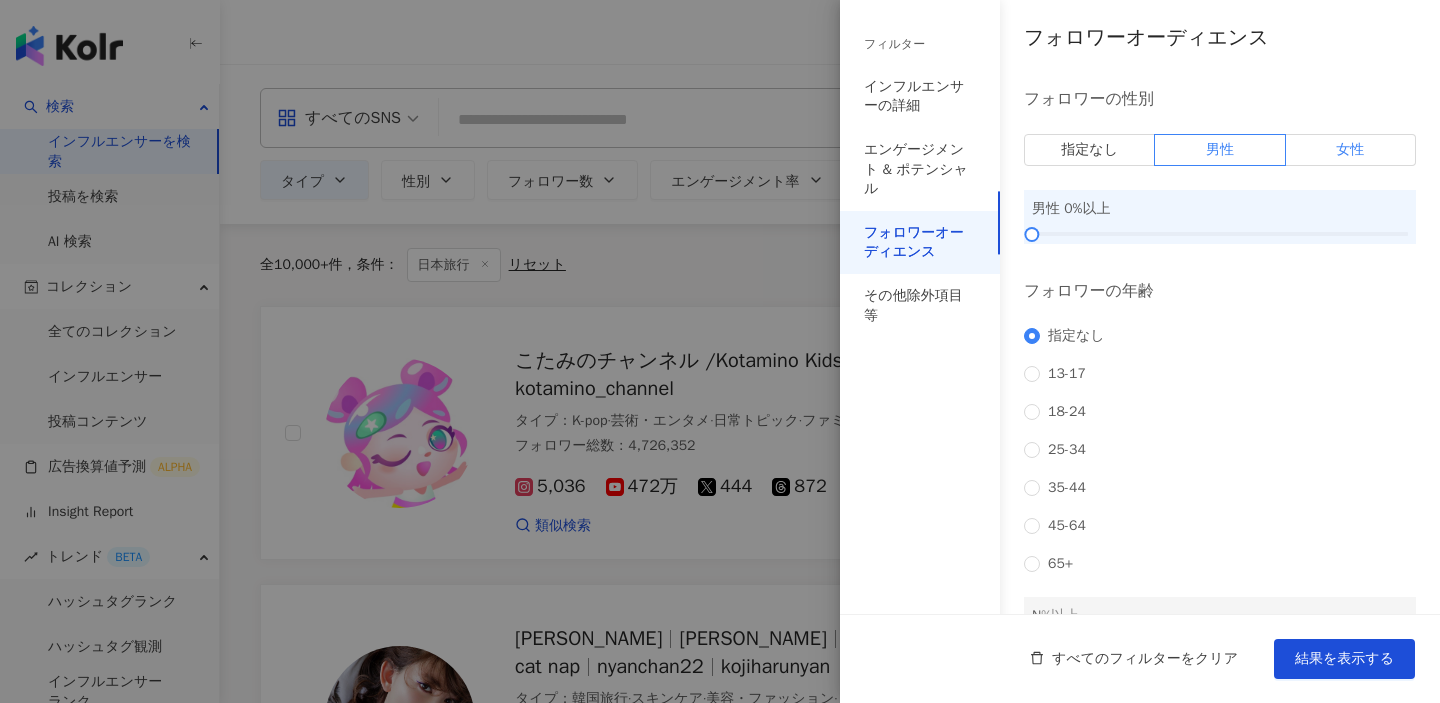 click on "女性" at bounding box center (1351, 150) 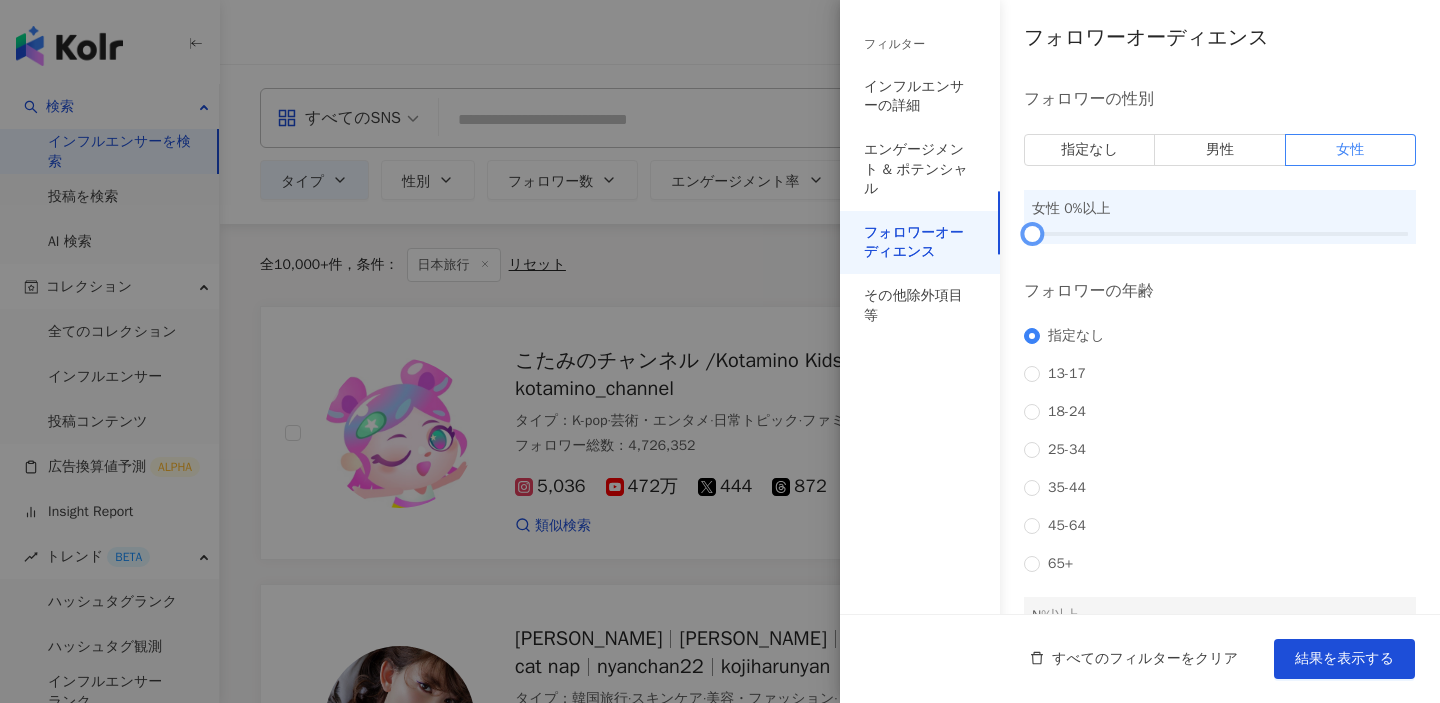 click at bounding box center [1220, 234] 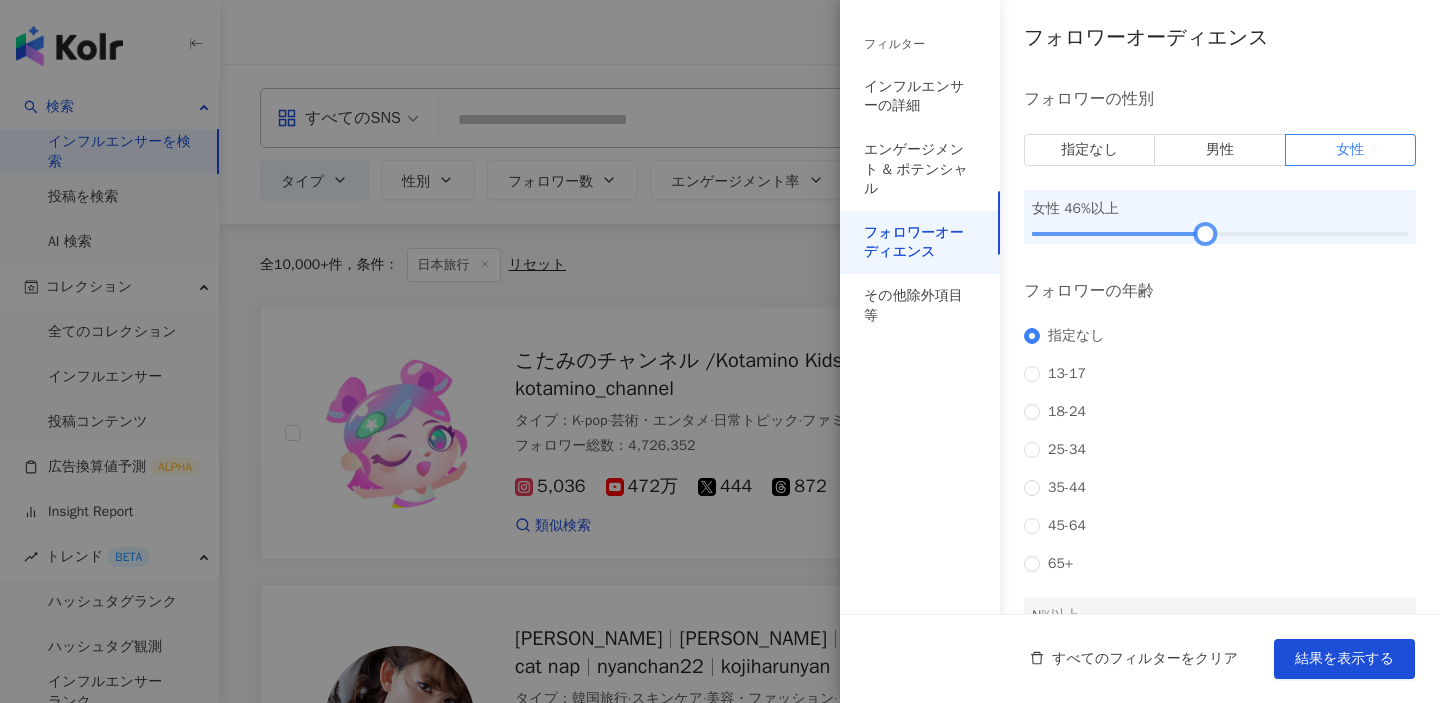 click at bounding box center [1220, 234] 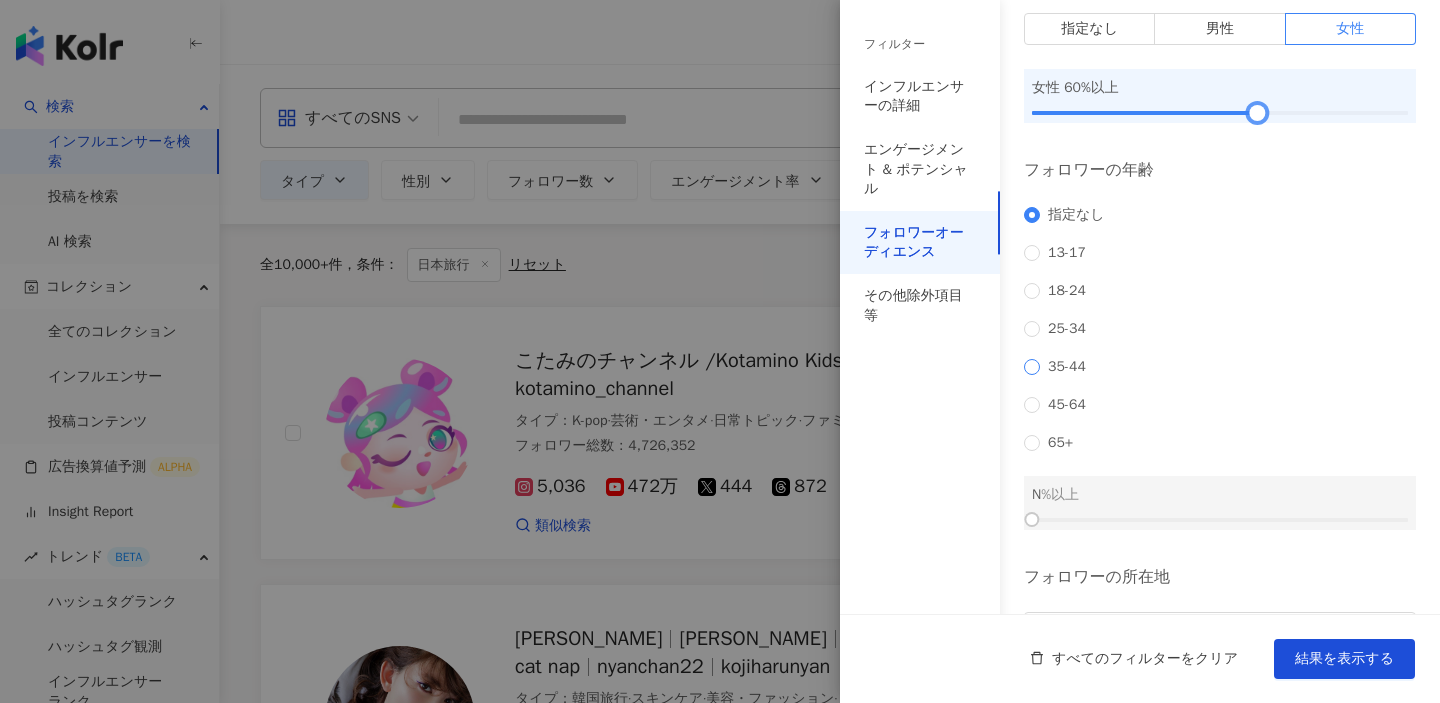 scroll, scrollTop: 131, scrollLeft: 0, axis: vertical 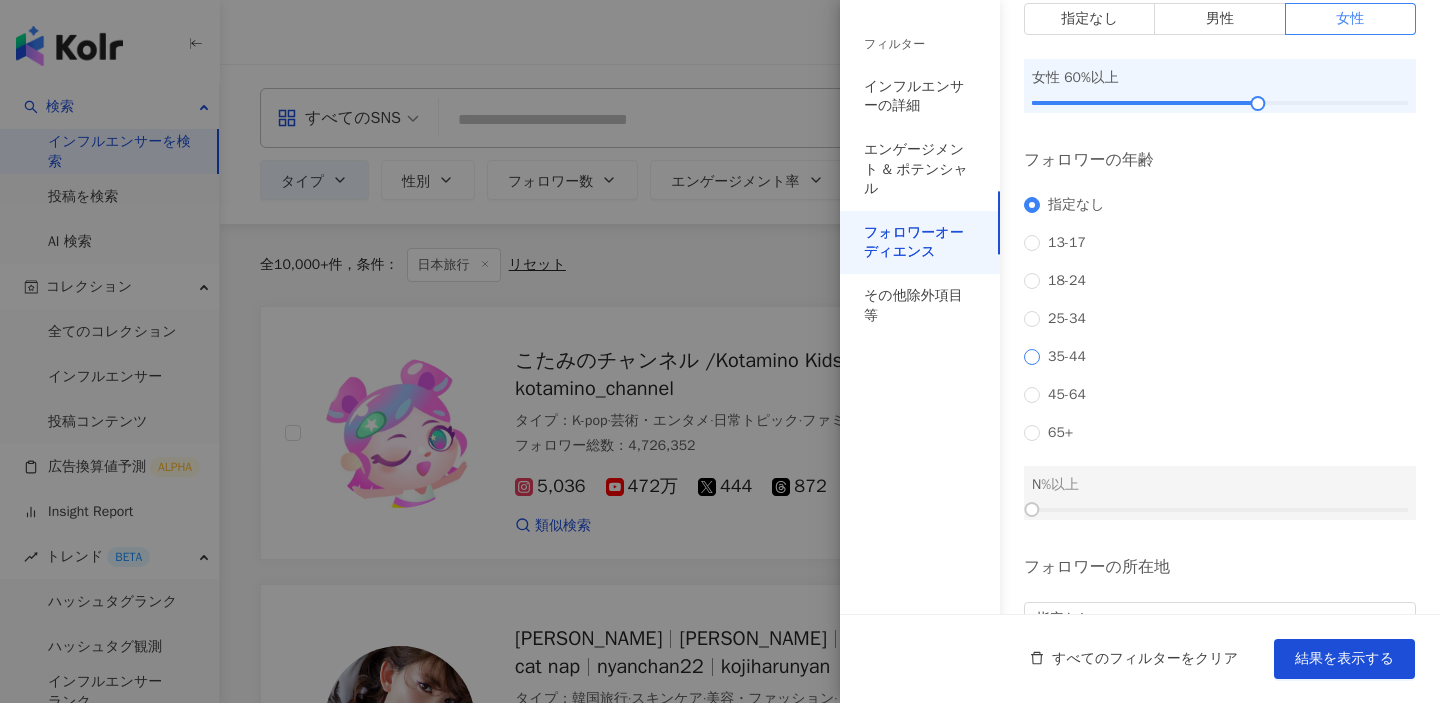 click on "35-44" at bounding box center (1067, 357) 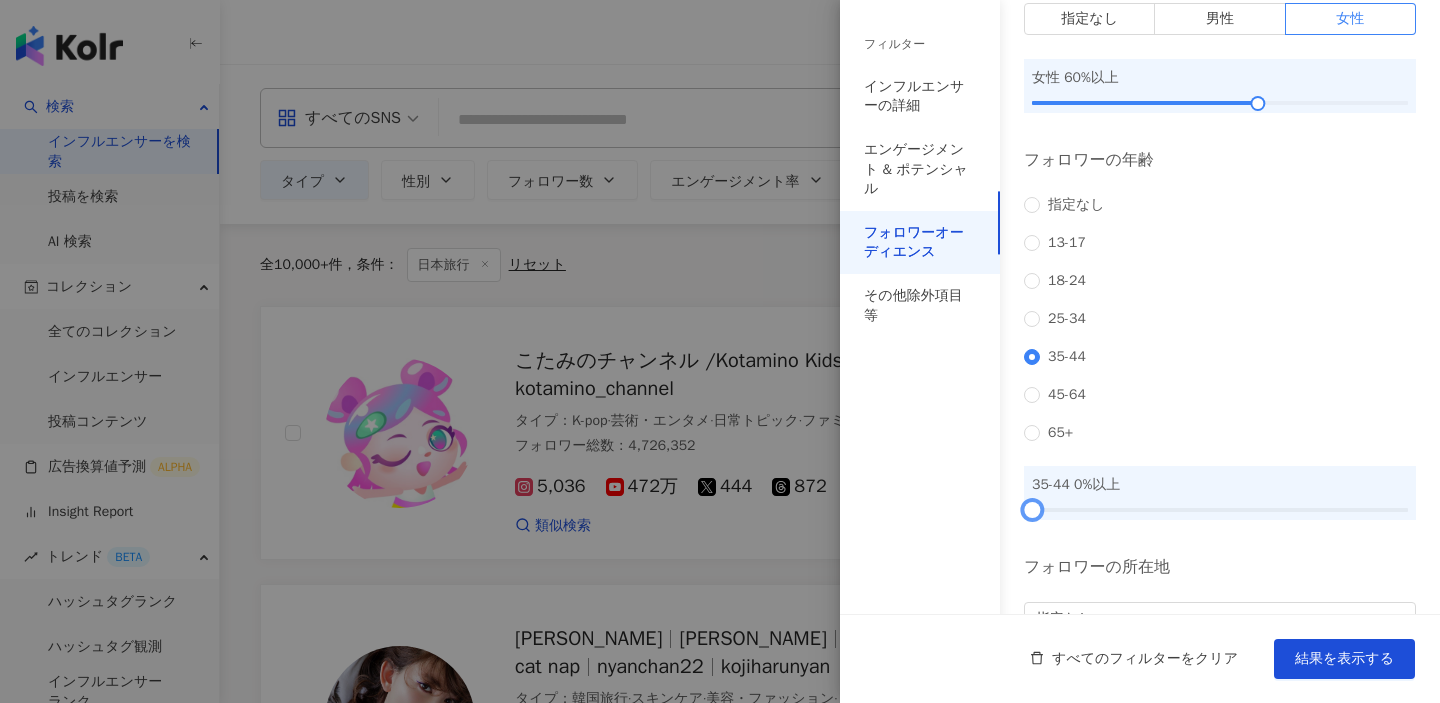 click at bounding box center [1220, 510] 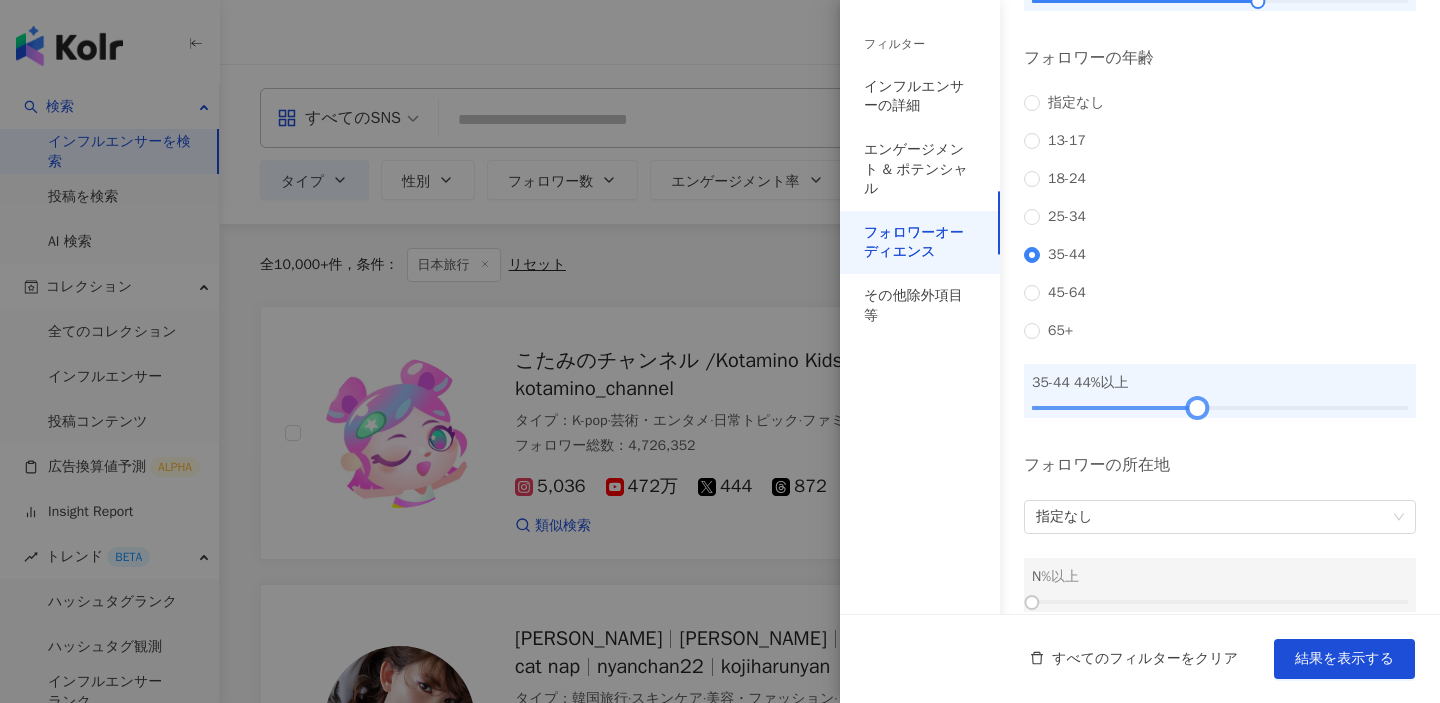 scroll, scrollTop: 248, scrollLeft: 0, axis: vertical 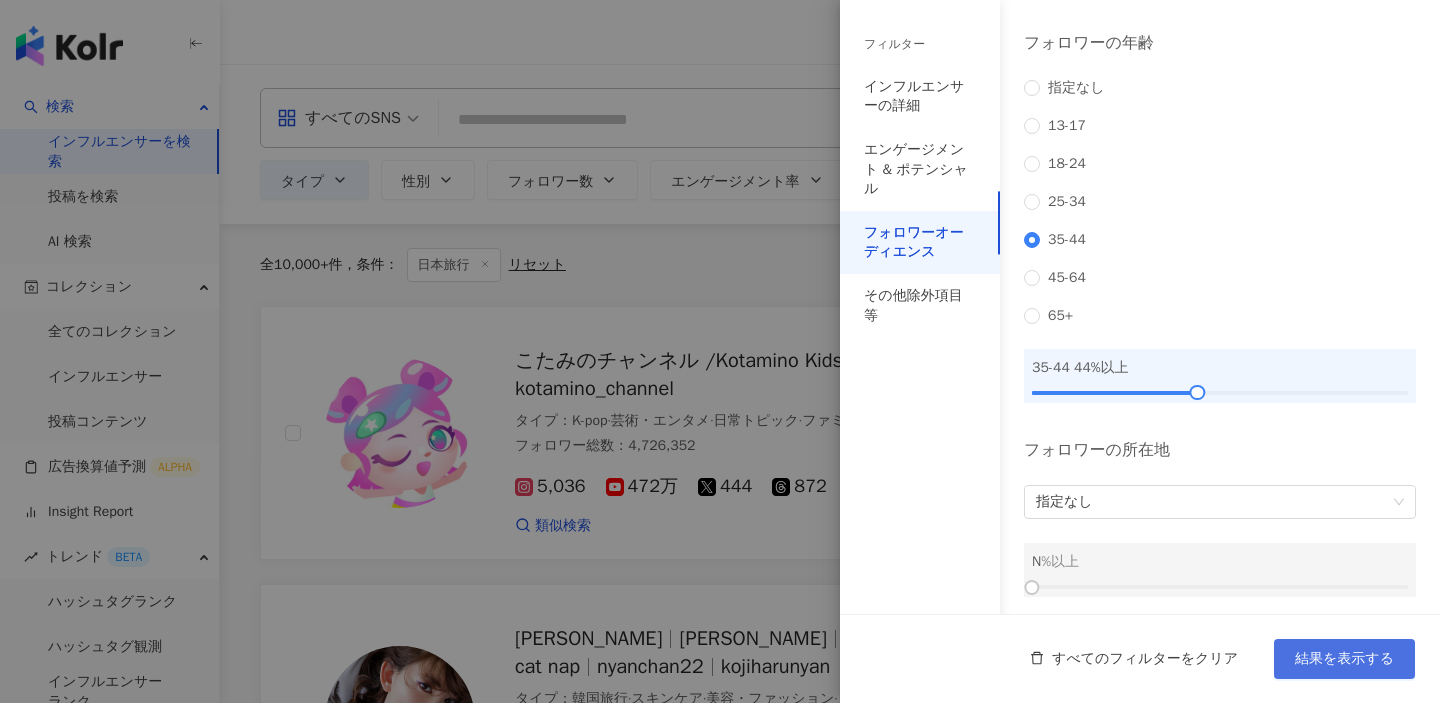 click on "結果を表示する" at bounding box center [1344, 659] 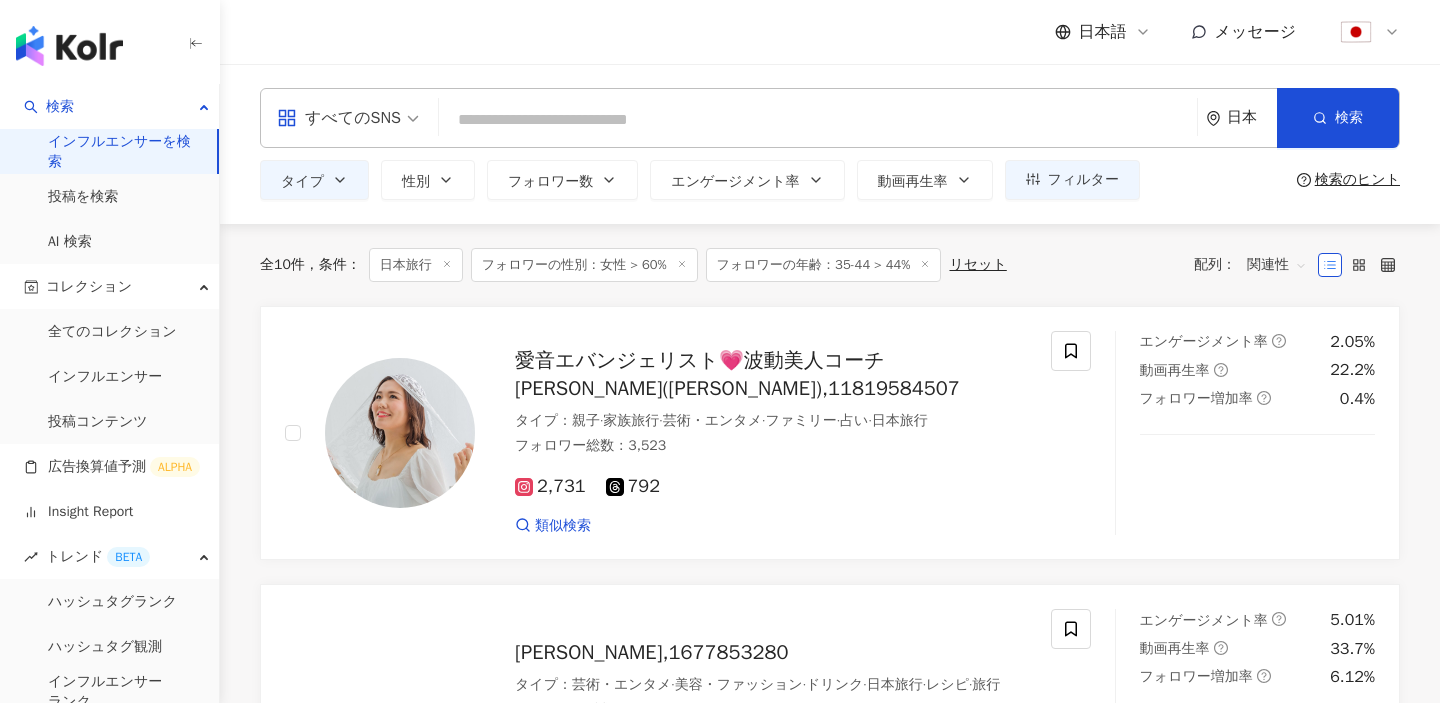 click on "フォロワーの年齢：35-44 > 44%" at bounding box center [824, 265] 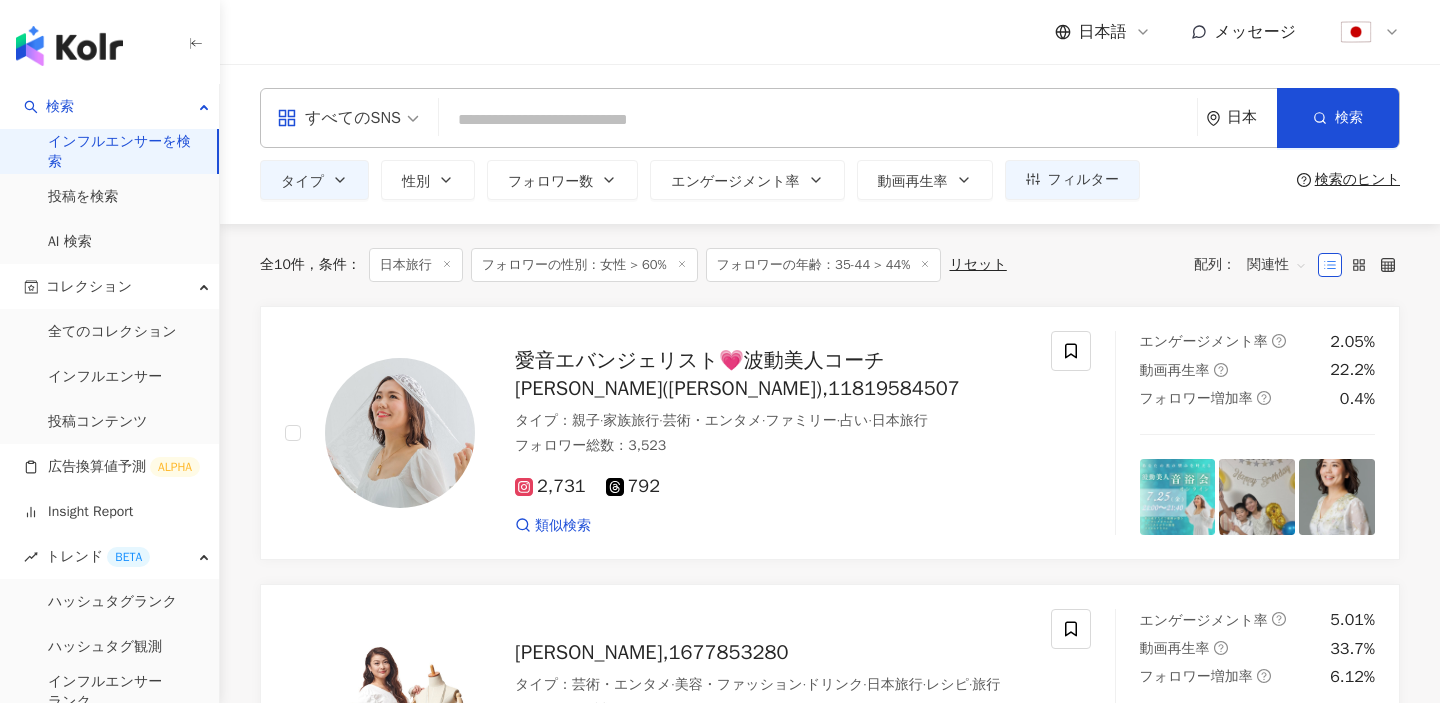 click on "フォロワーの年齢：35-44 > 44%" at bounding box center [824, 265] 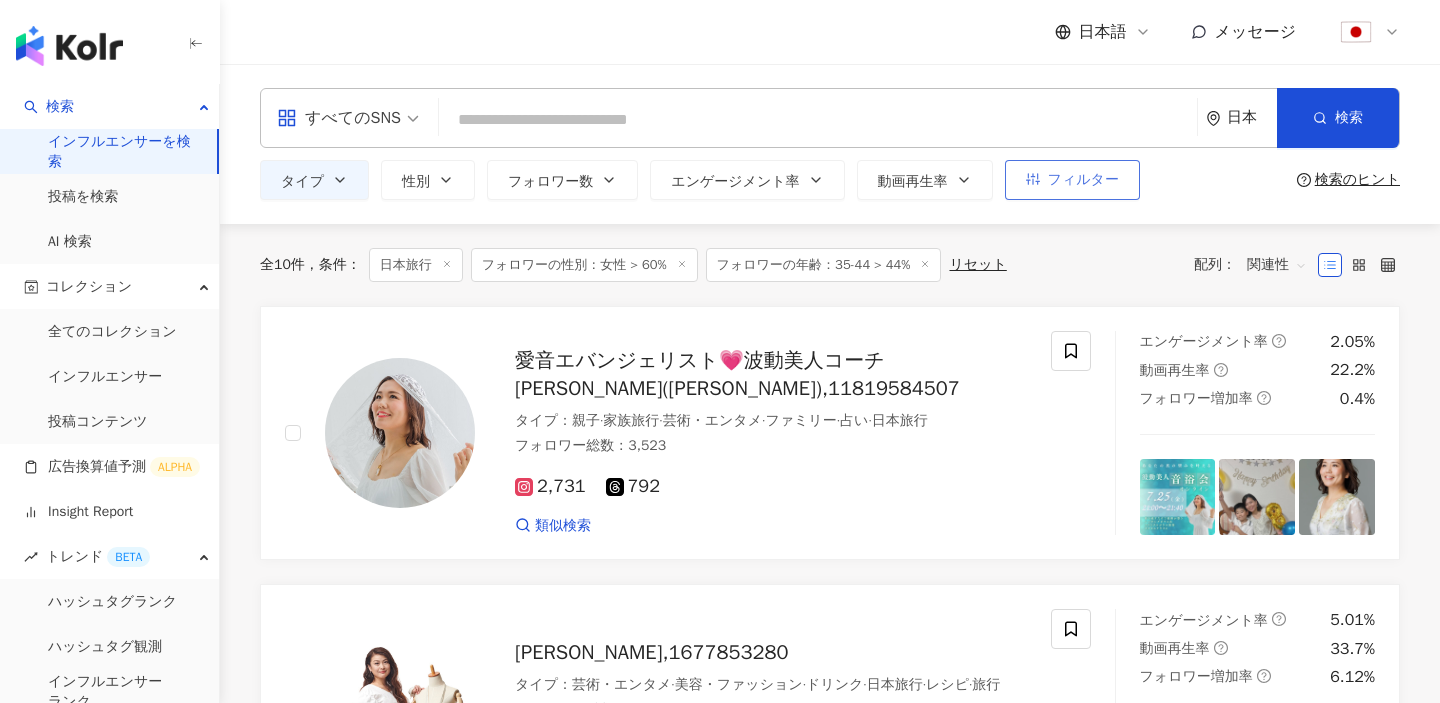 click 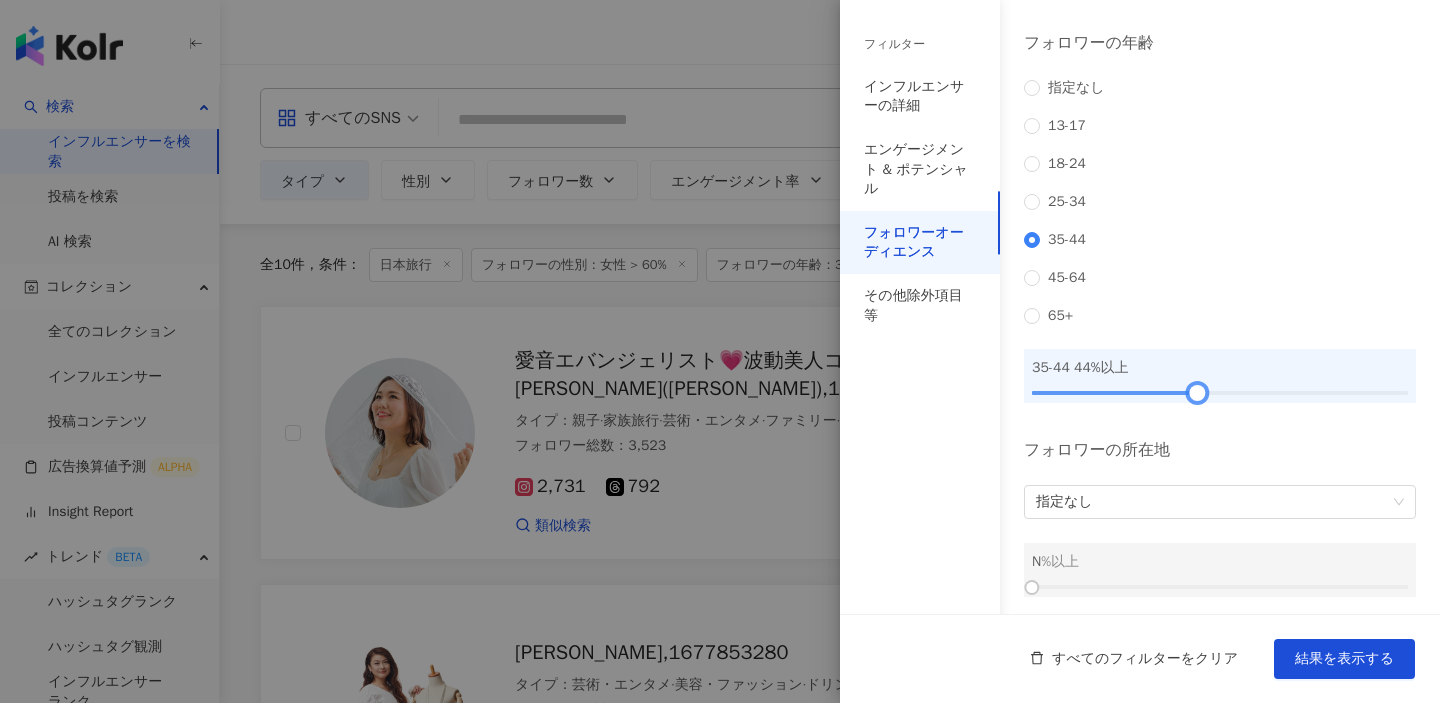 click at bounding box center [1220, 393] 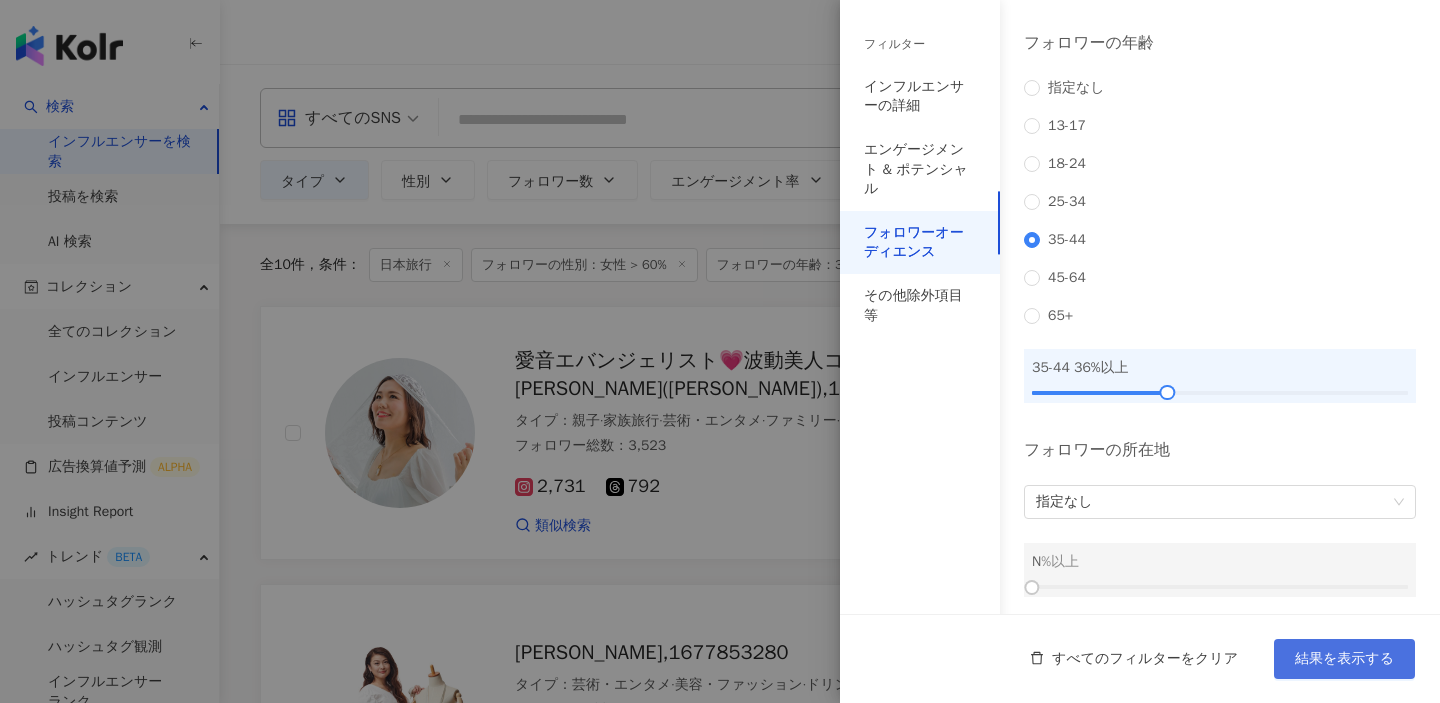 click on "結果を表示する" at bounding box center [1344, 659] 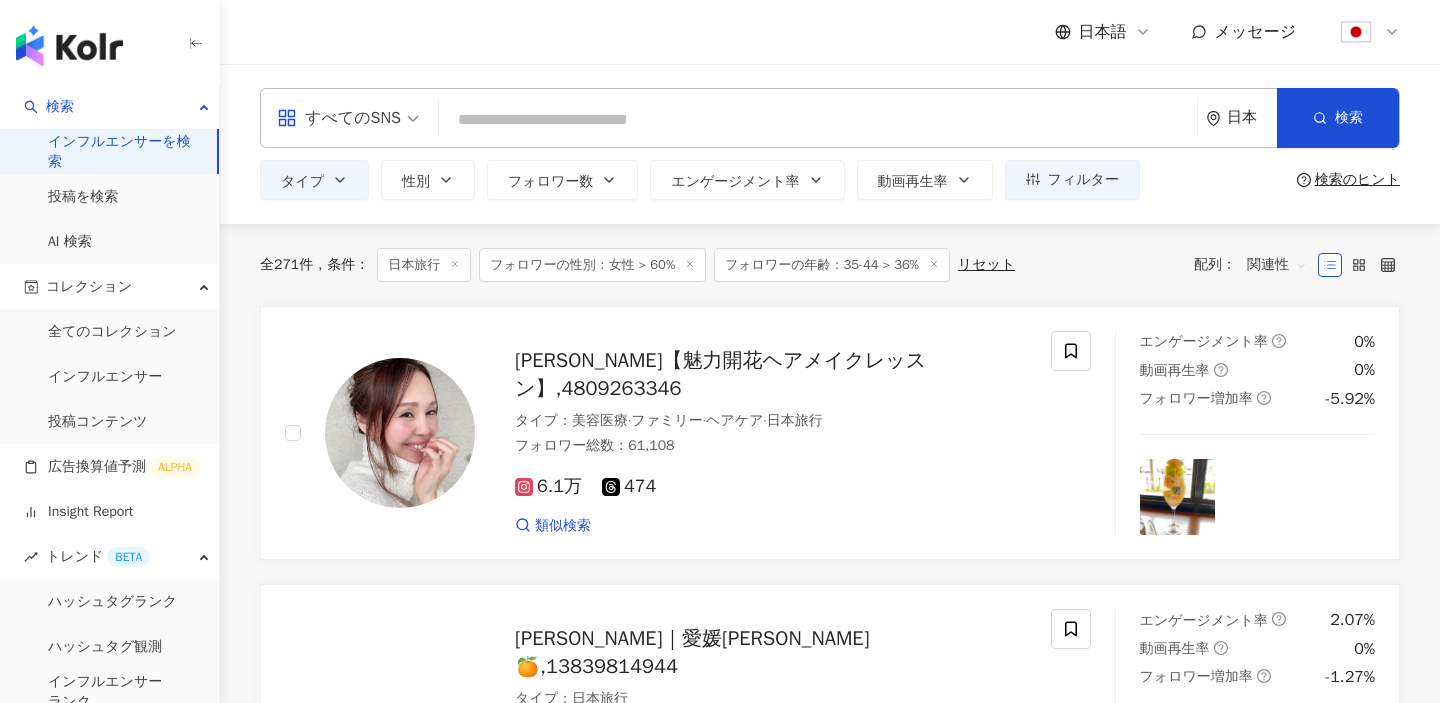 click on "フォロワーの性別：女性 > 60%" at bounding box center [592, 265] 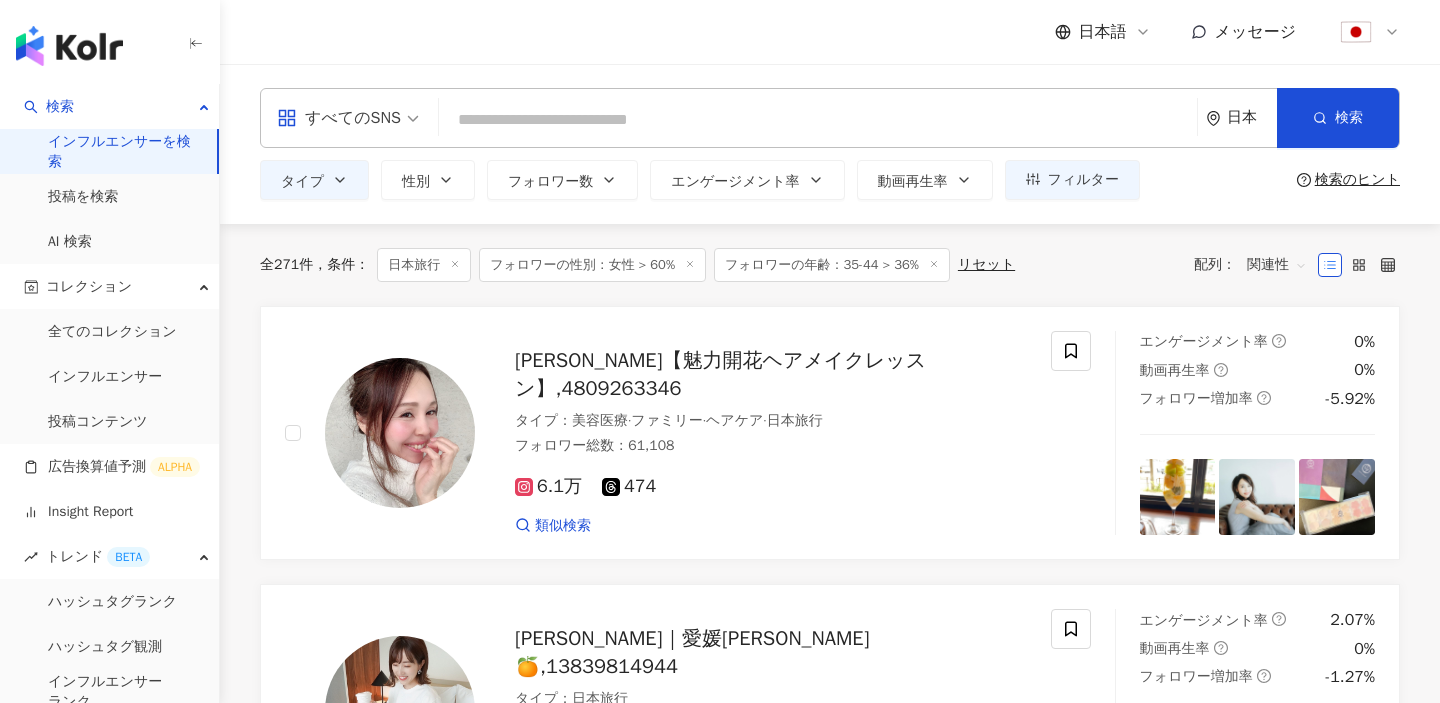 click 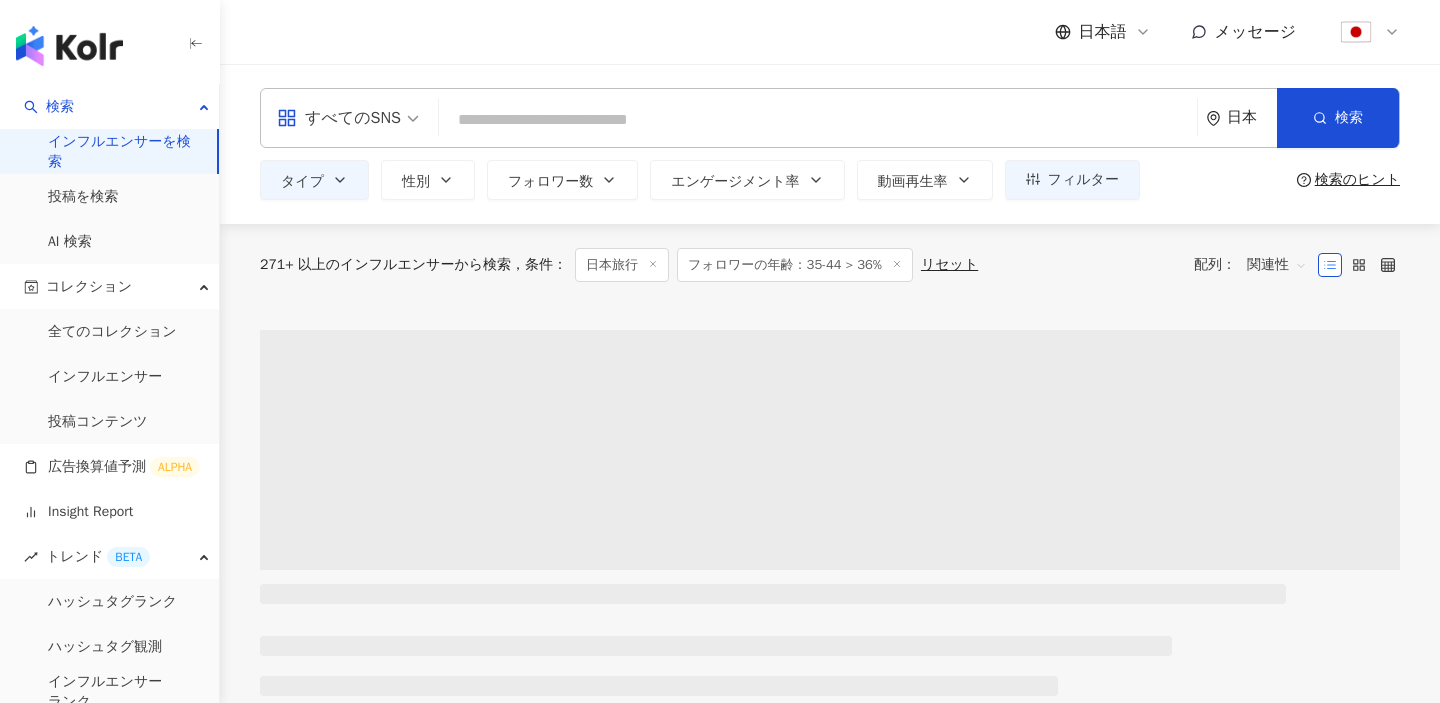 click on "271+ 以上のインフルエンサーから検索 条件 ： 日本旅行 フォロワーの年齢：35-44 > 36% リセット 配列： 関連性" at bounding box center [830, 265] 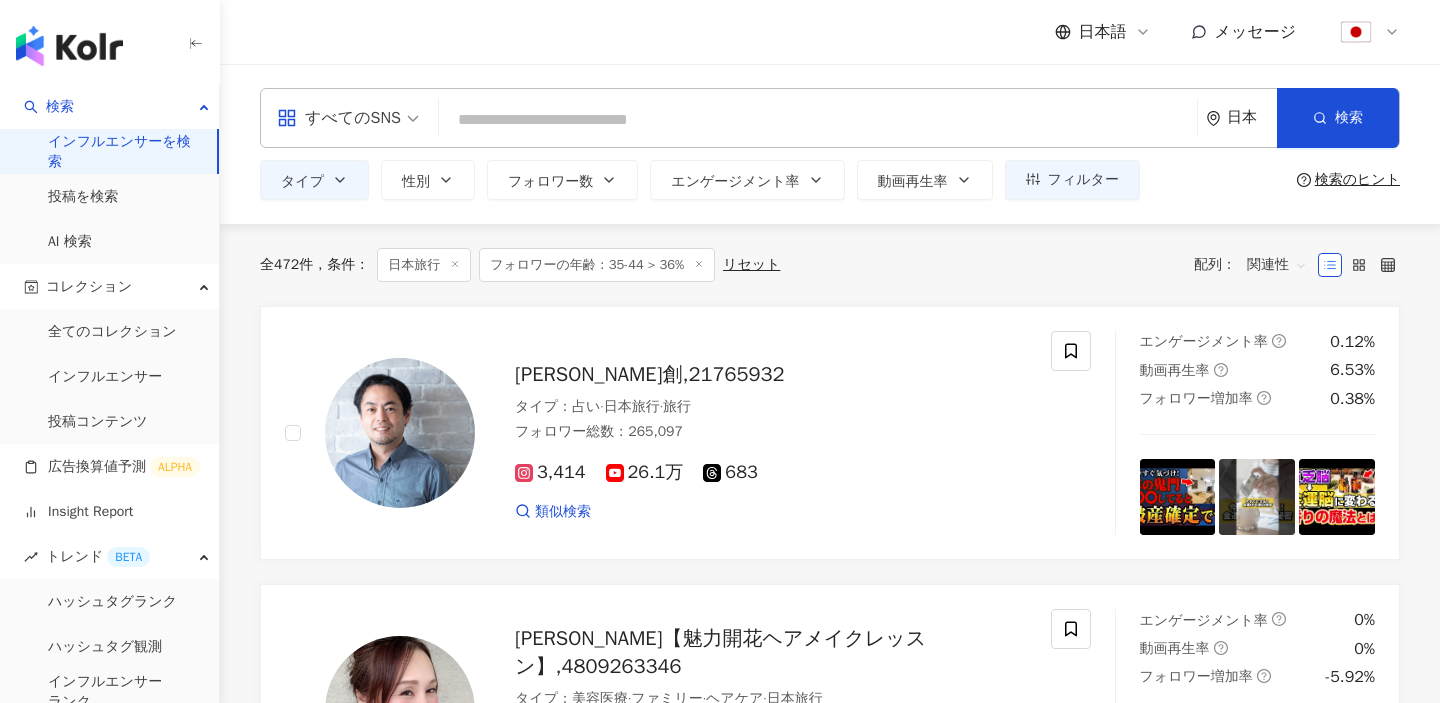 click at bounding box center (818, 120) 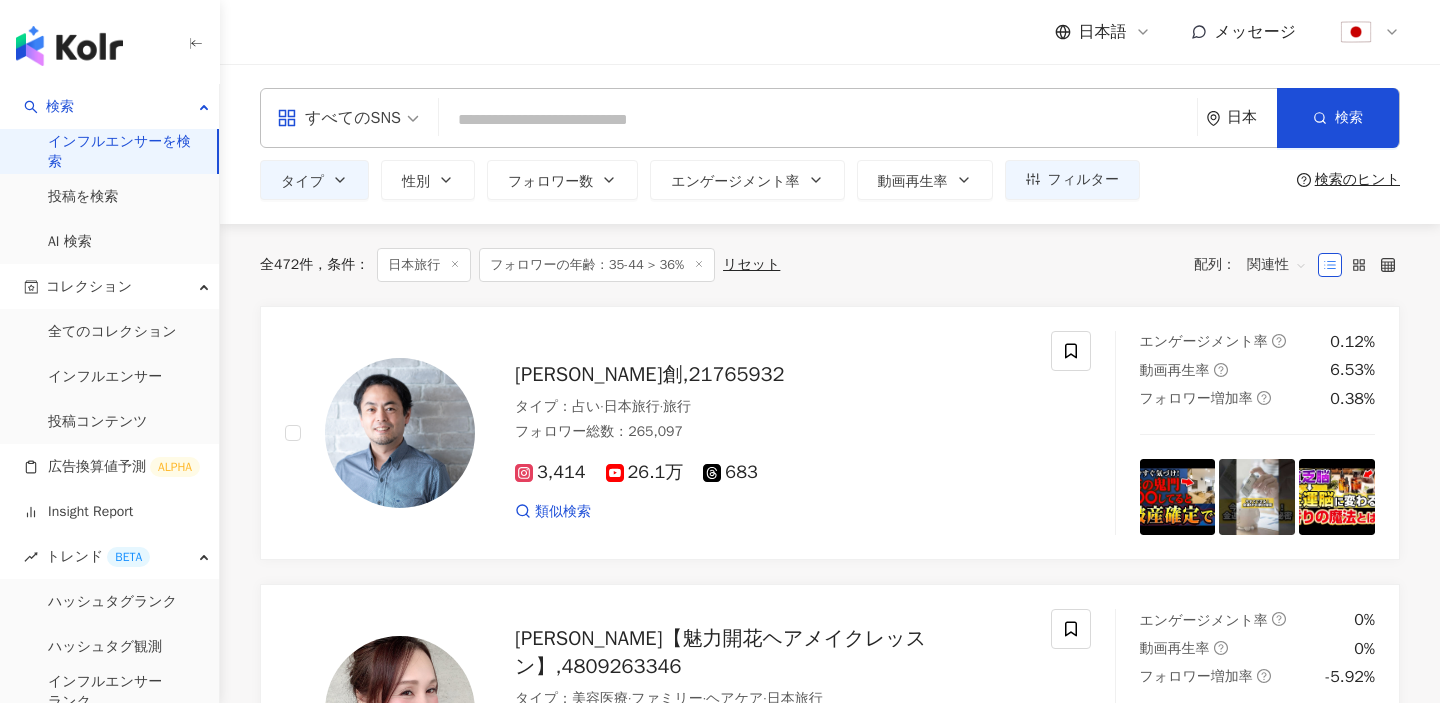 click 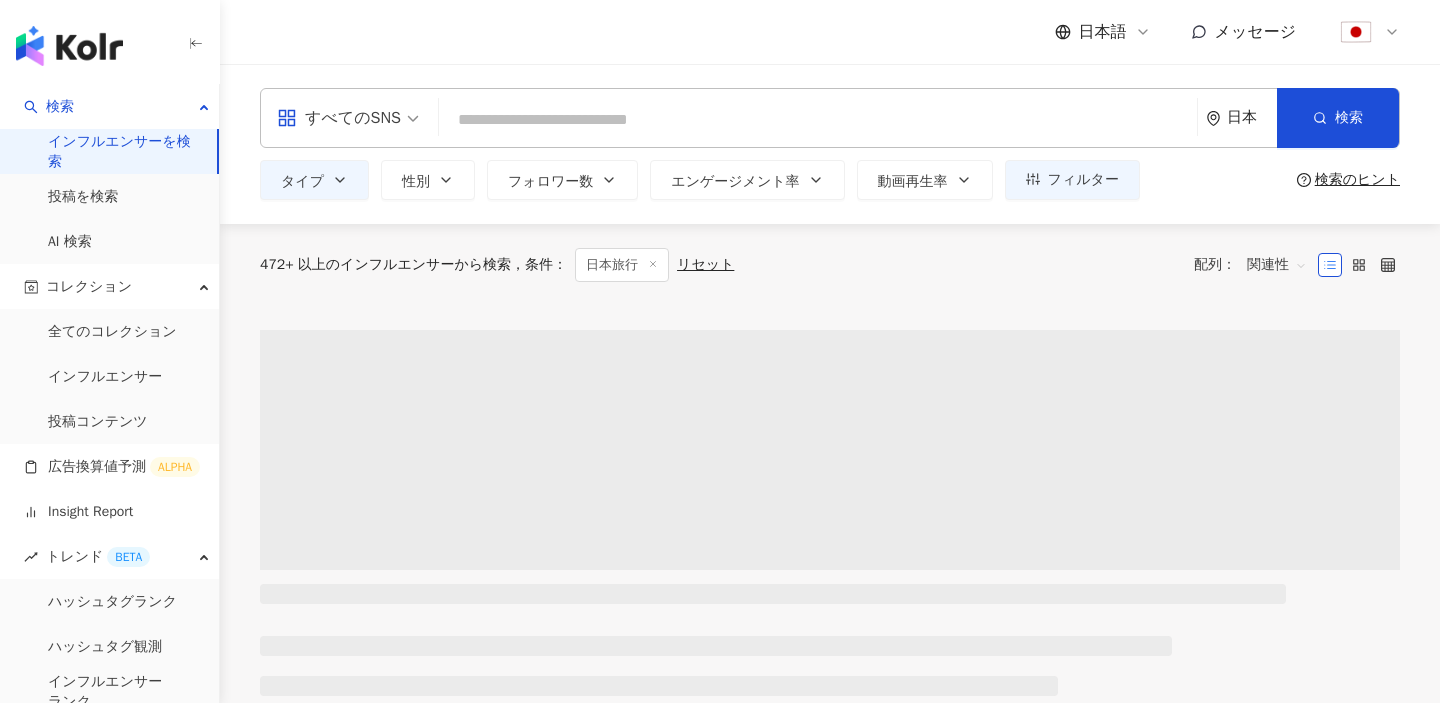 click at bounding box center [818, 120] 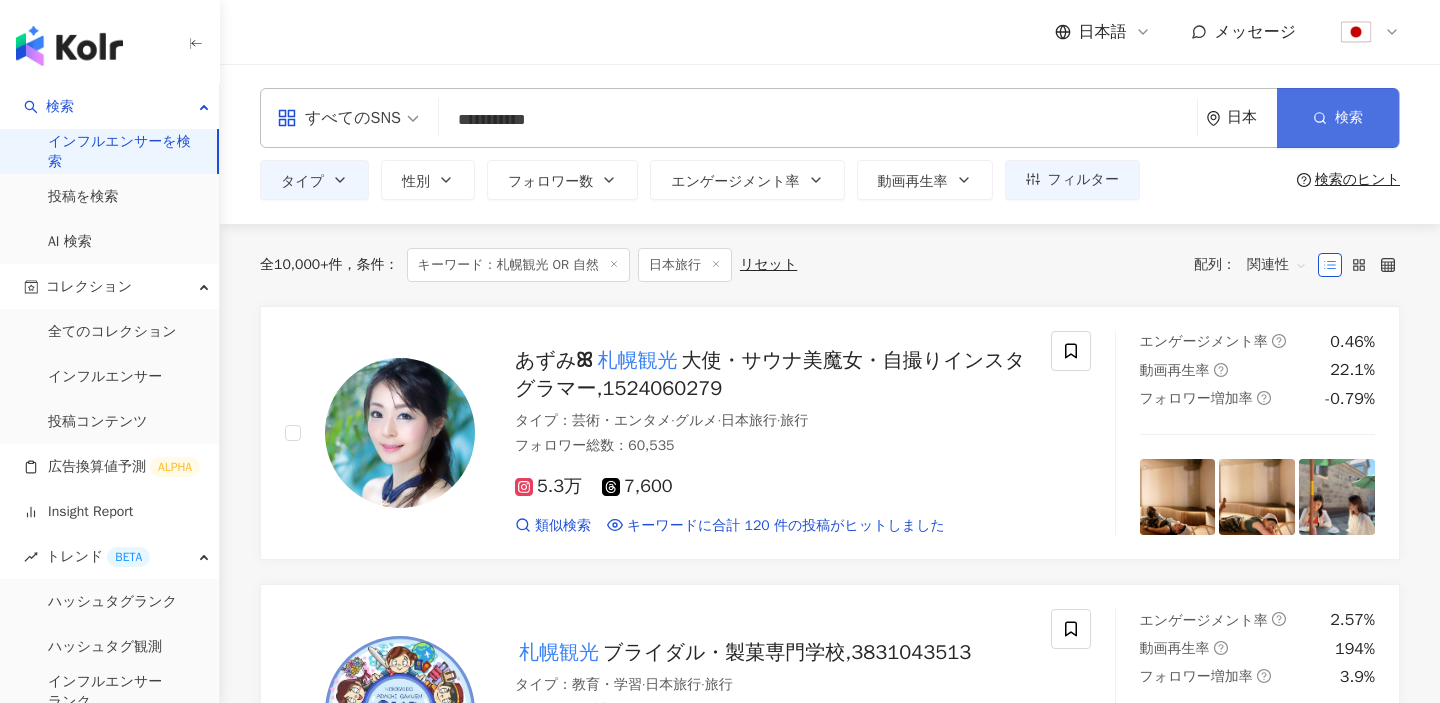 click on "検索" at bounding box center (1338, 118) 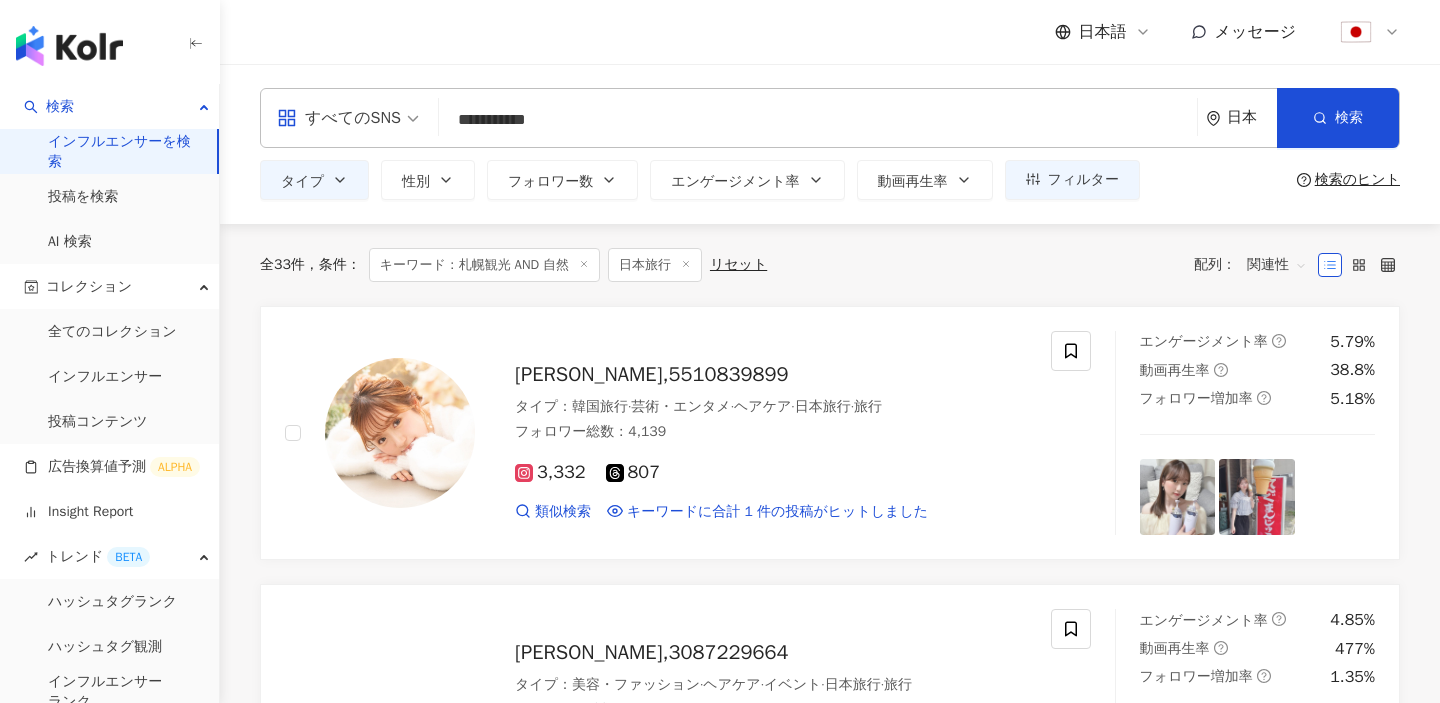 click on "関連性" at bounding box center [1277, 265] 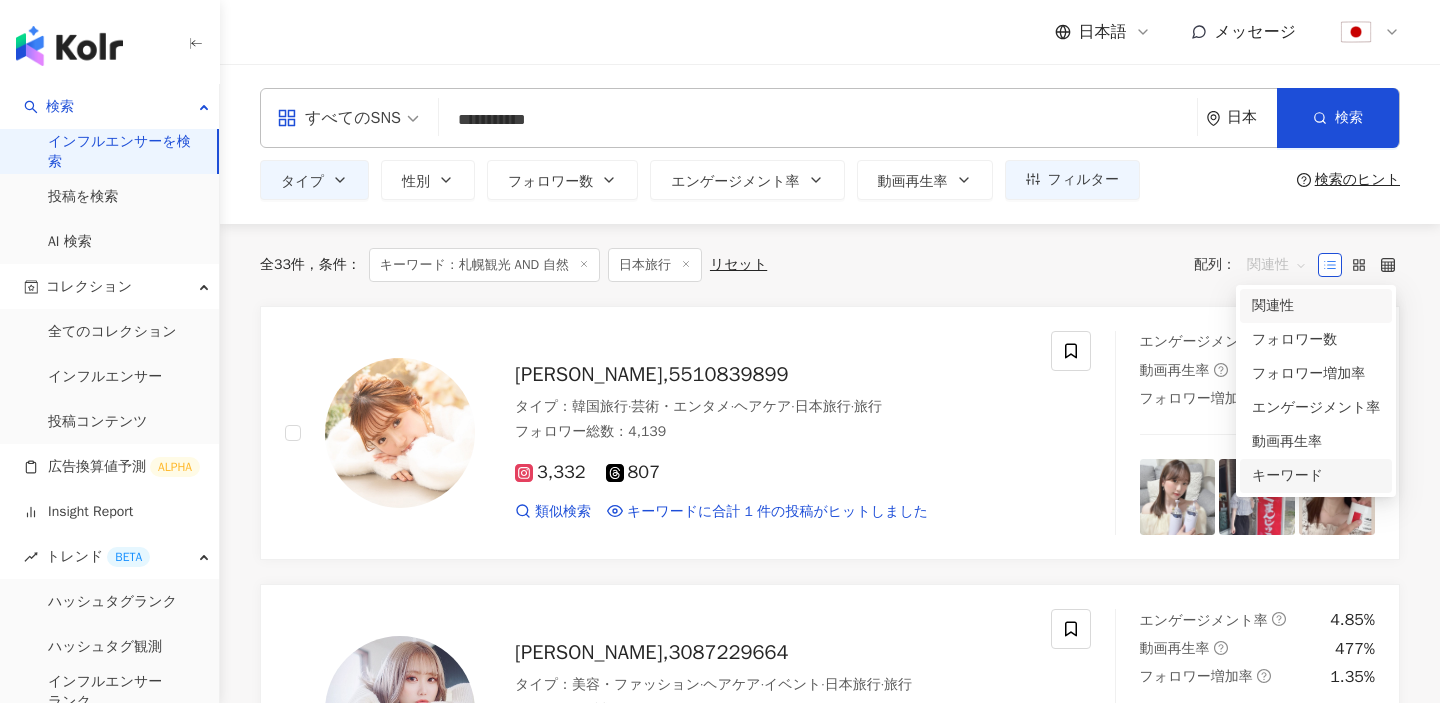 click on "キーワード" at bounding box center (1316, 476) 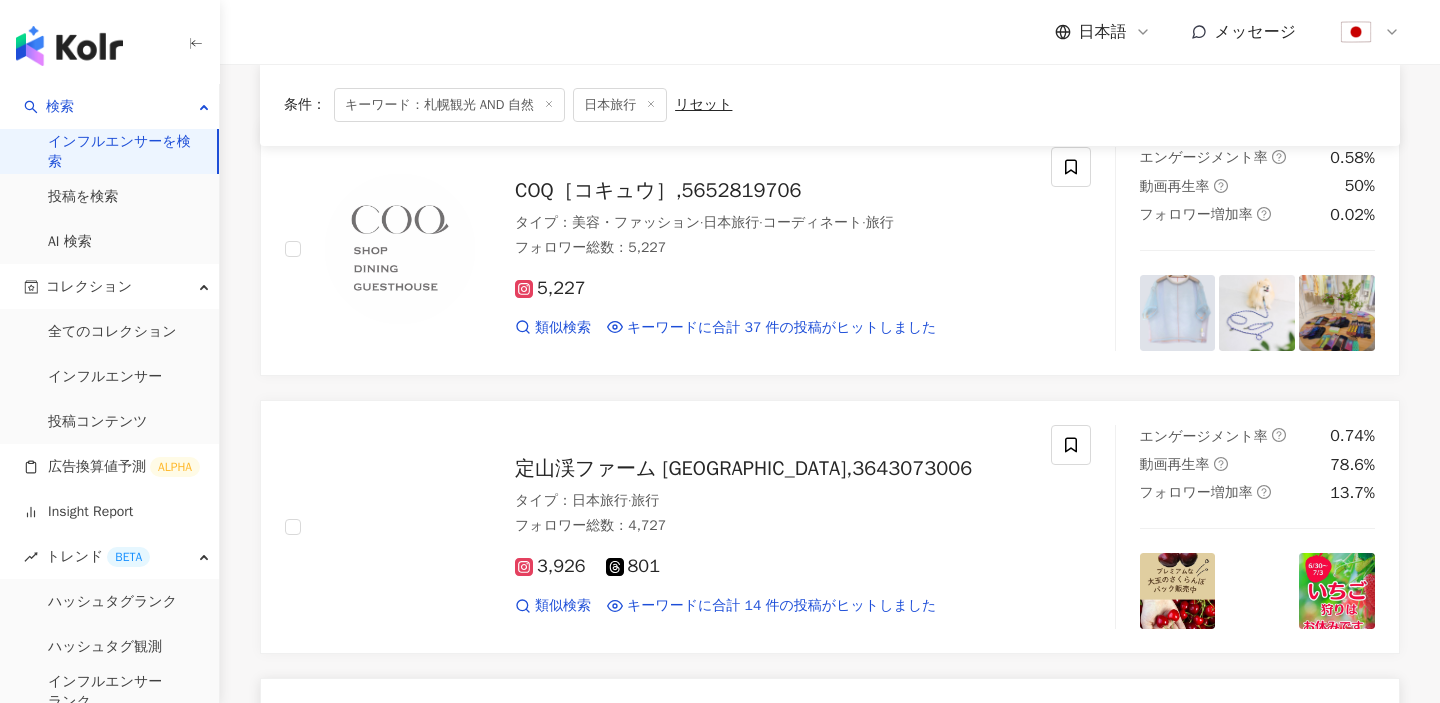 scroll, scrollTop: 0, scrollLeft: 0, axis: both 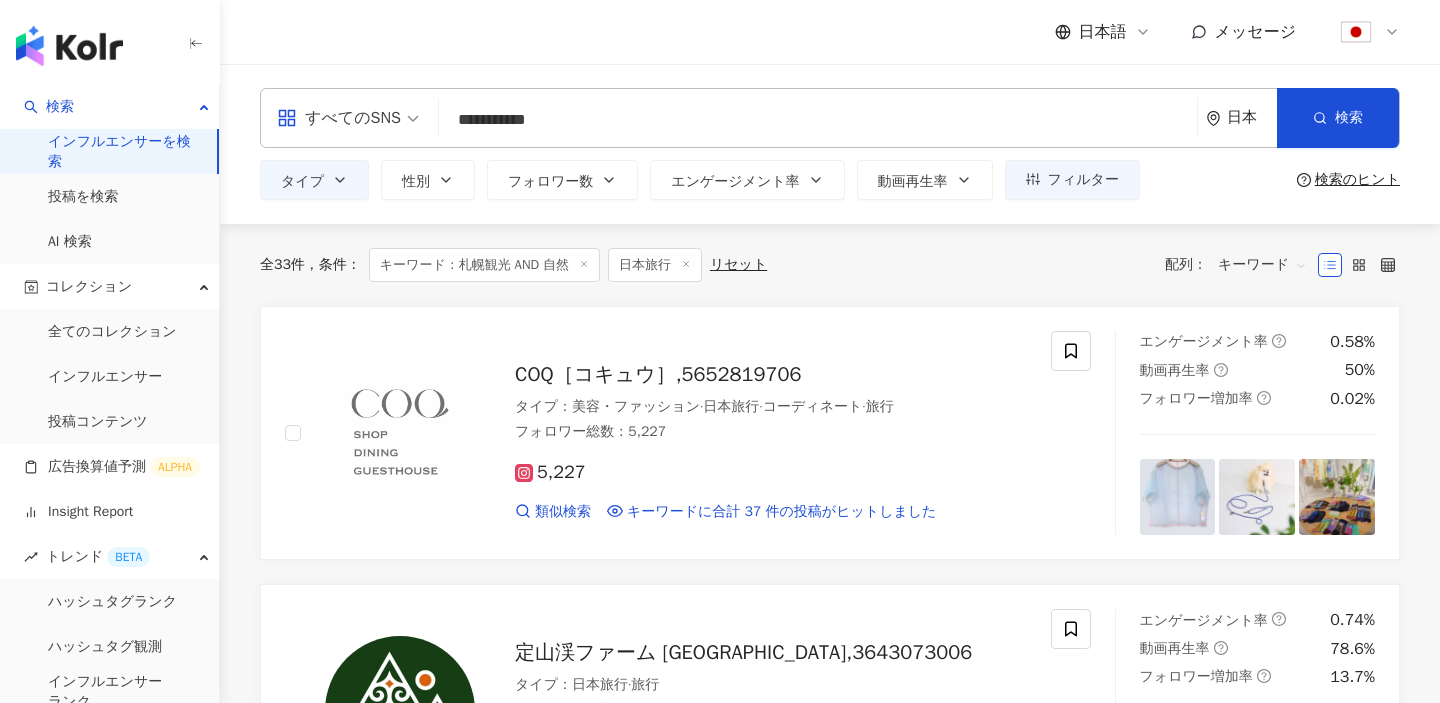 click 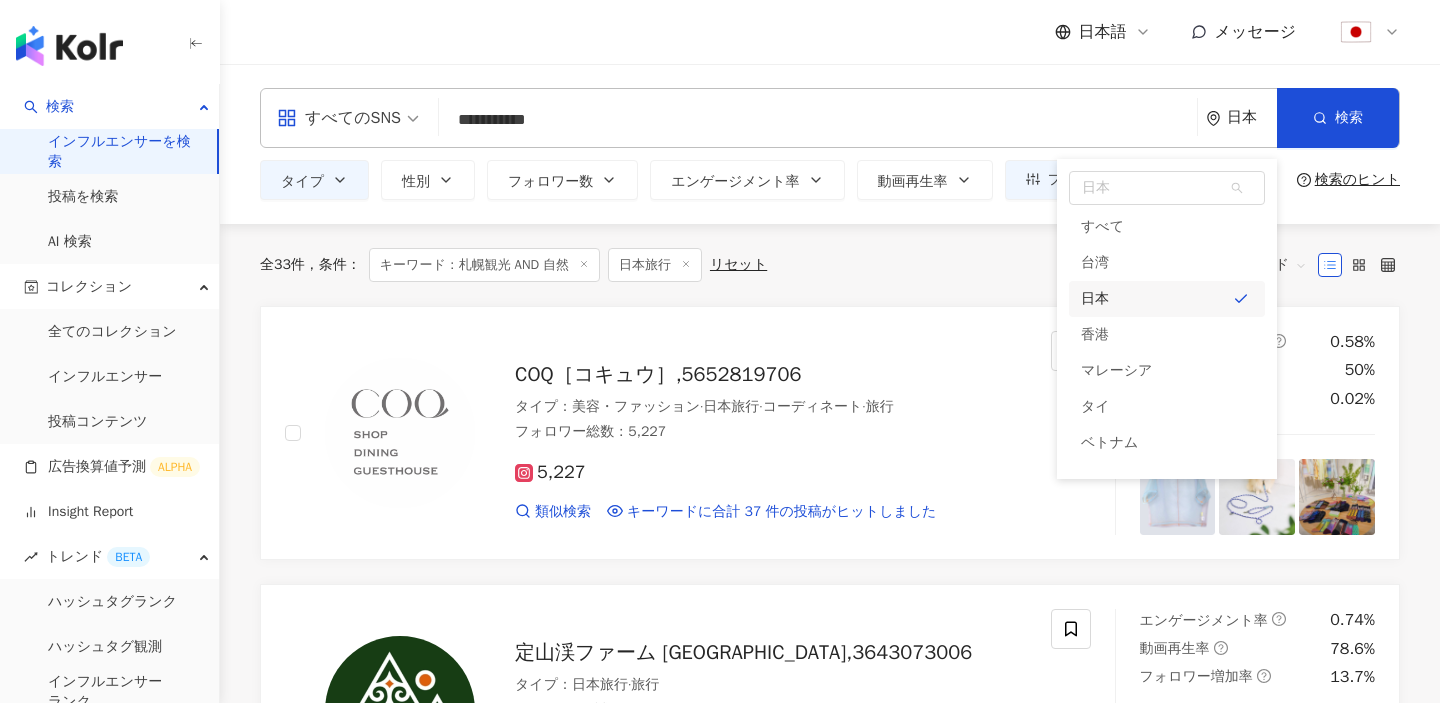 click on "全  33  件 条件 ： キーワード：札幌観光 AND 自然 日本旅行 リセット 配列： キーワード" at bounding box center (830, 265) 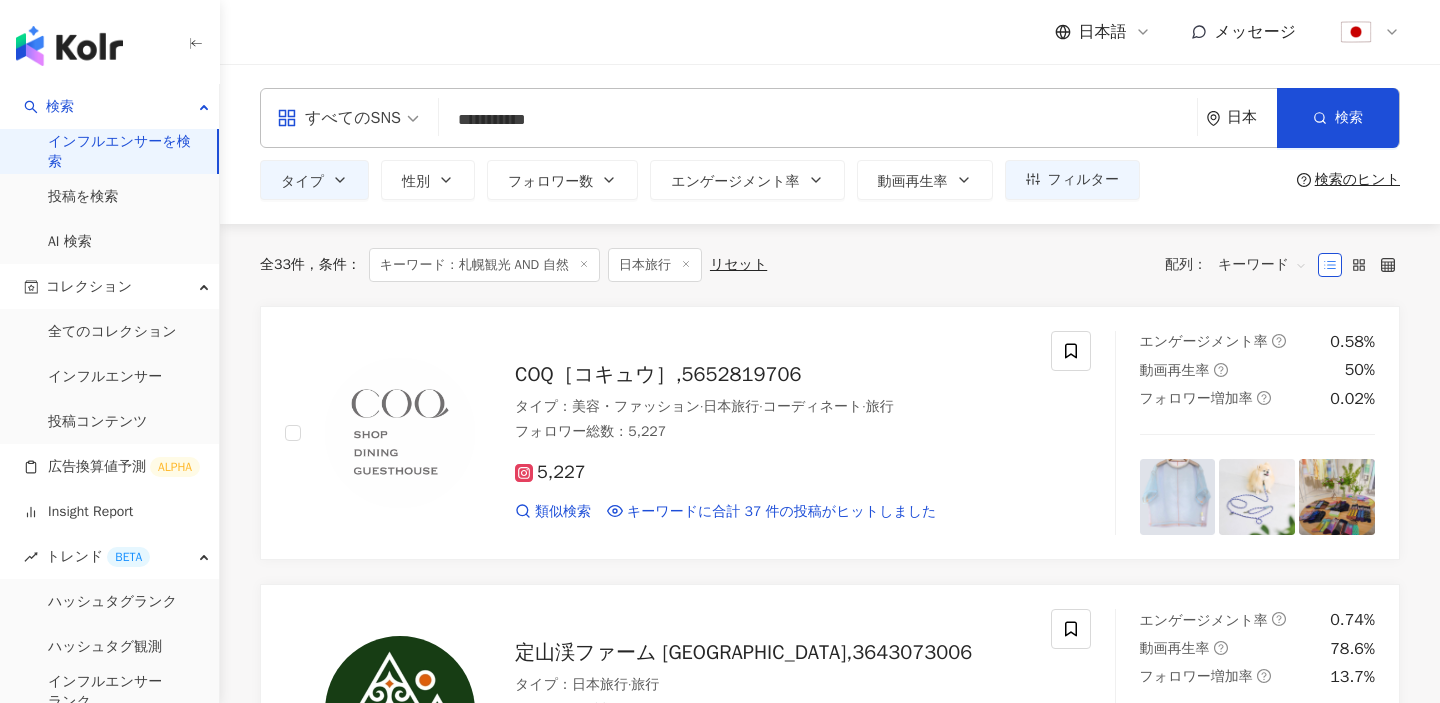 click on "**********" at bounding box center [818, 120] 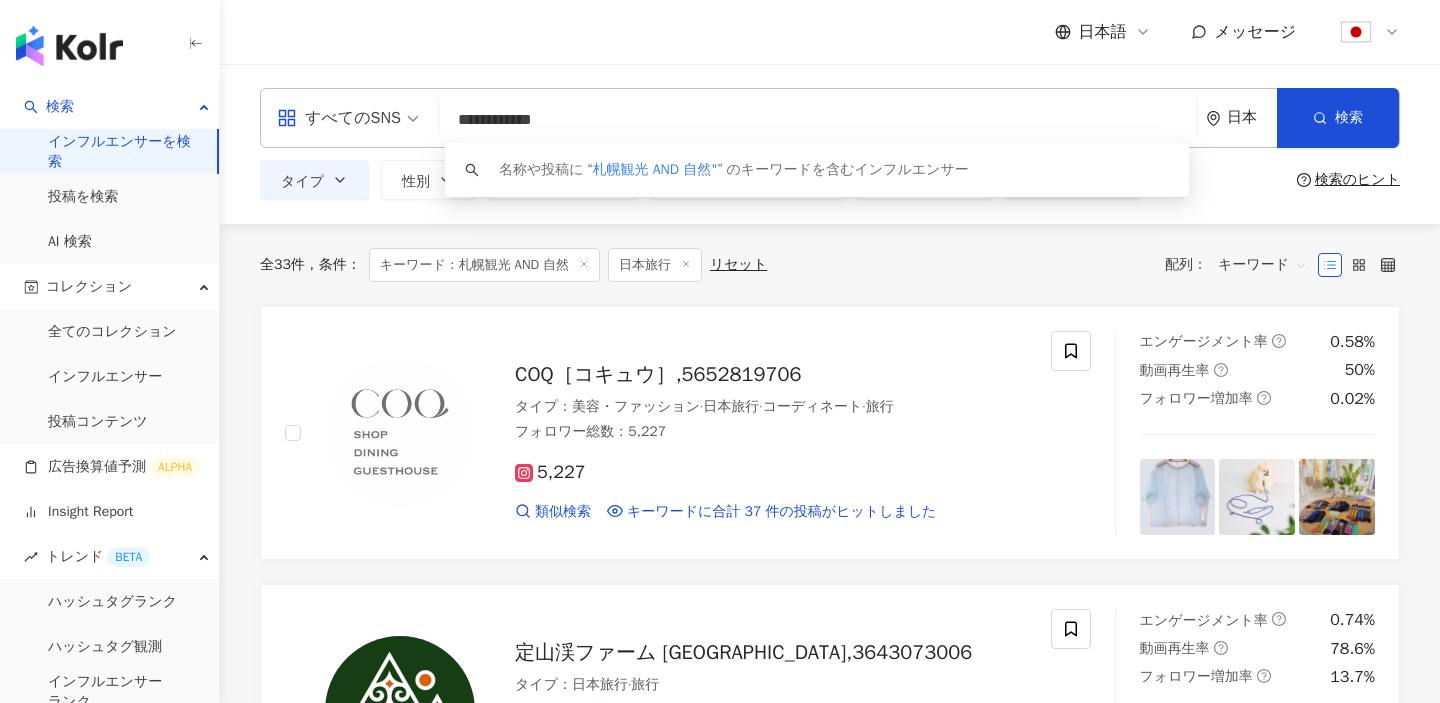 click on "**********" at bounding box center (818, 120) 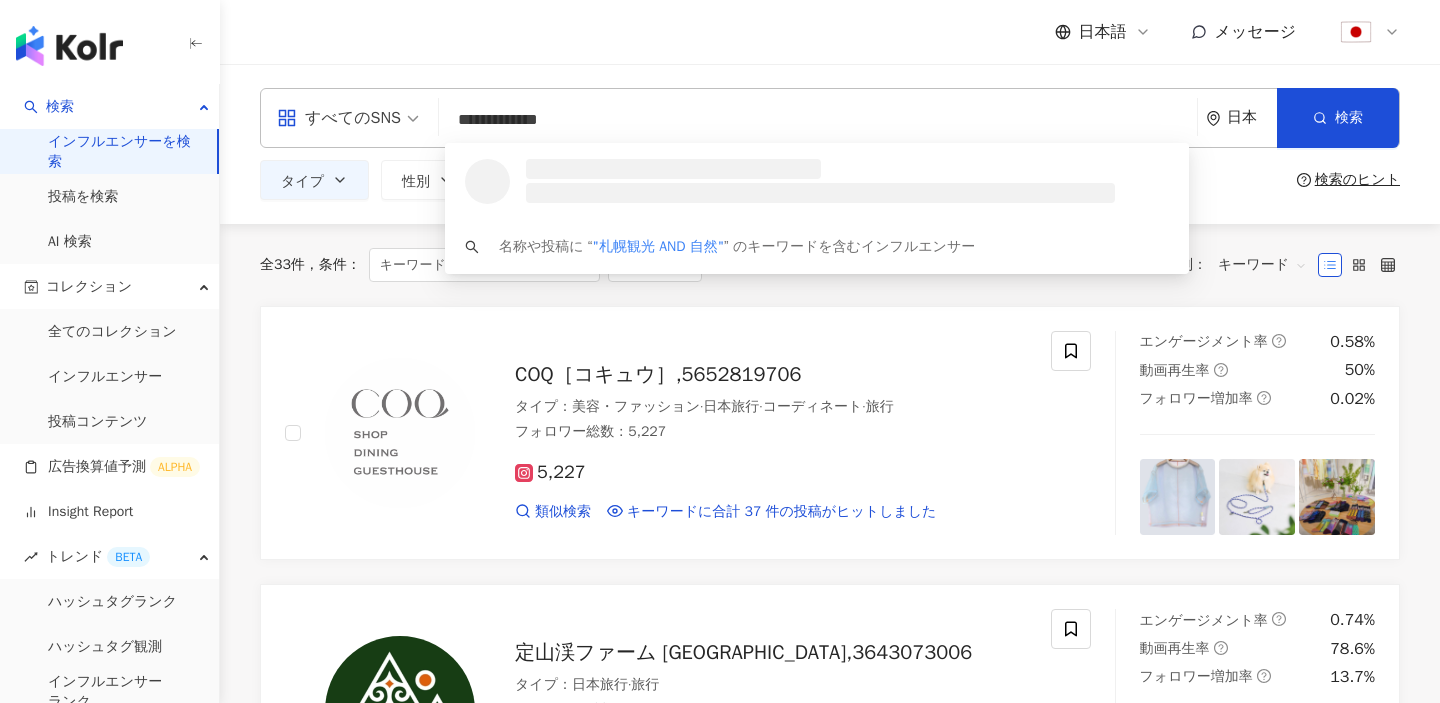 click on "**********" at bounding box center [818, 120] 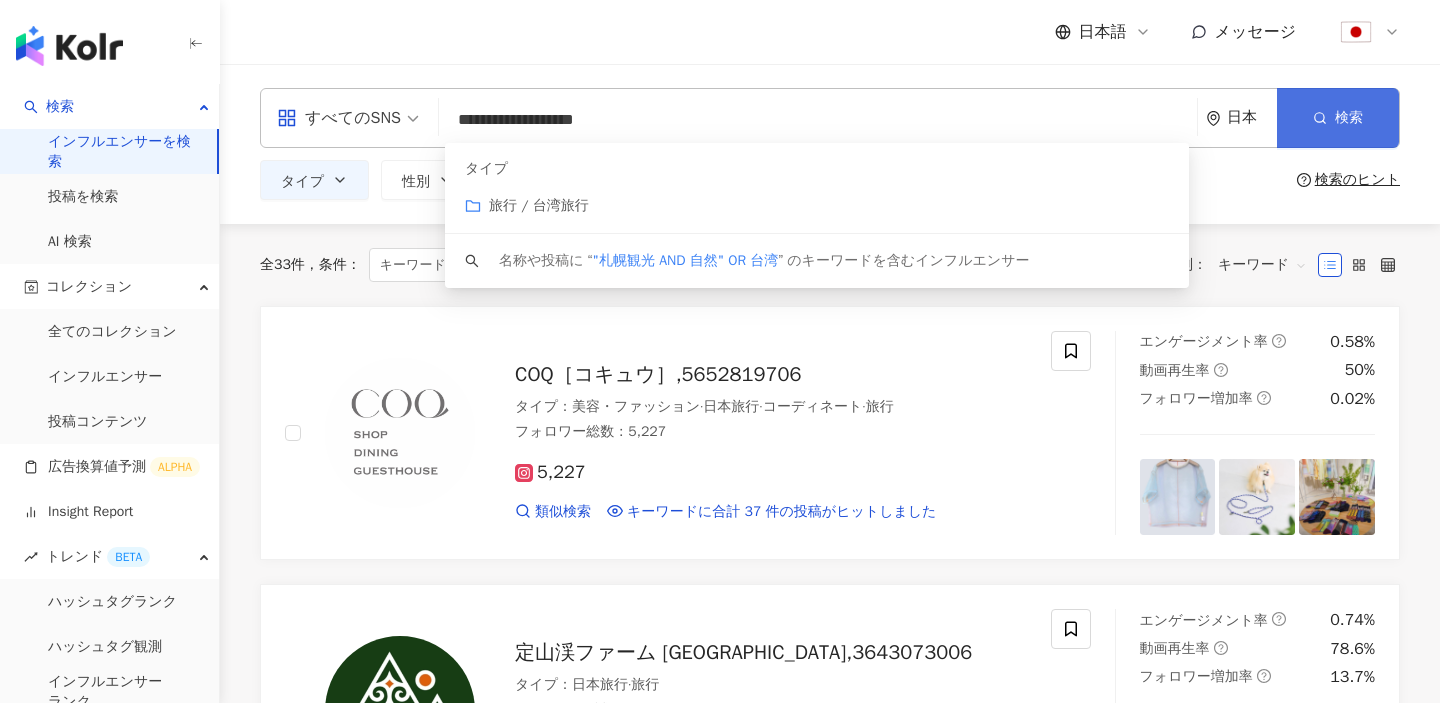 click on "検索" at bounding box center (1349, 118) 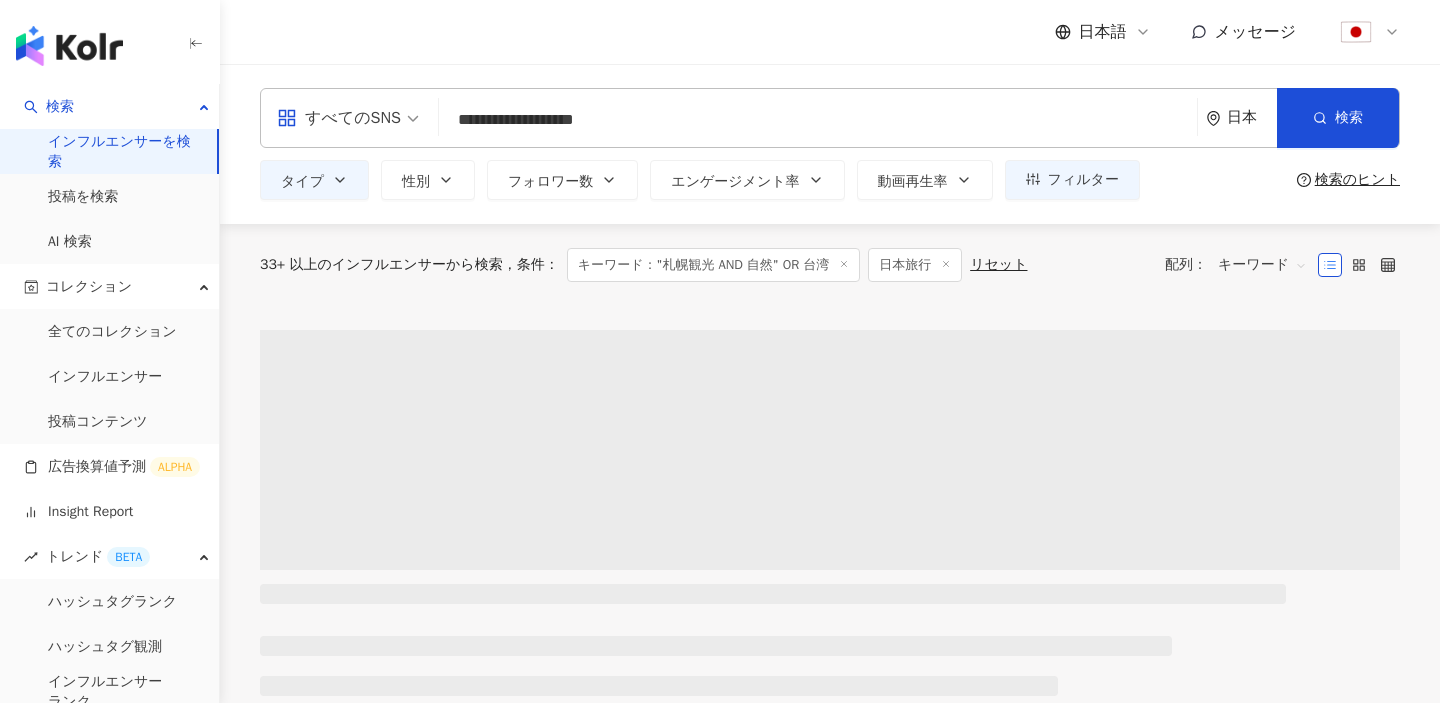 click on "**********" at bounding box center [818, 120] 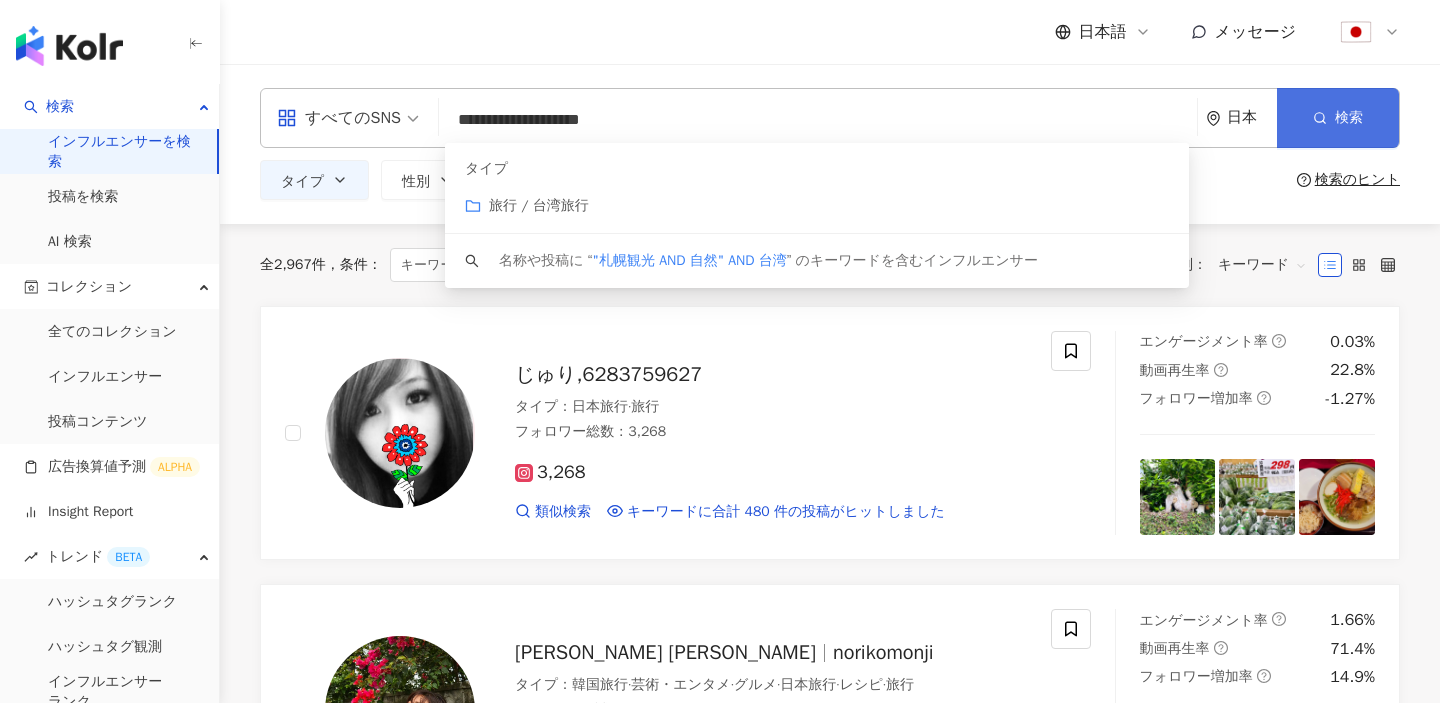 click on "検索" at bounding box center (1338, 118) 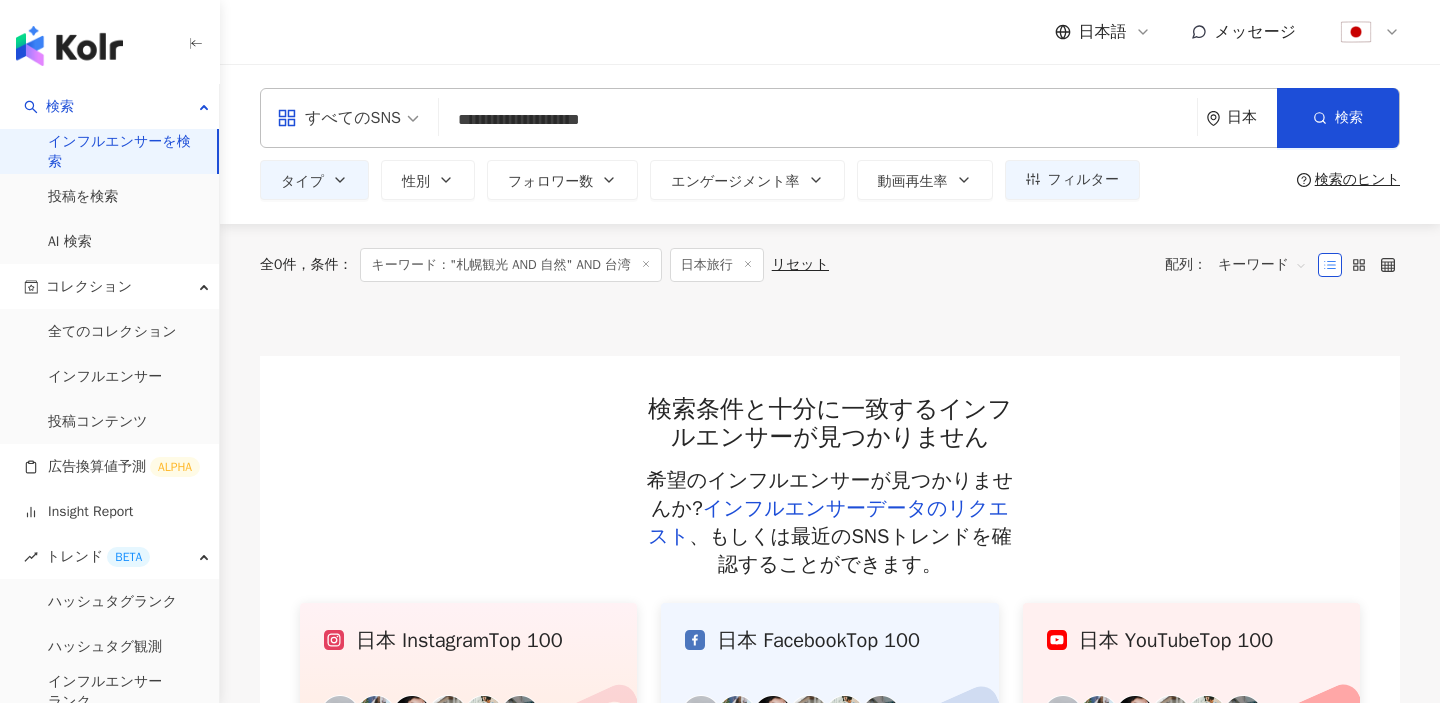 click on "**********" at bounding box center [818, 120] 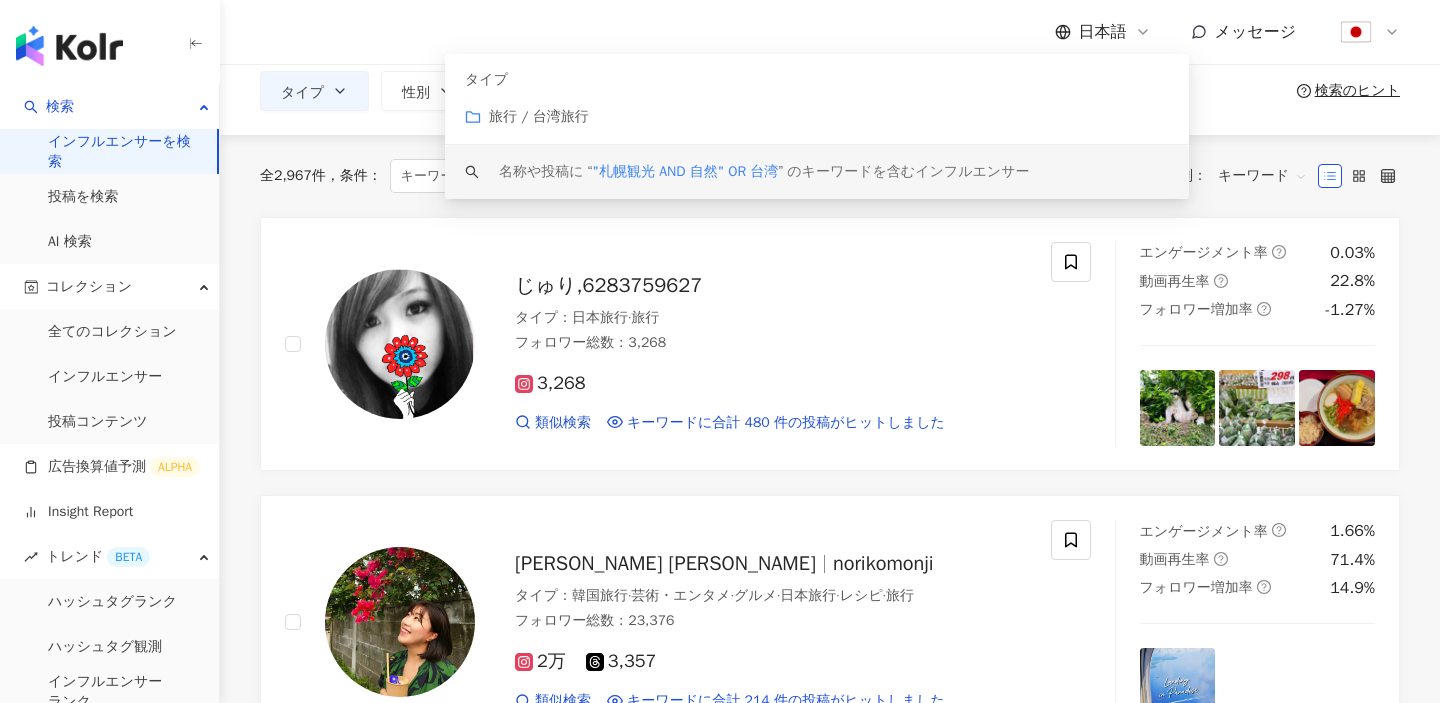 scroll, scrollTop: 0, scrollLeft: 0, axis: both 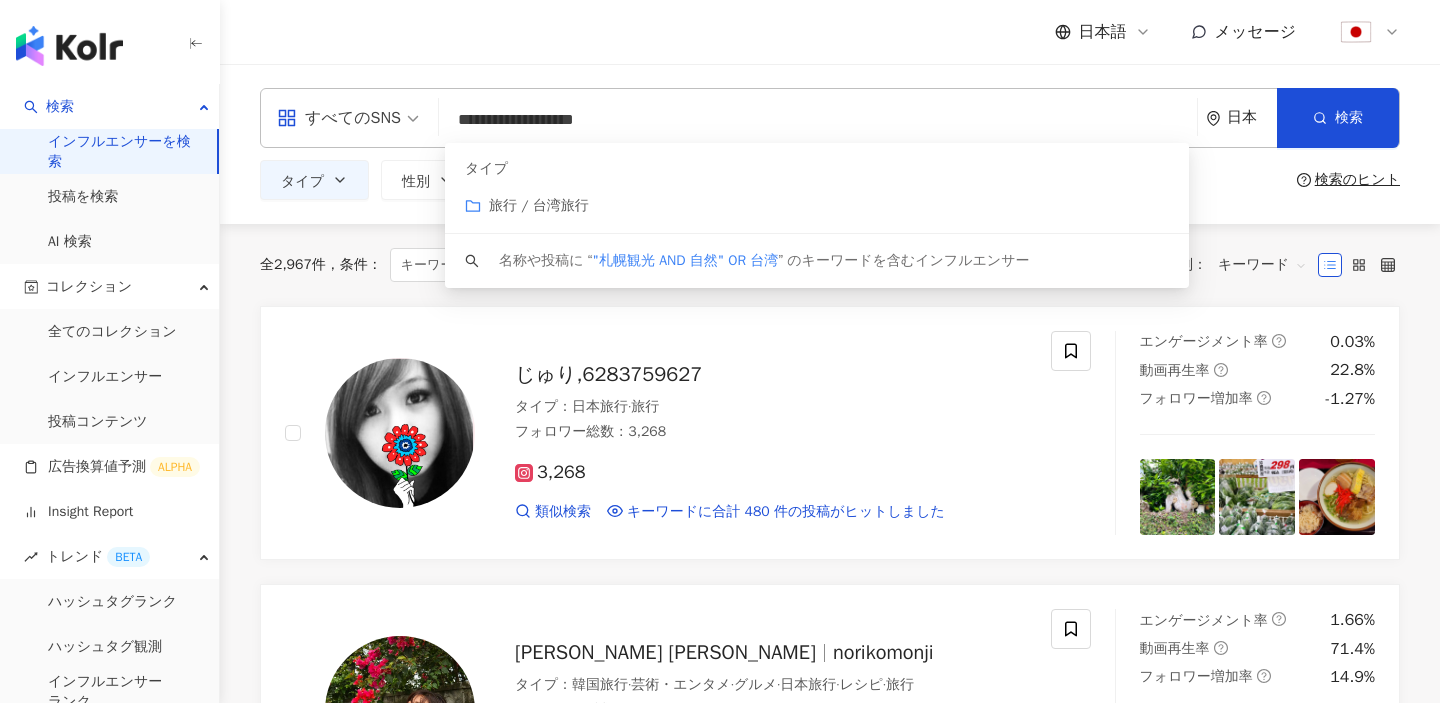 click on "**********" at bounding box center [818, 120] 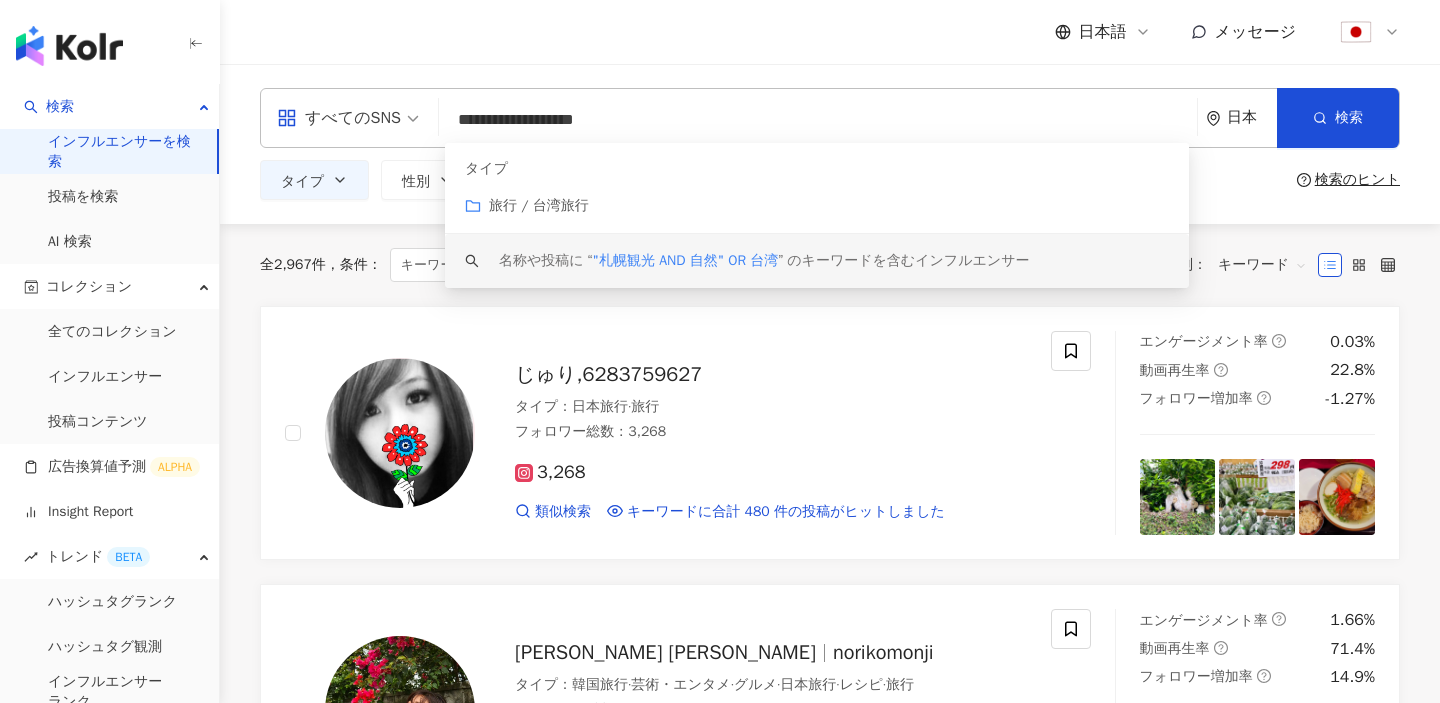 type on "**********" 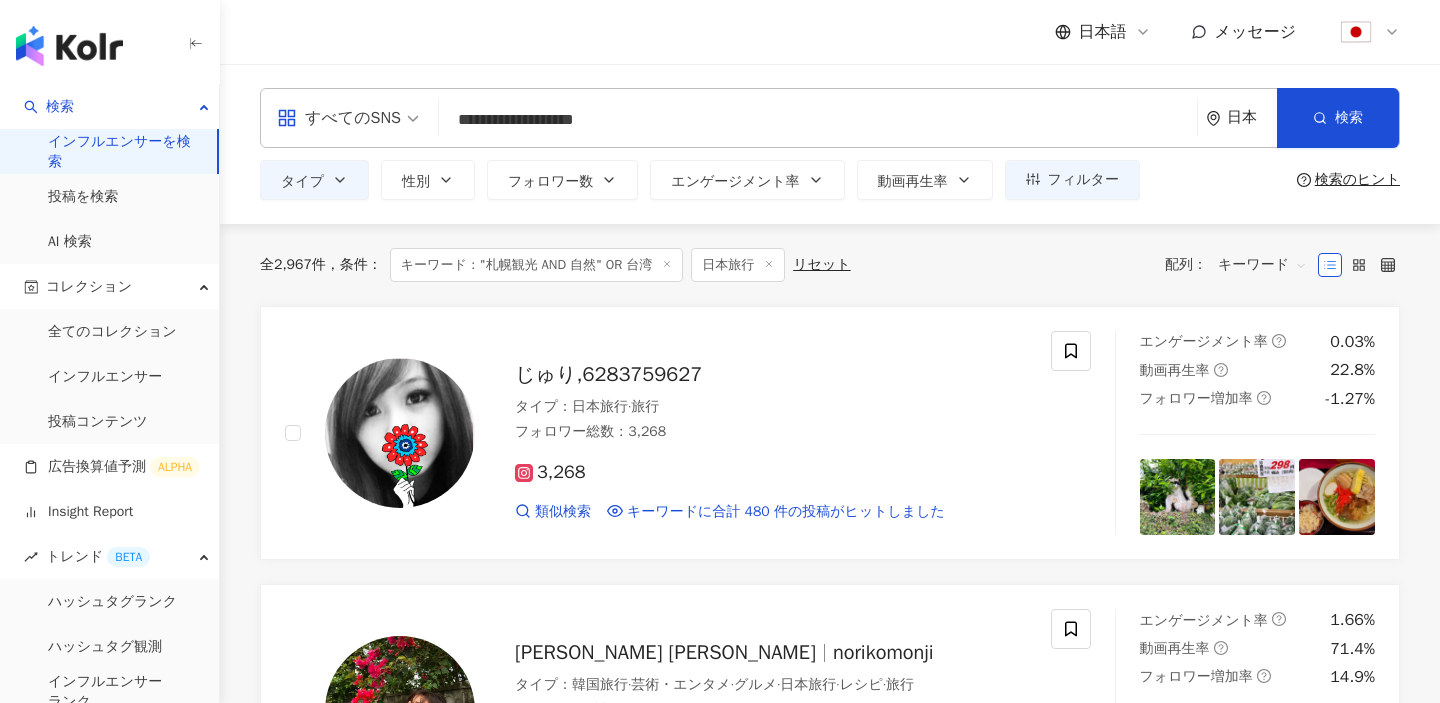 click on "検索のヒント" at bounding box center (1357, 180) 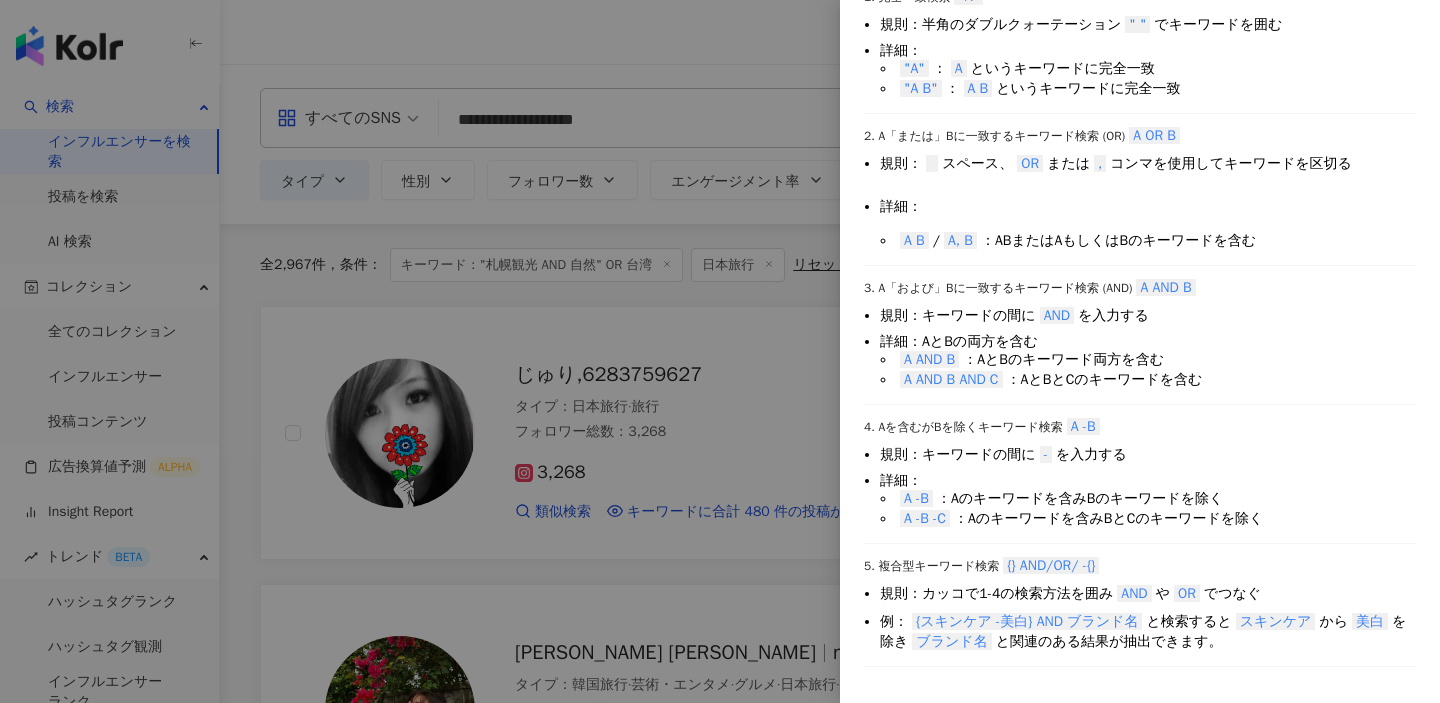 scroll, scrollTop: 0, scrollLeft: 0, axis: both 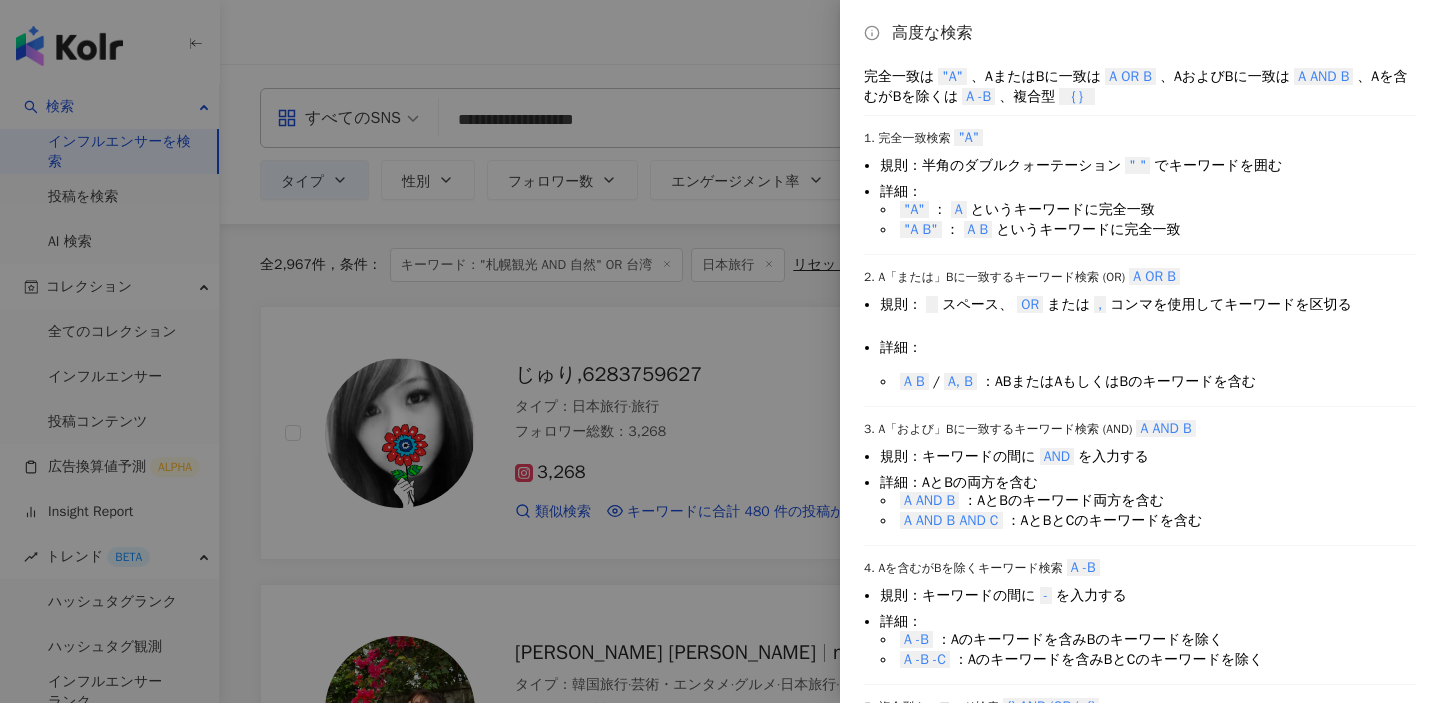 click at bounding box center (720, 351) 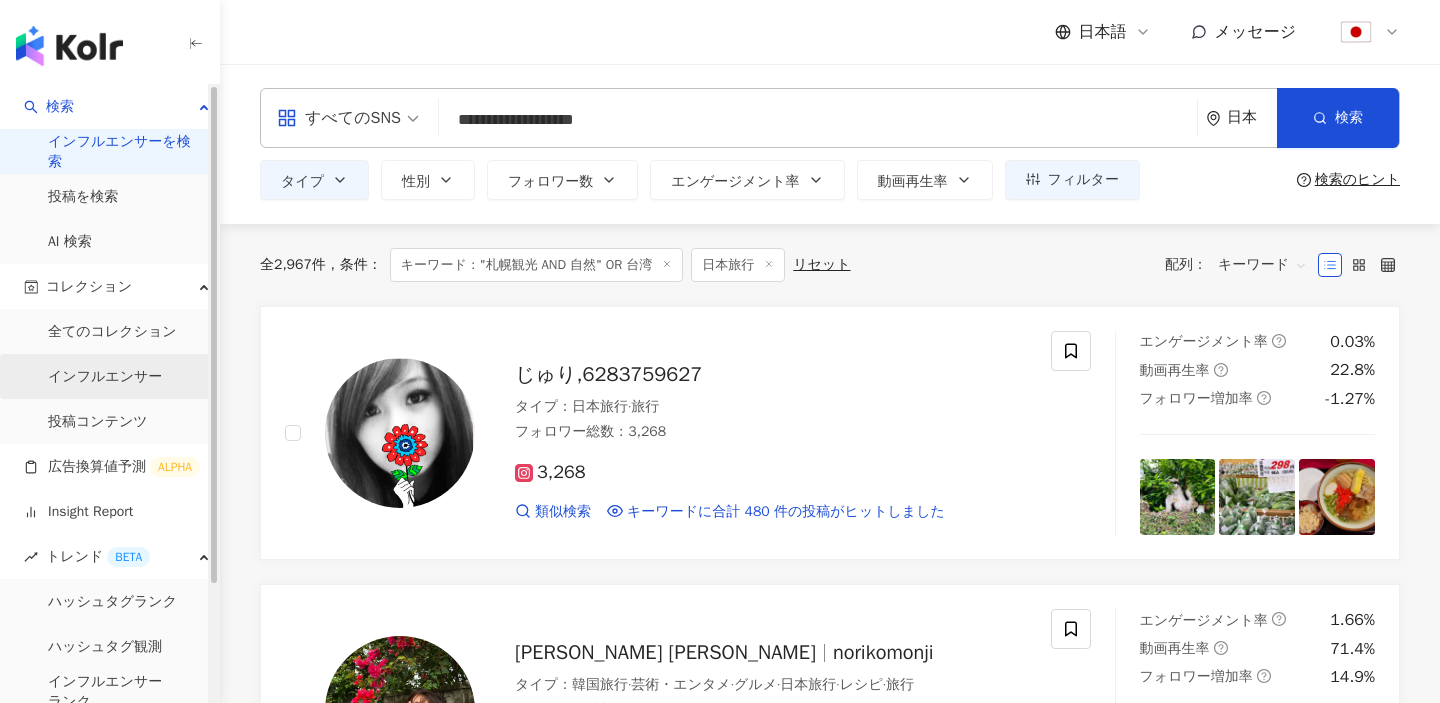 click on "インフルエンサー" at bounding box center (105, 377) 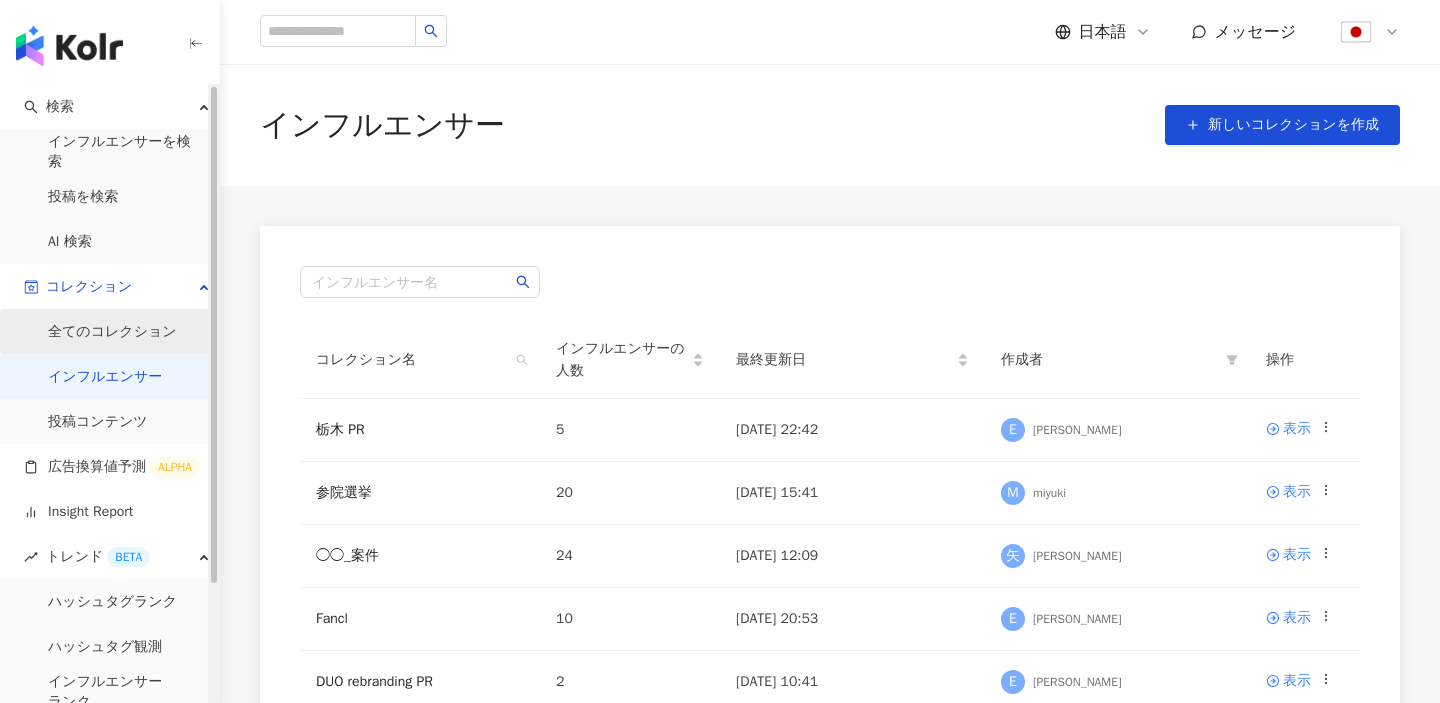 click on "全てのコレクション" at bounding box center (112, 332) 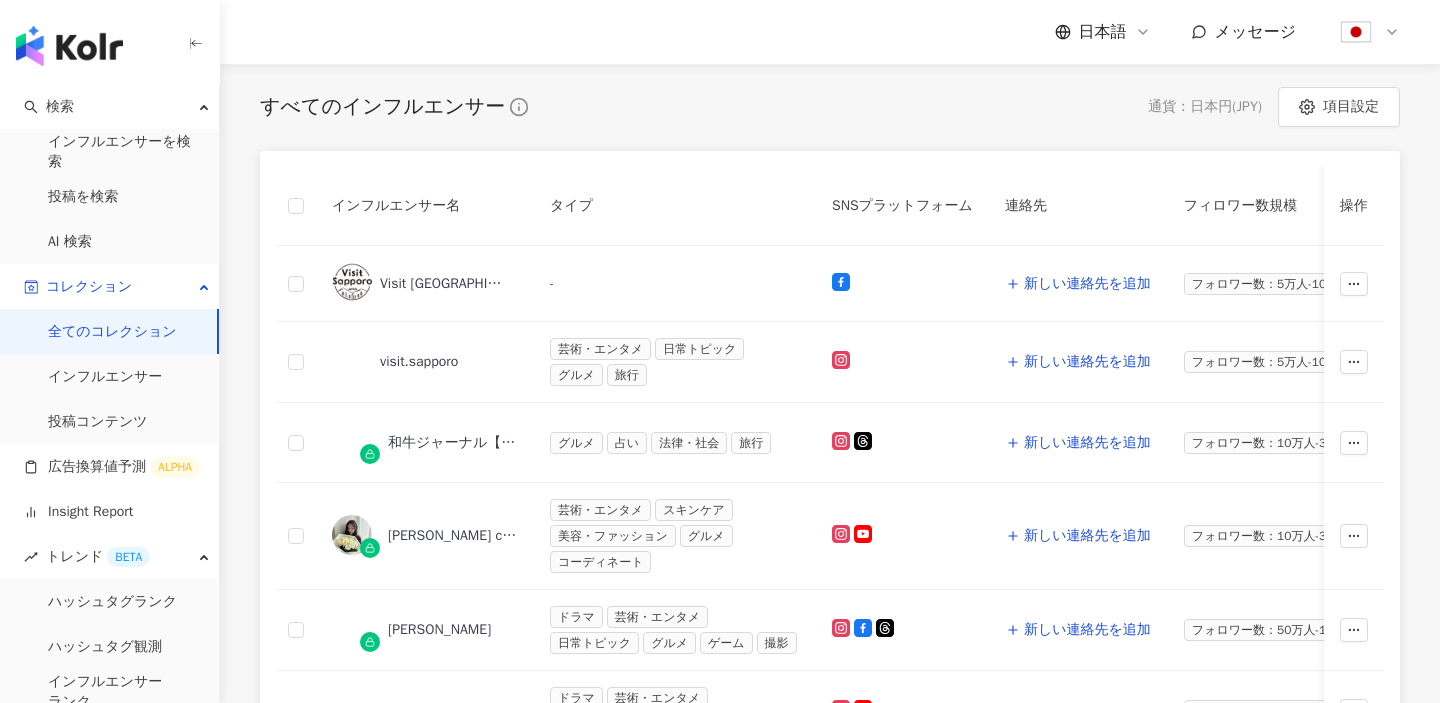 scroll, scrollTop: 242, scrollLeft: 0, axis: vertical 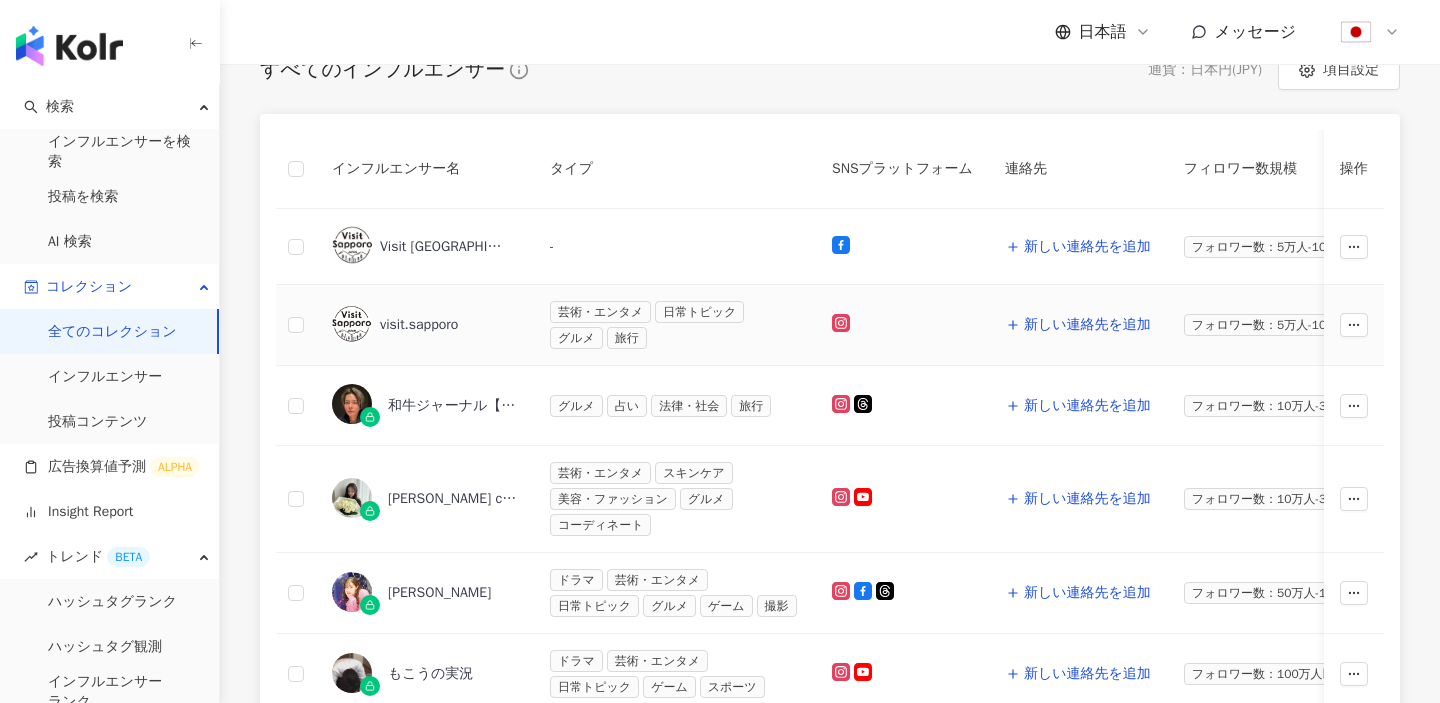 click on "visit.sapporo" at bounding box center (419, 325) 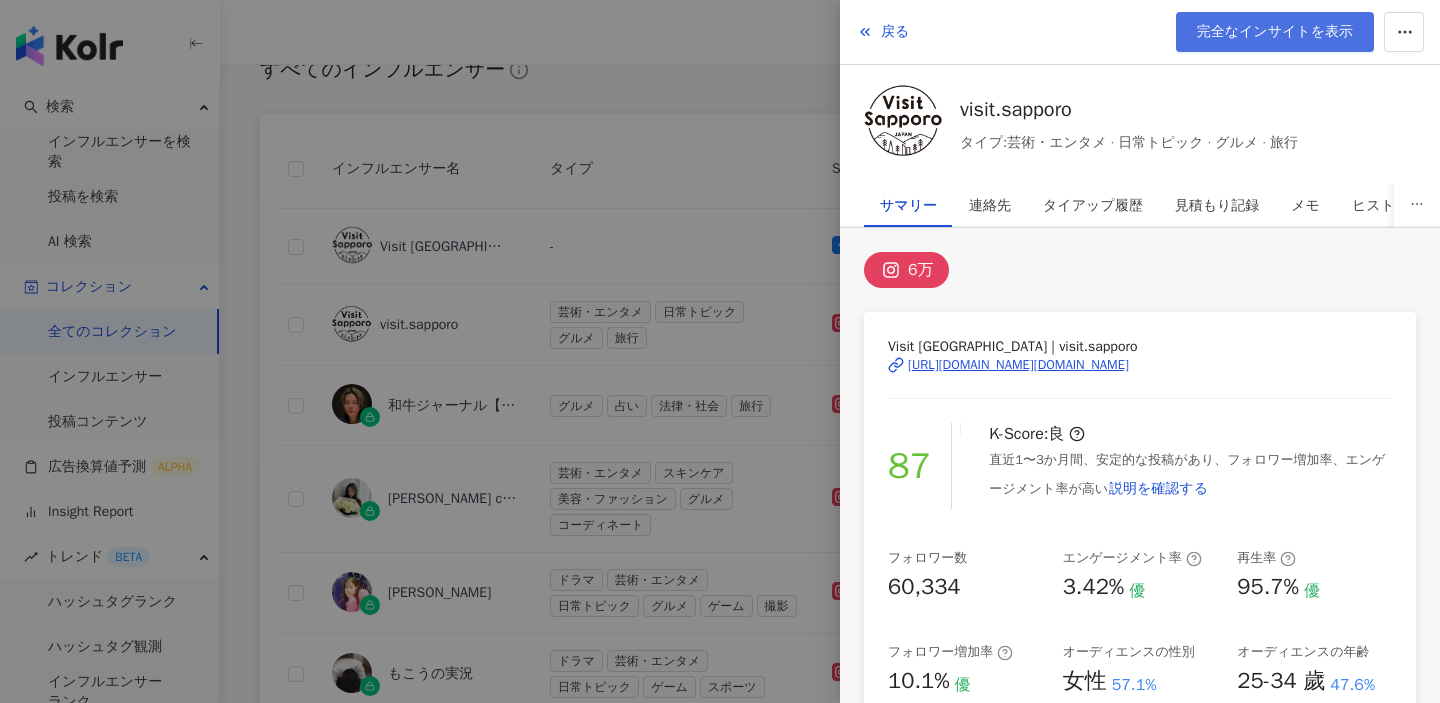 click on "完全なインサイトを表示" at bounding box center (1275, 32) 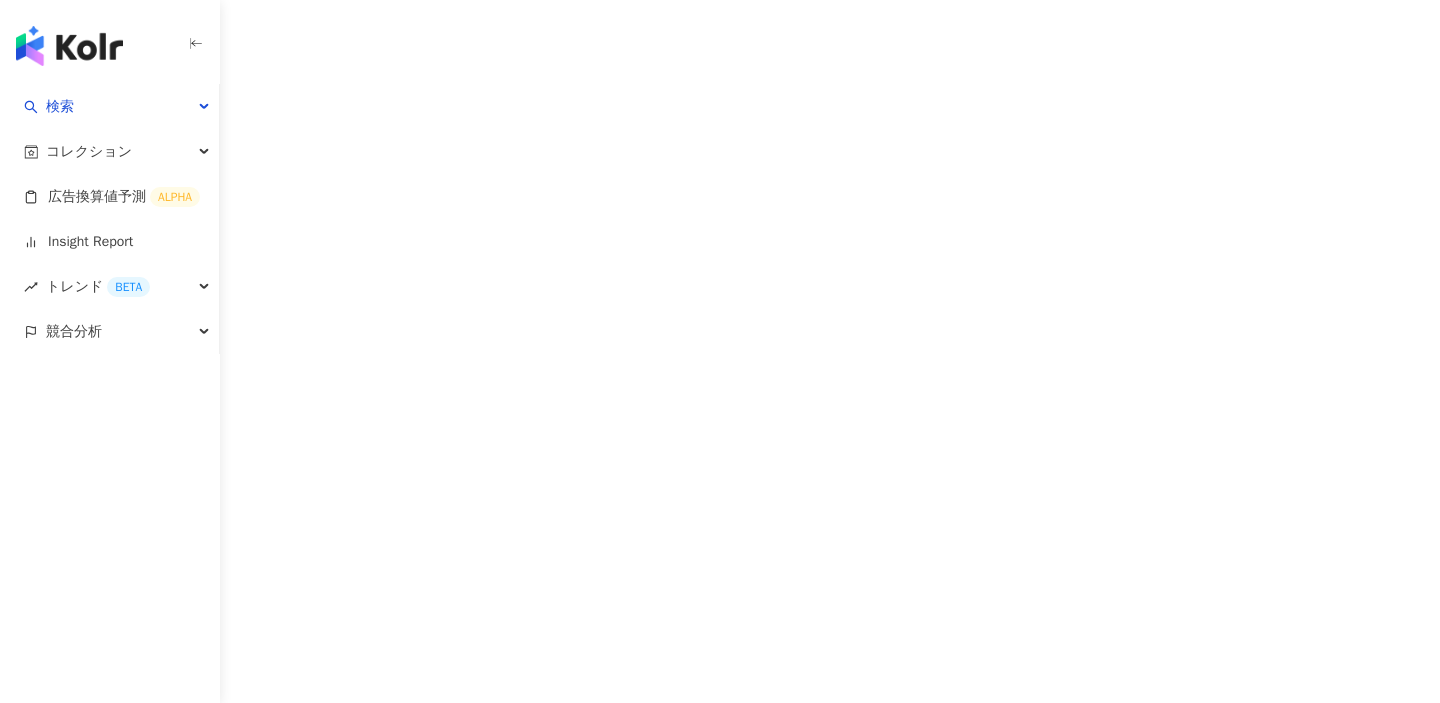 scroll, scrollTop: 0, scrollLeft: 0, axis: both 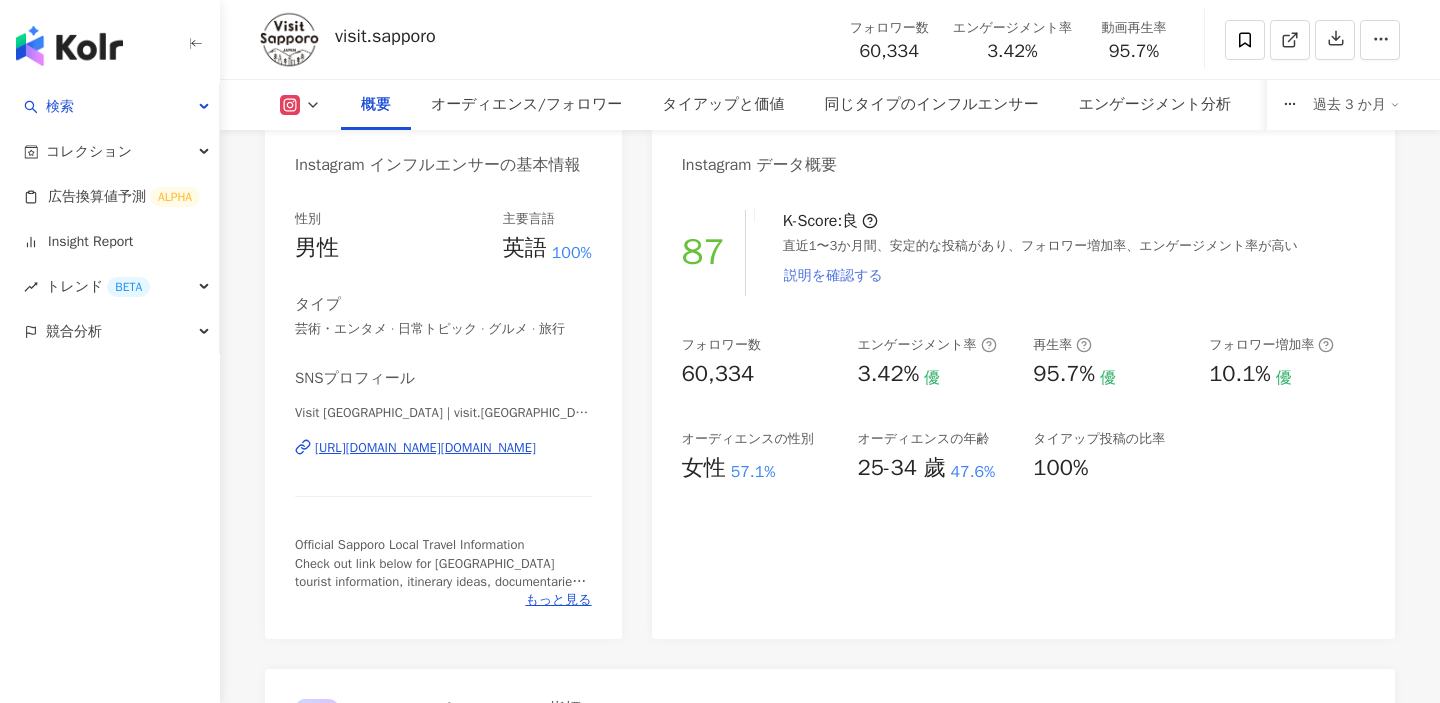 click on "説明を確認する" at bounding box center (833, 276) 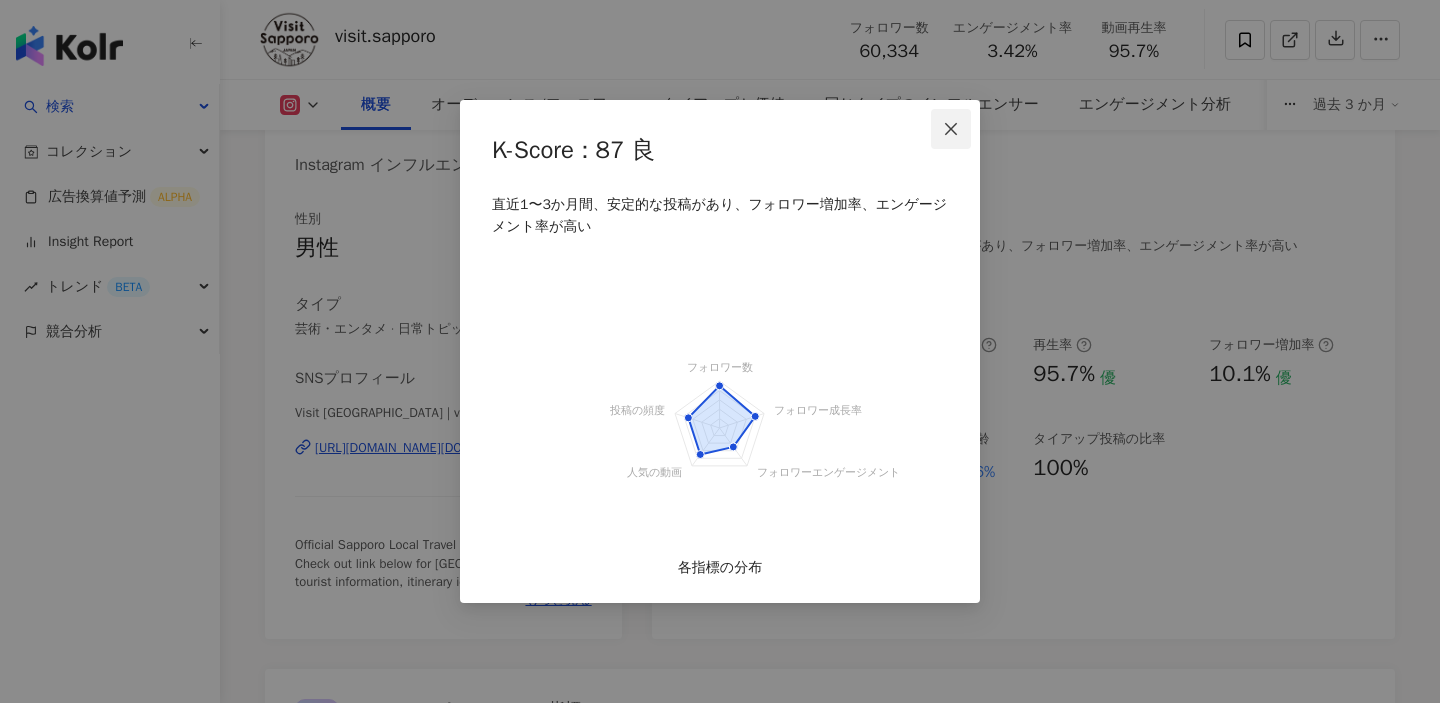 click at bounding box center [951, 129] 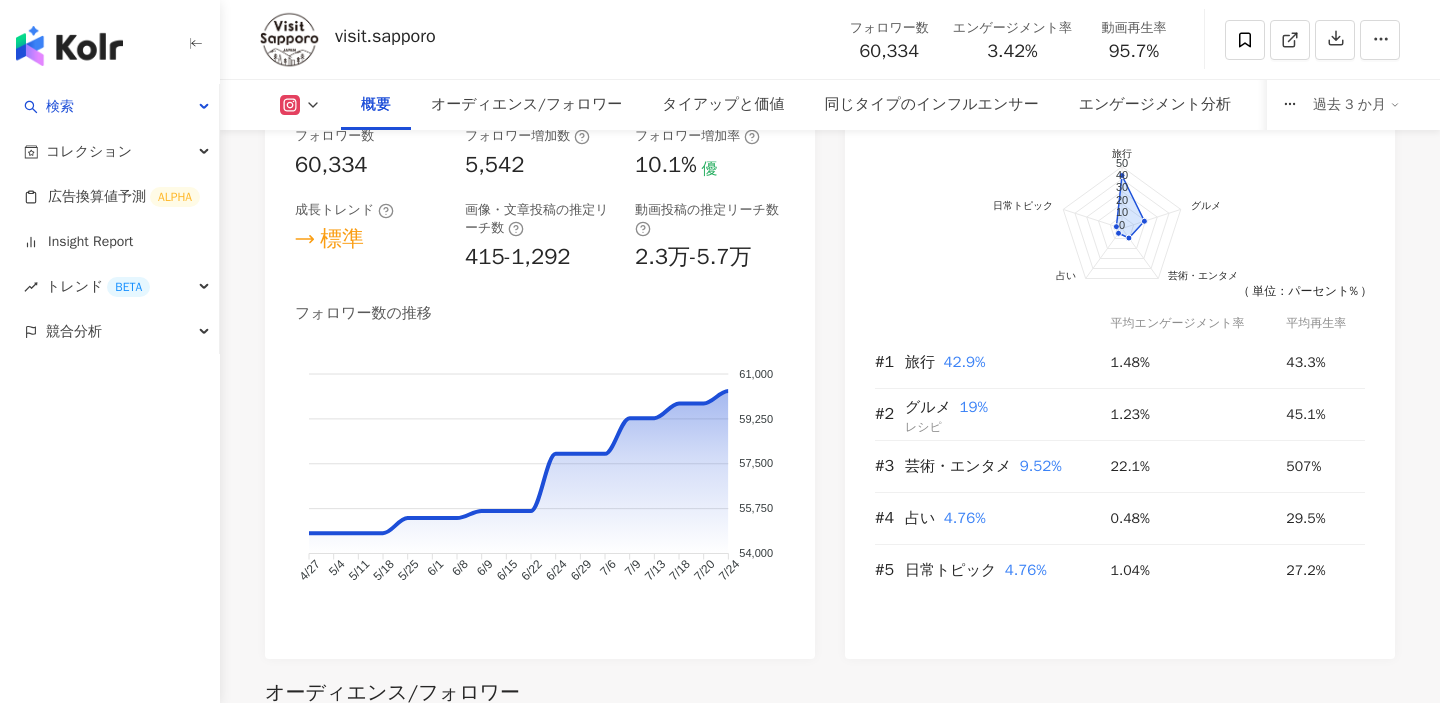 scroll, scrollTop: 1226, scrollLeft: 0, axis: vertical 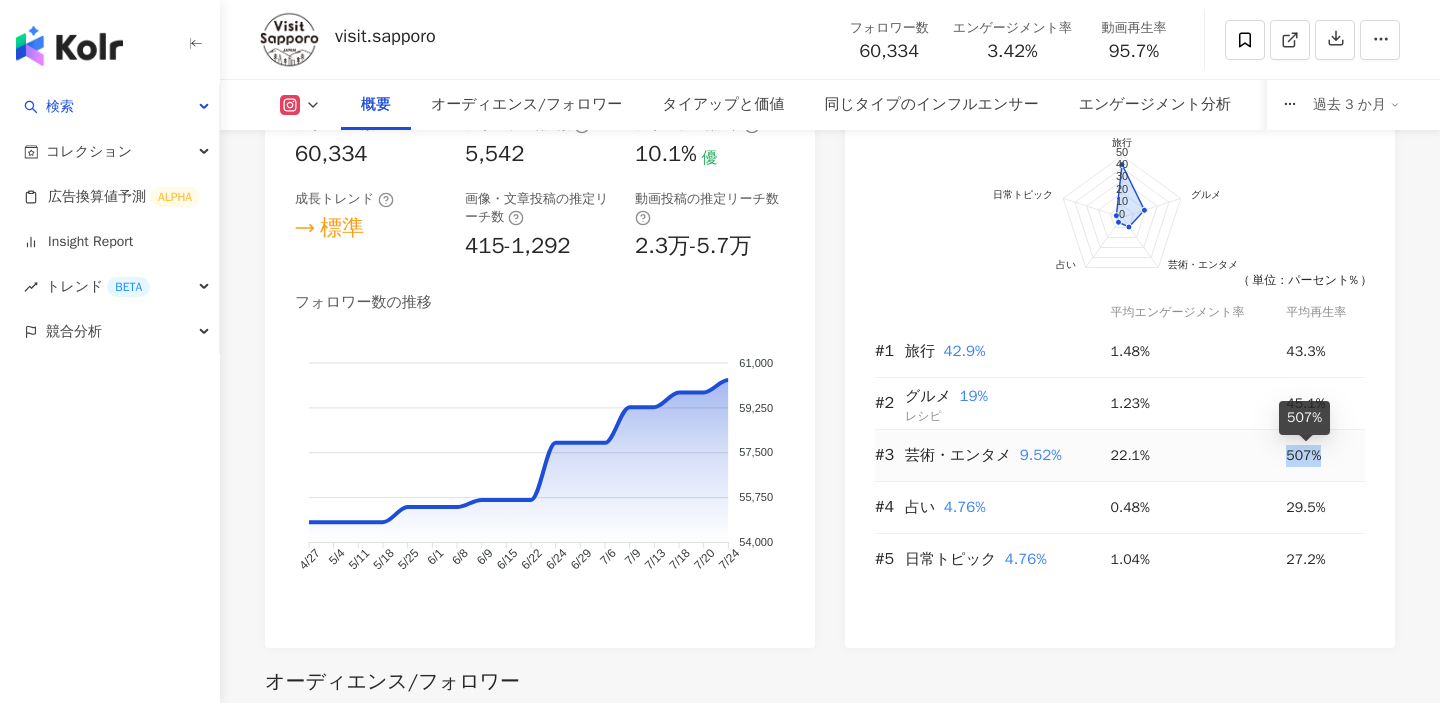 drag, startPoint x: 1259, startPoint y: 452, endPoint x: 1329, endPoint y: 458, distance: 70.256676 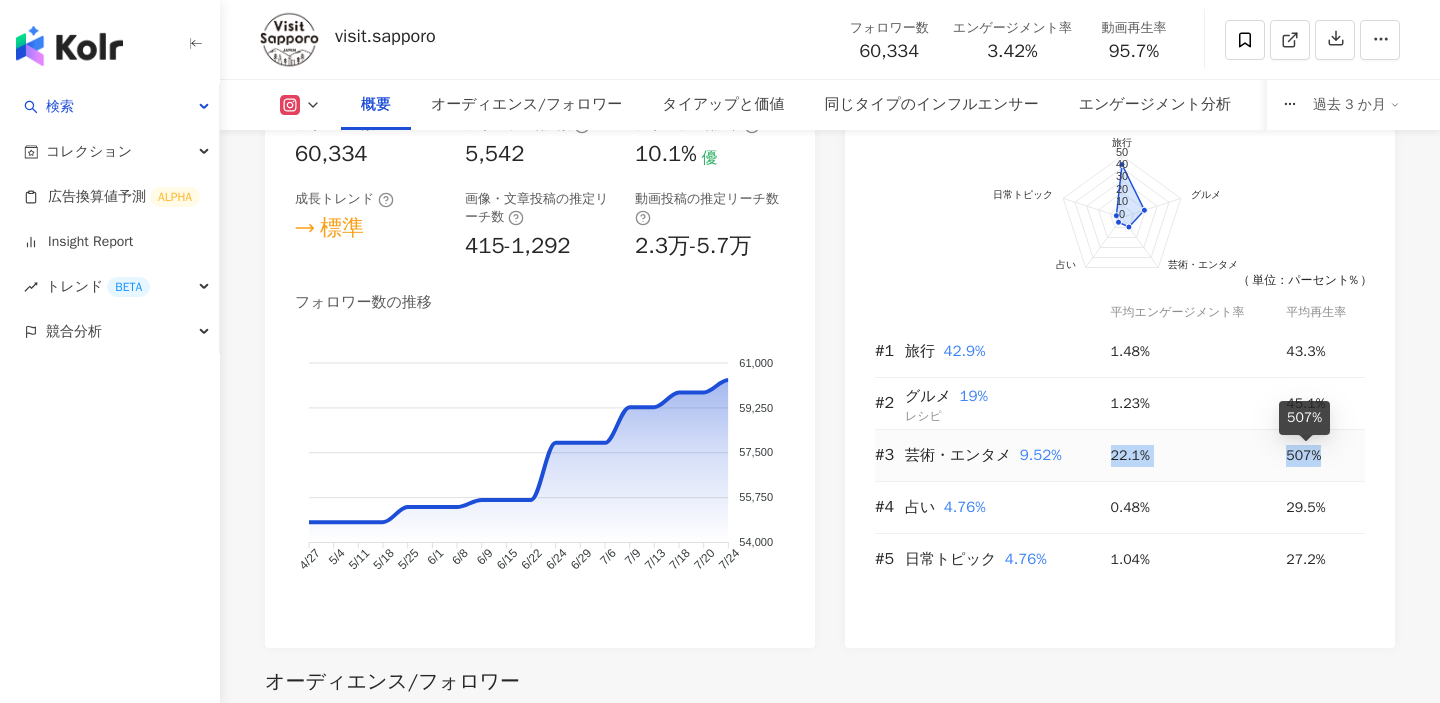 drag, startPoint x: 1097, startPoint y: 464, endPoint x: 1327, endPoint y: 462, distance: 230.0087 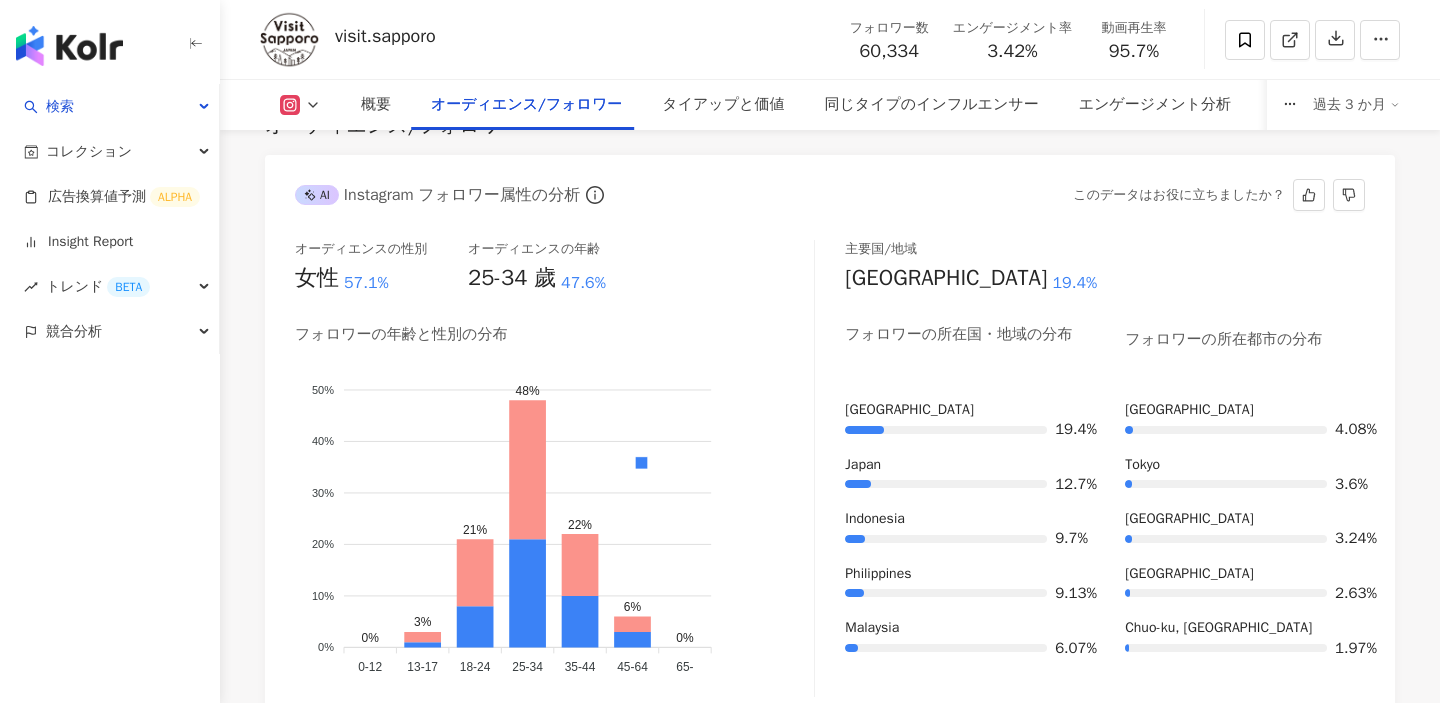 scroll, scrollTop: 1836, scrollLeft: 0, axis: vertical 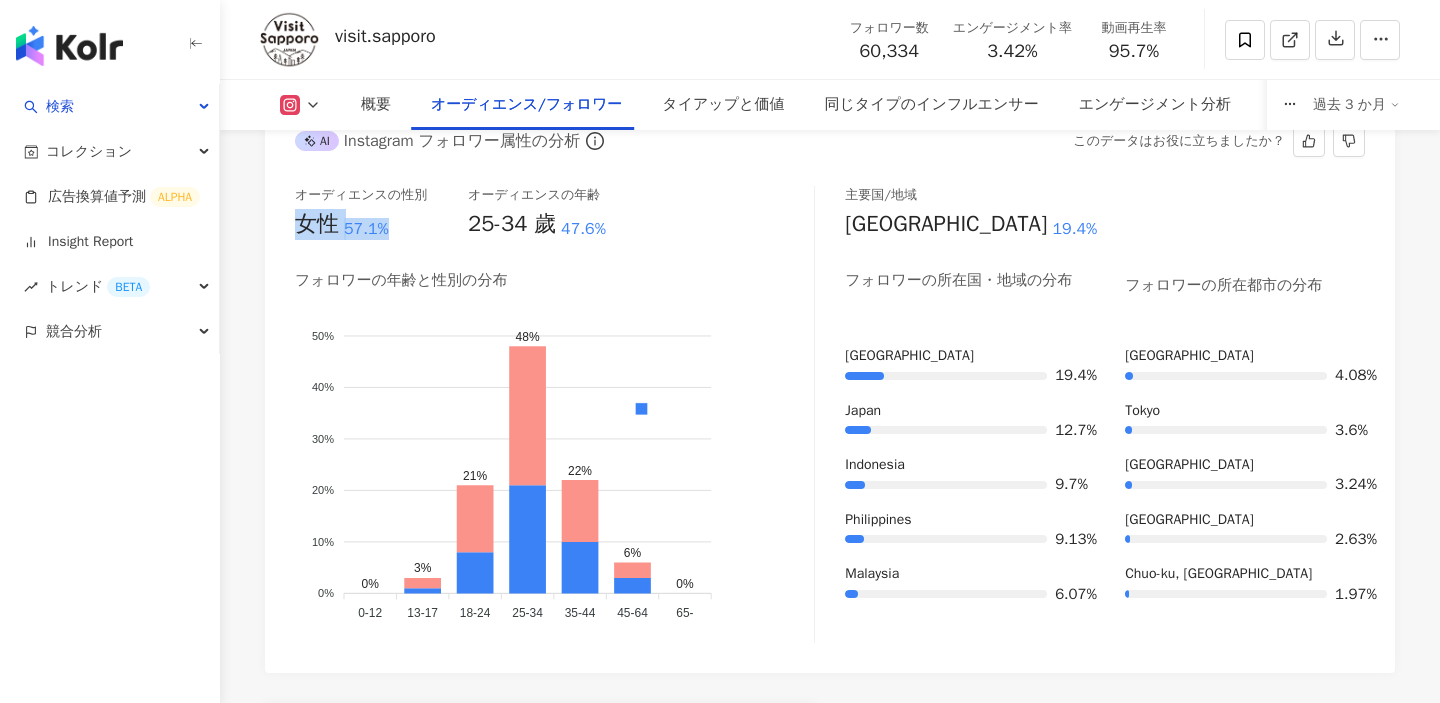 drag, startPoint x: 294, startPoint y: 223, endPoint x: 398, endPoint y: 225, distance: 104.019226 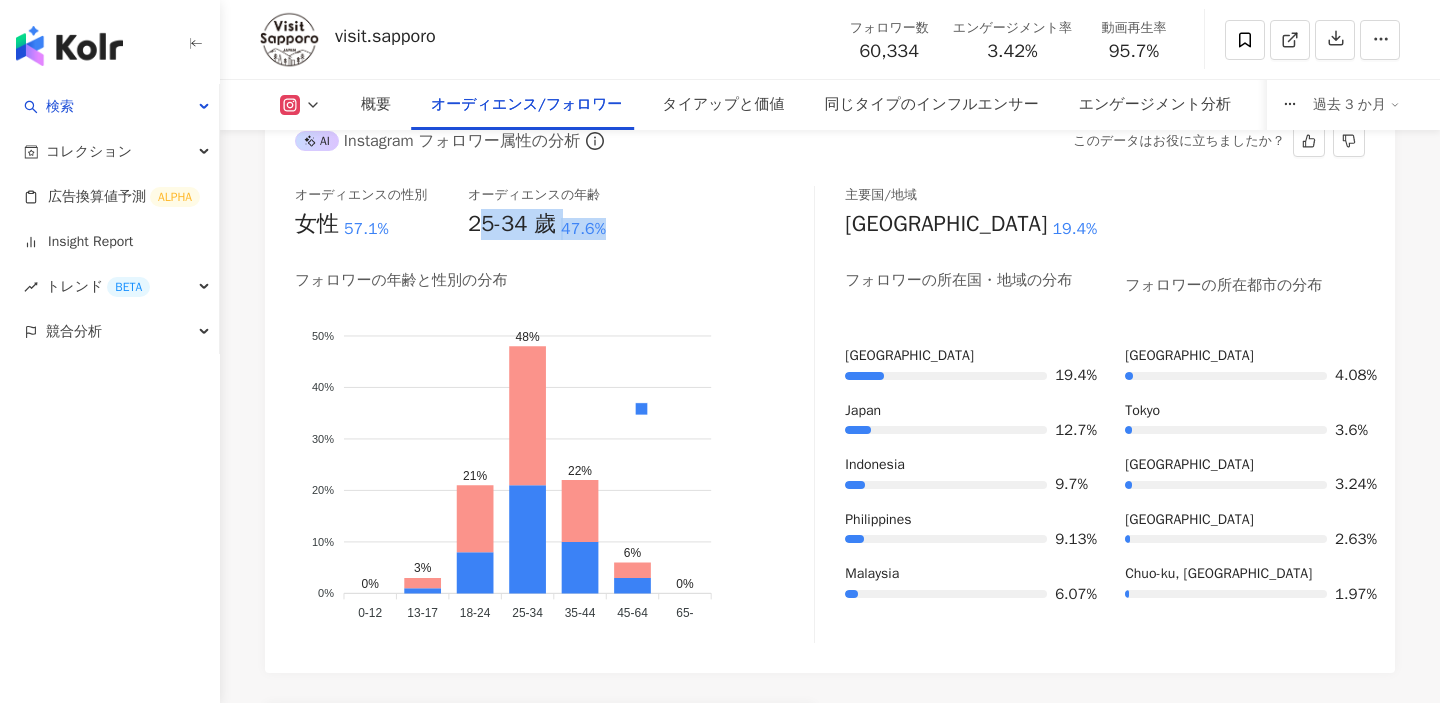 drag, startPoint x: 635, startPoint y: 228, endPoint x: 479, endPoint y: 233, distance: 156.08011 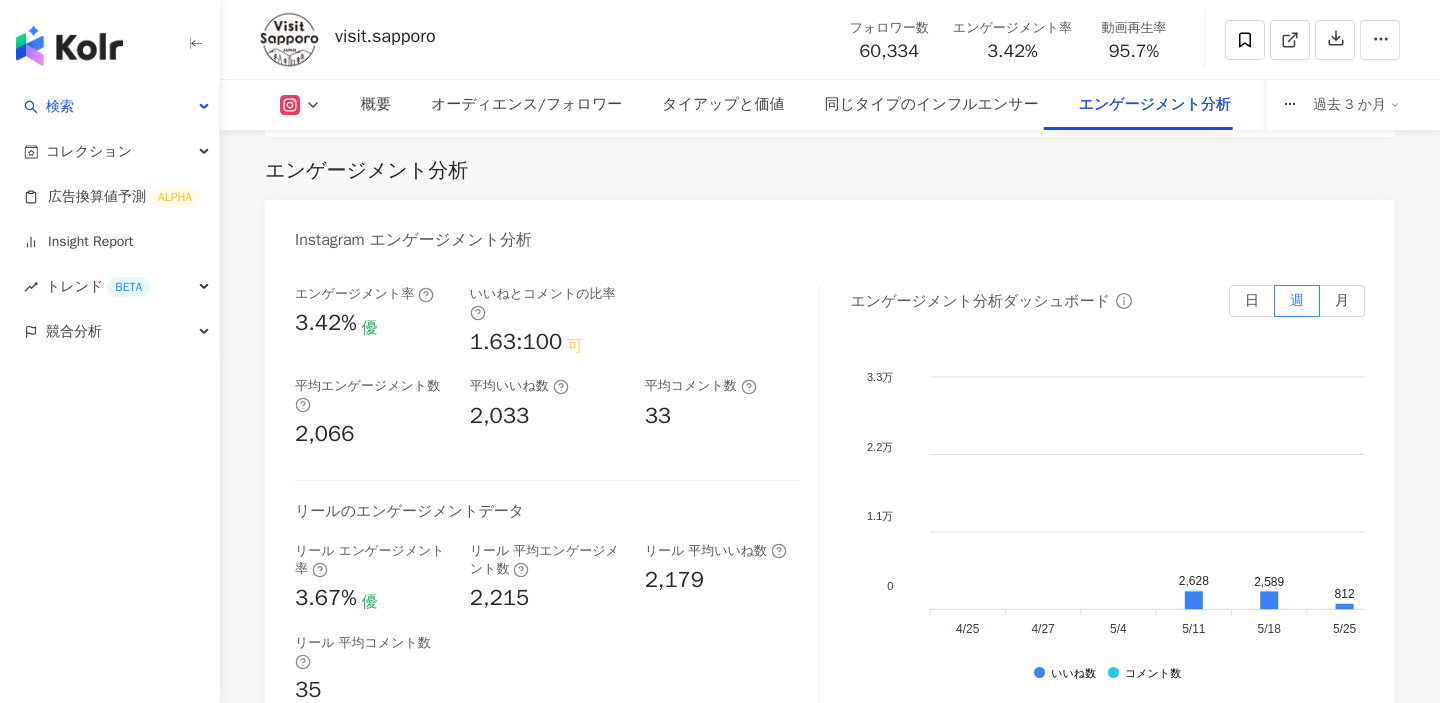 scroll, scrollTop: 4108, scrollLeft: 0, axis: vertical 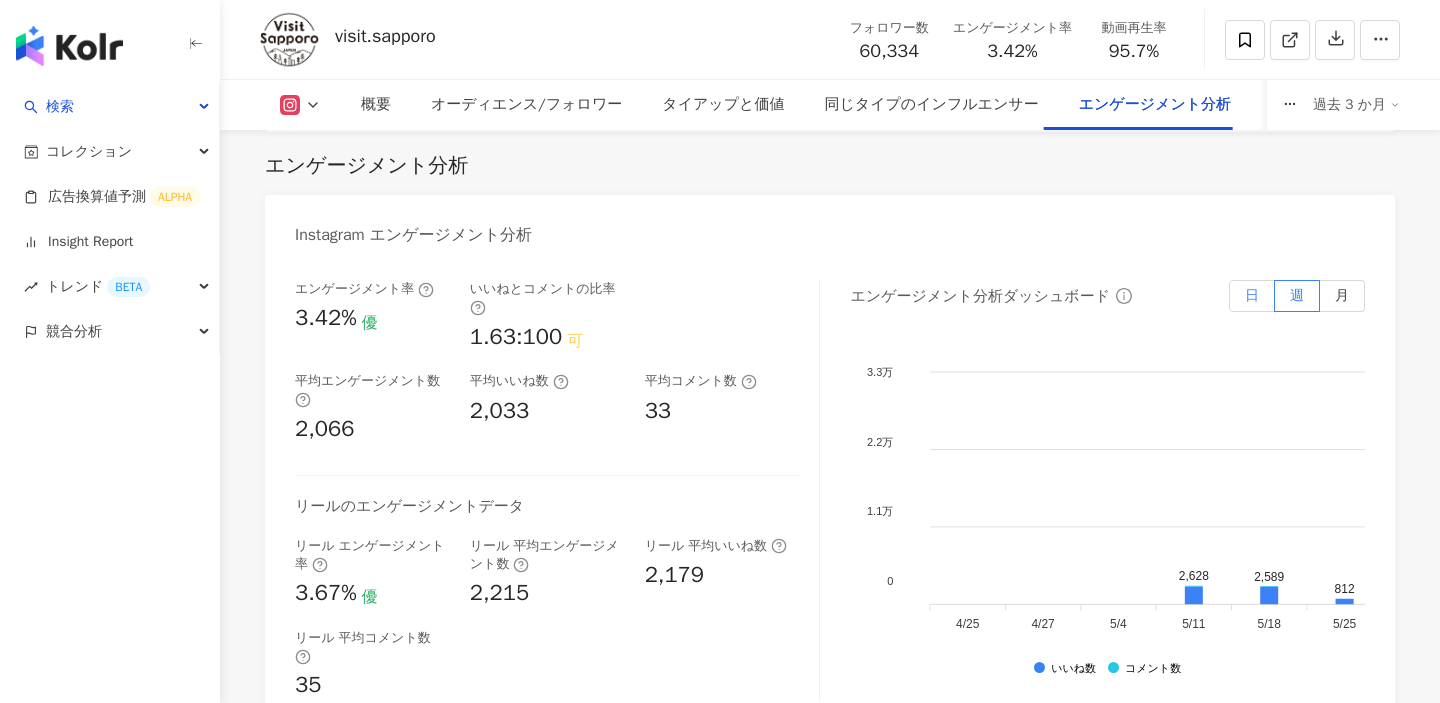 click on "日" at bounding box center [1252, 295] 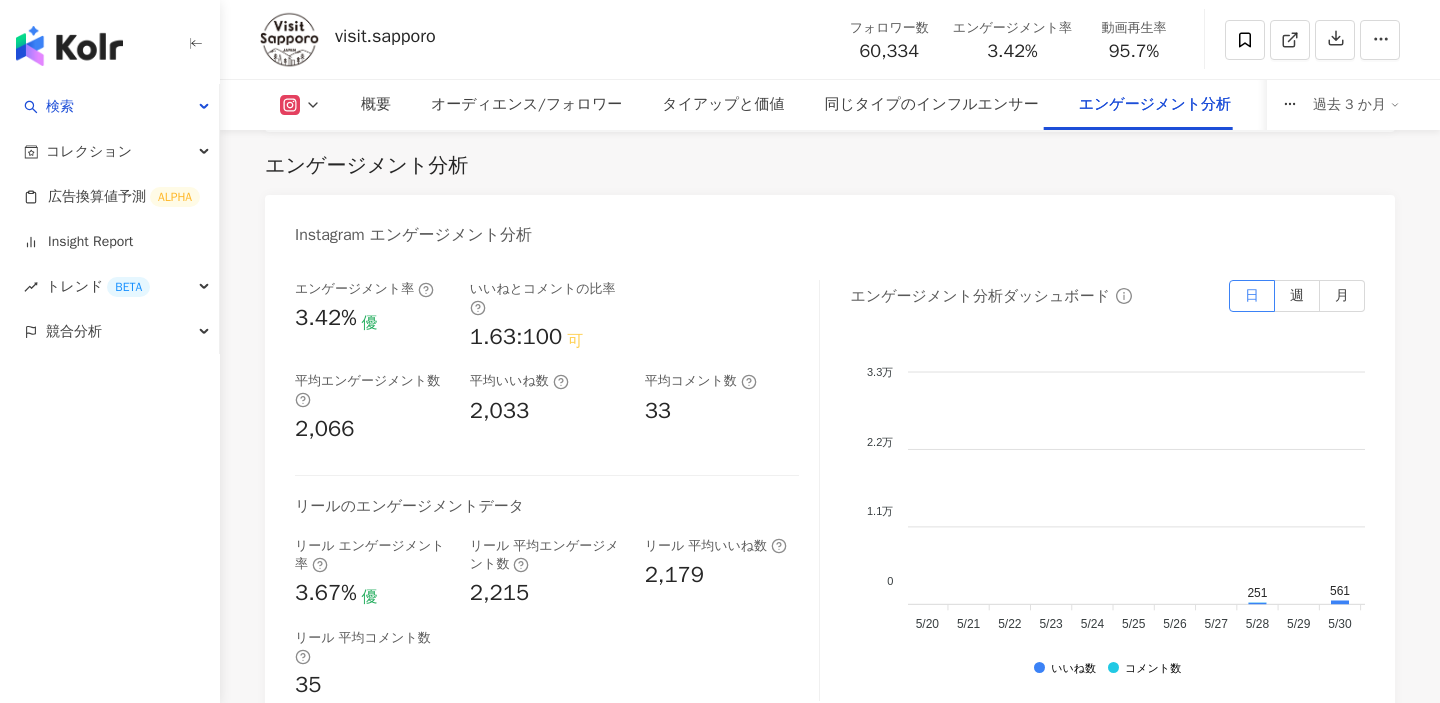 scroll, scrollTop: 0, scrollLeft: 1493, axis: horizontal 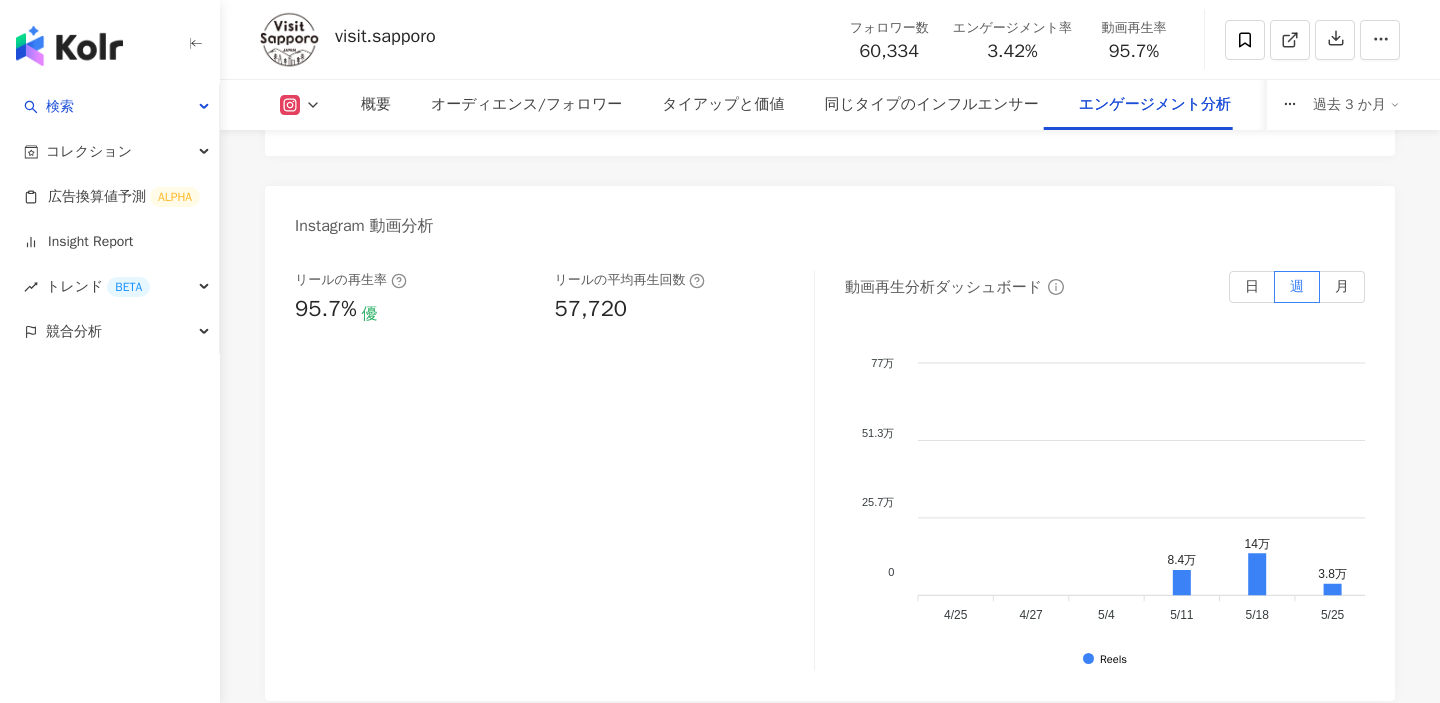 drag, startPoint x: 1248, startPoint y: 255, endPoint x: 1233, endPoint y: 272, distance: 22.671568 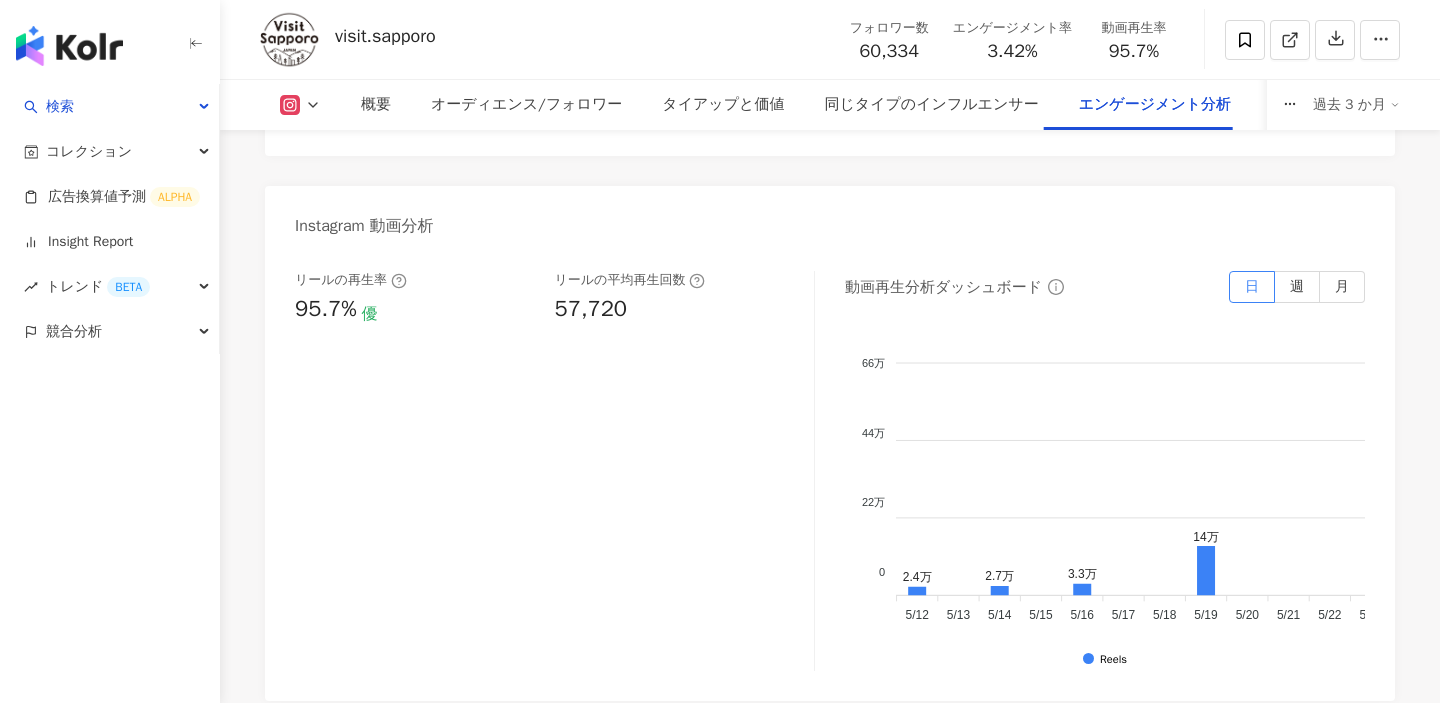 scroll, scrollTop: 0, scrollLeft: 709, axis: horizontal 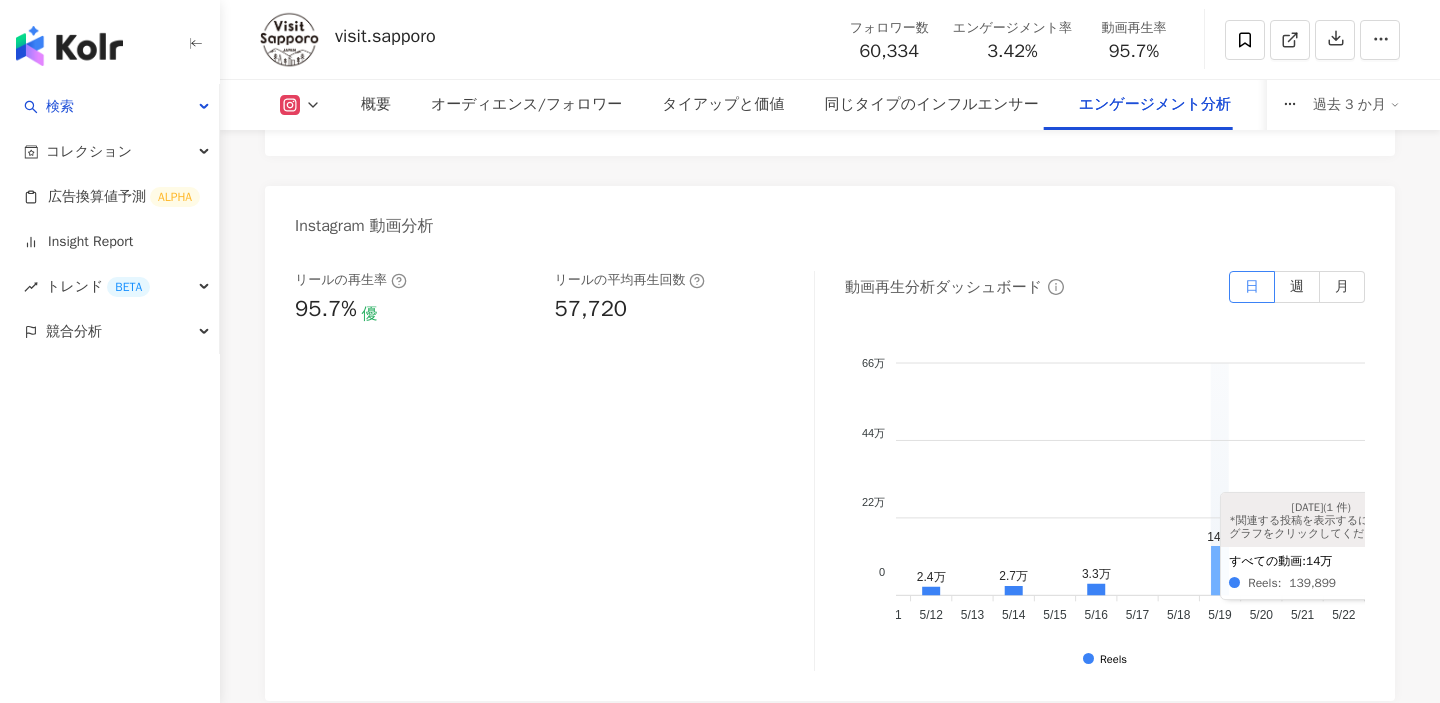 click 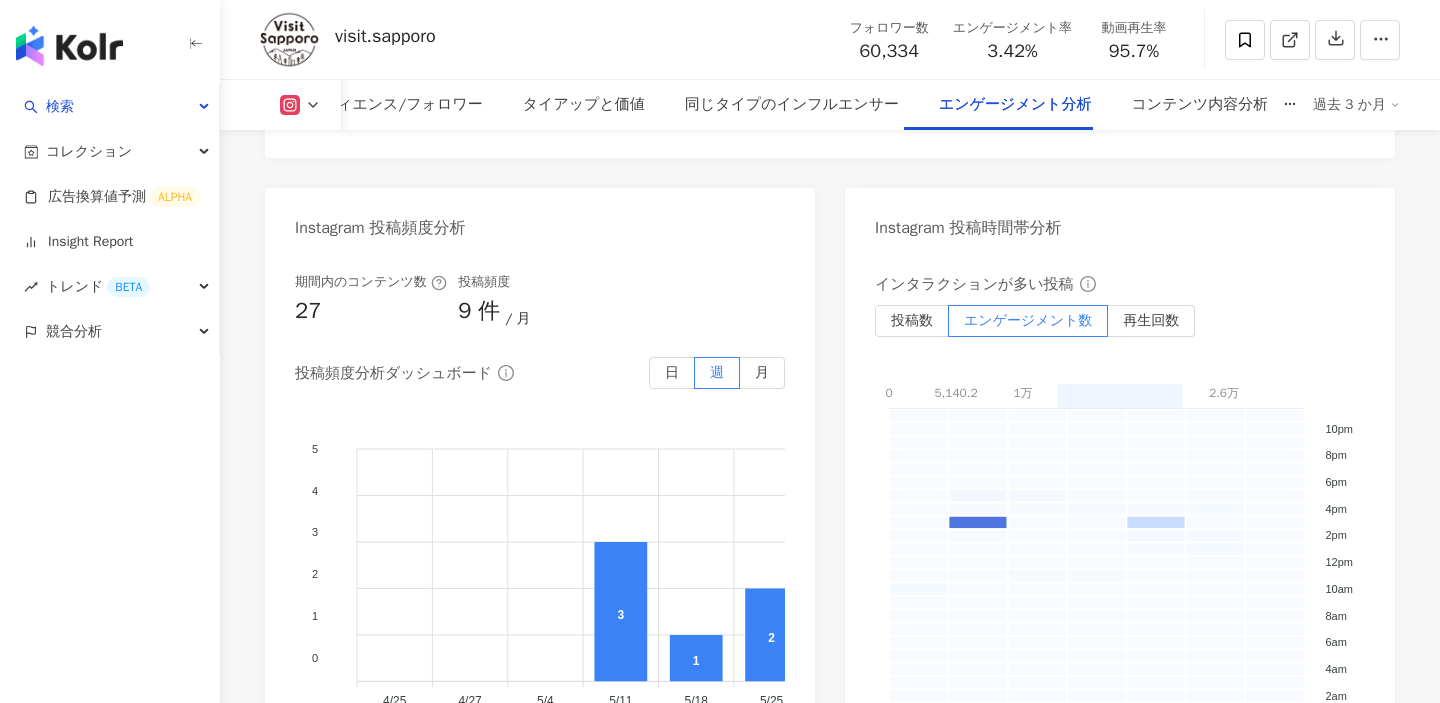 scroll, scrollTop: 5230, scrollLeft: 0, axis: vertical 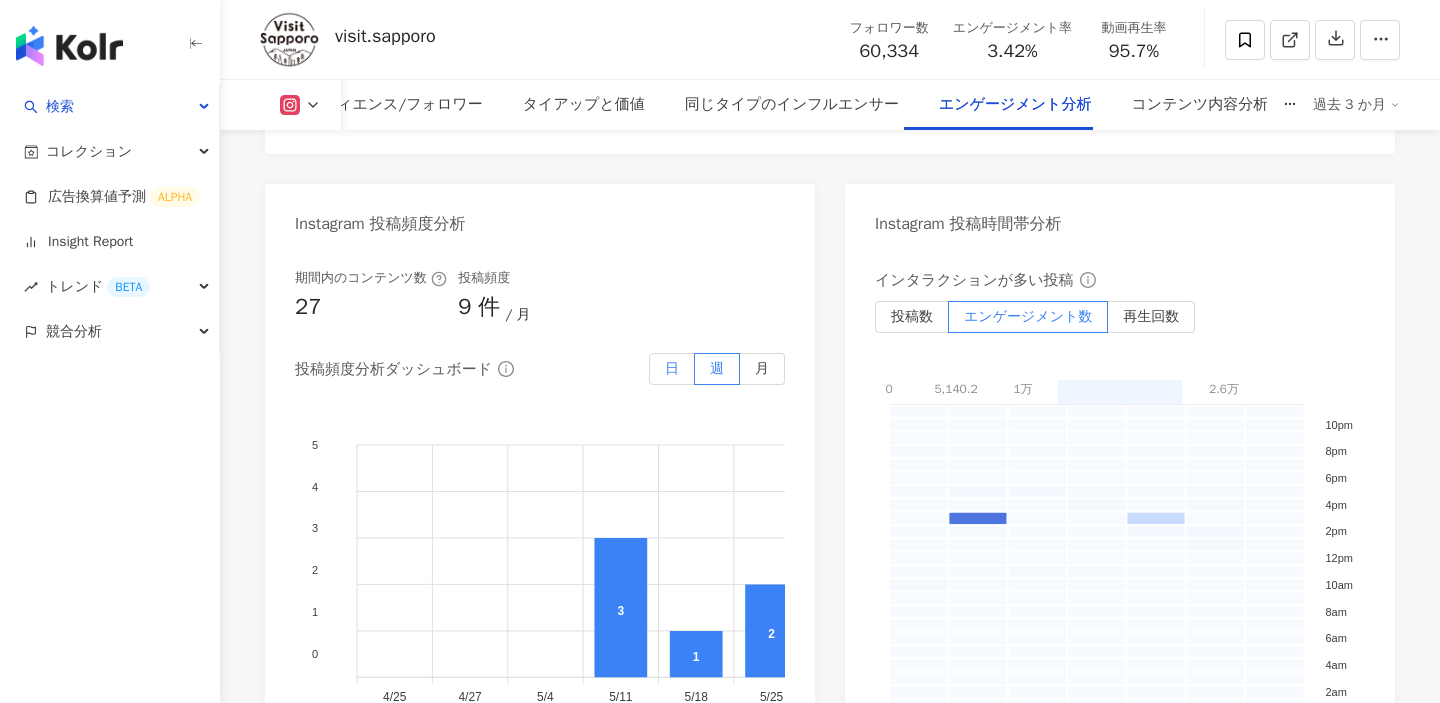 click on "日" at bounding box center (672, 369) 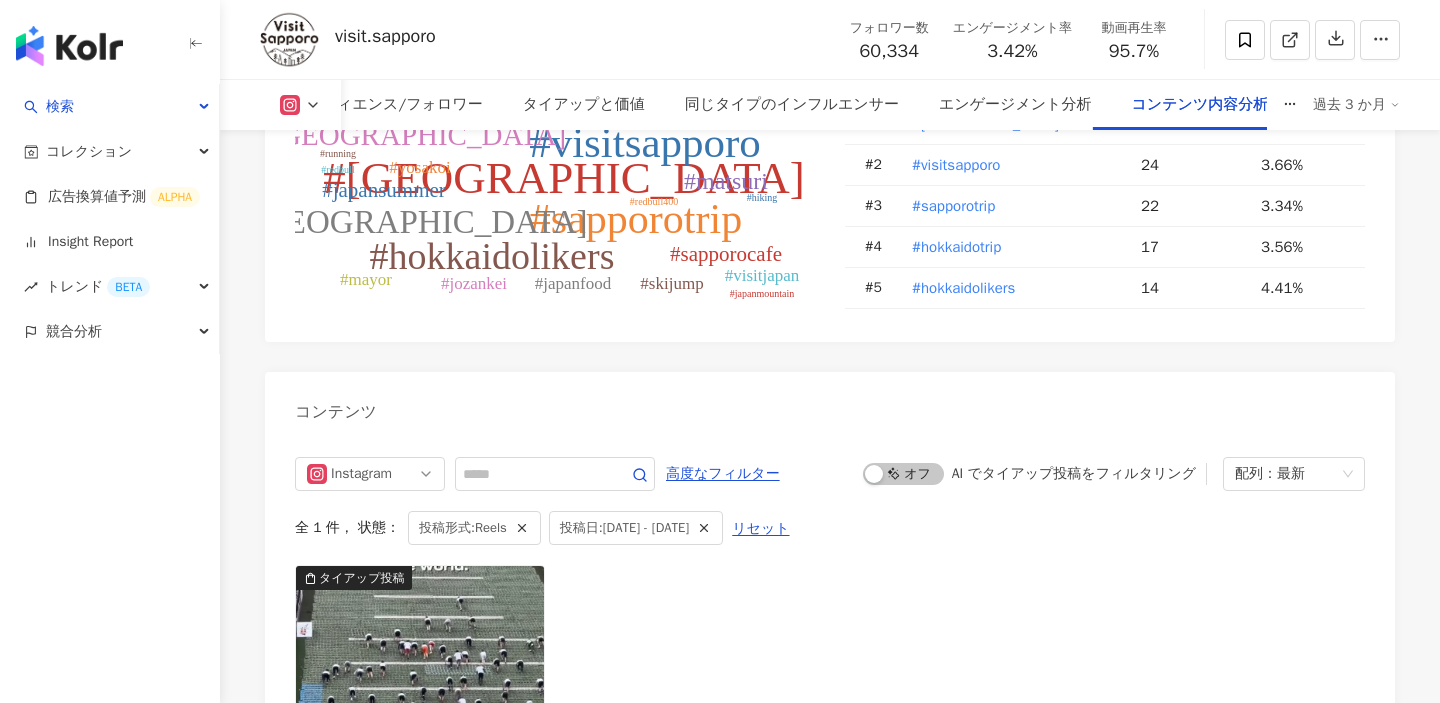 scroll, scrollTop: 6114, scrollLeft: 0, axis: vertical 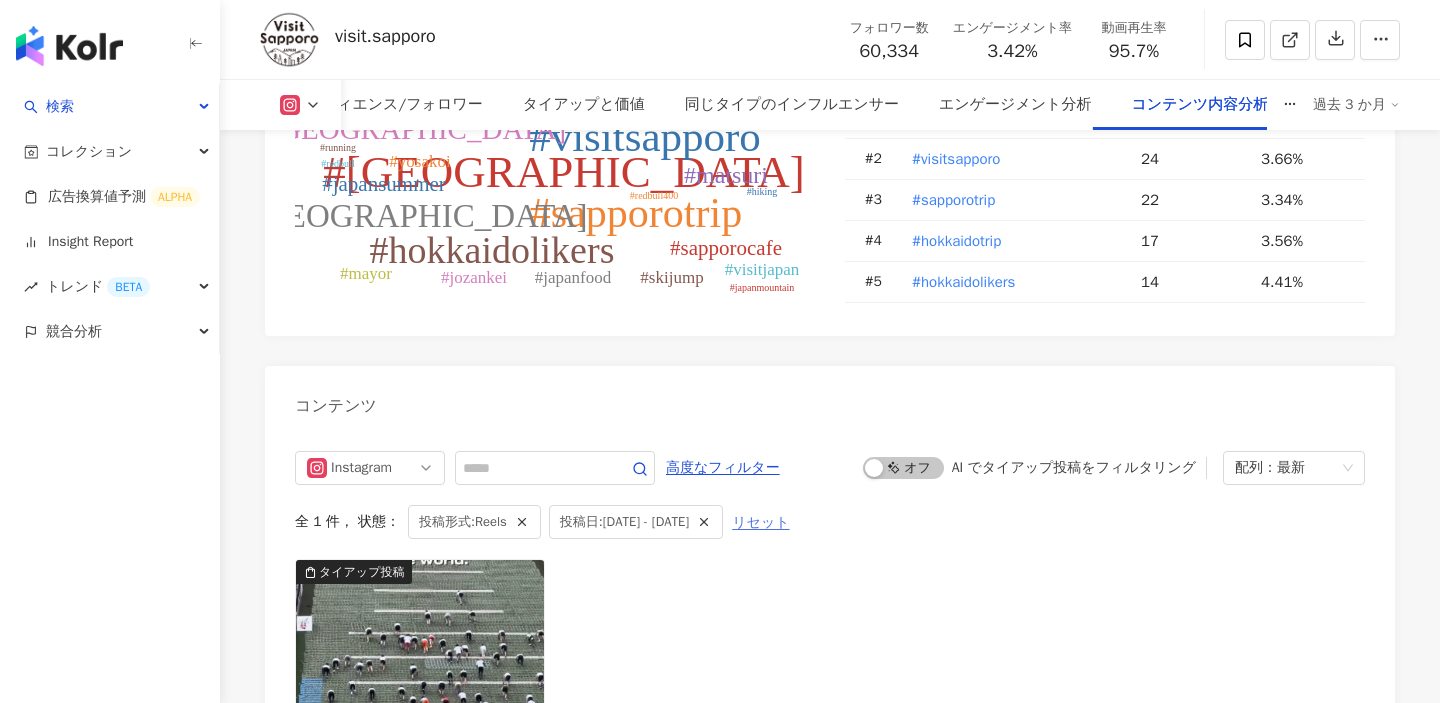 click on "リセット" at bounding box center (760, 523) 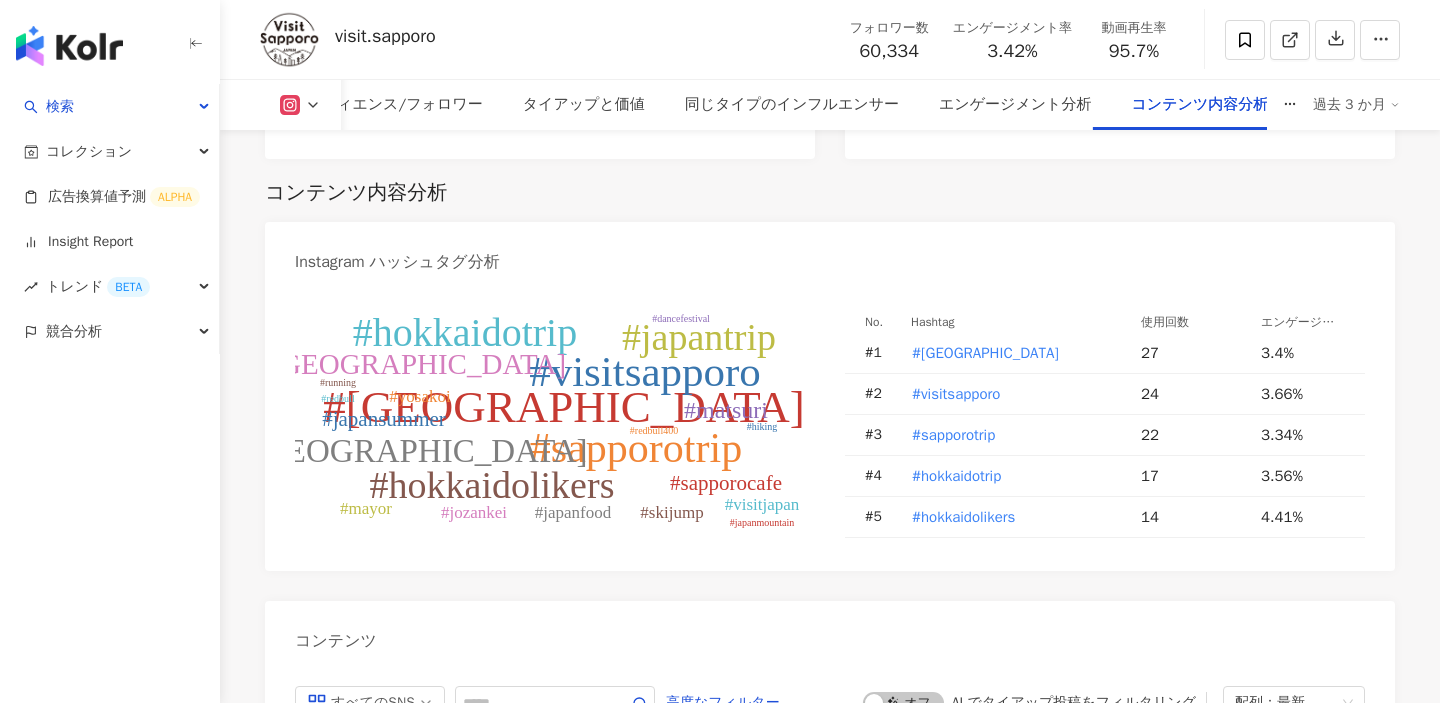 scroll, scrollTop: 5878, scrollLeft: 0, axis: vertical 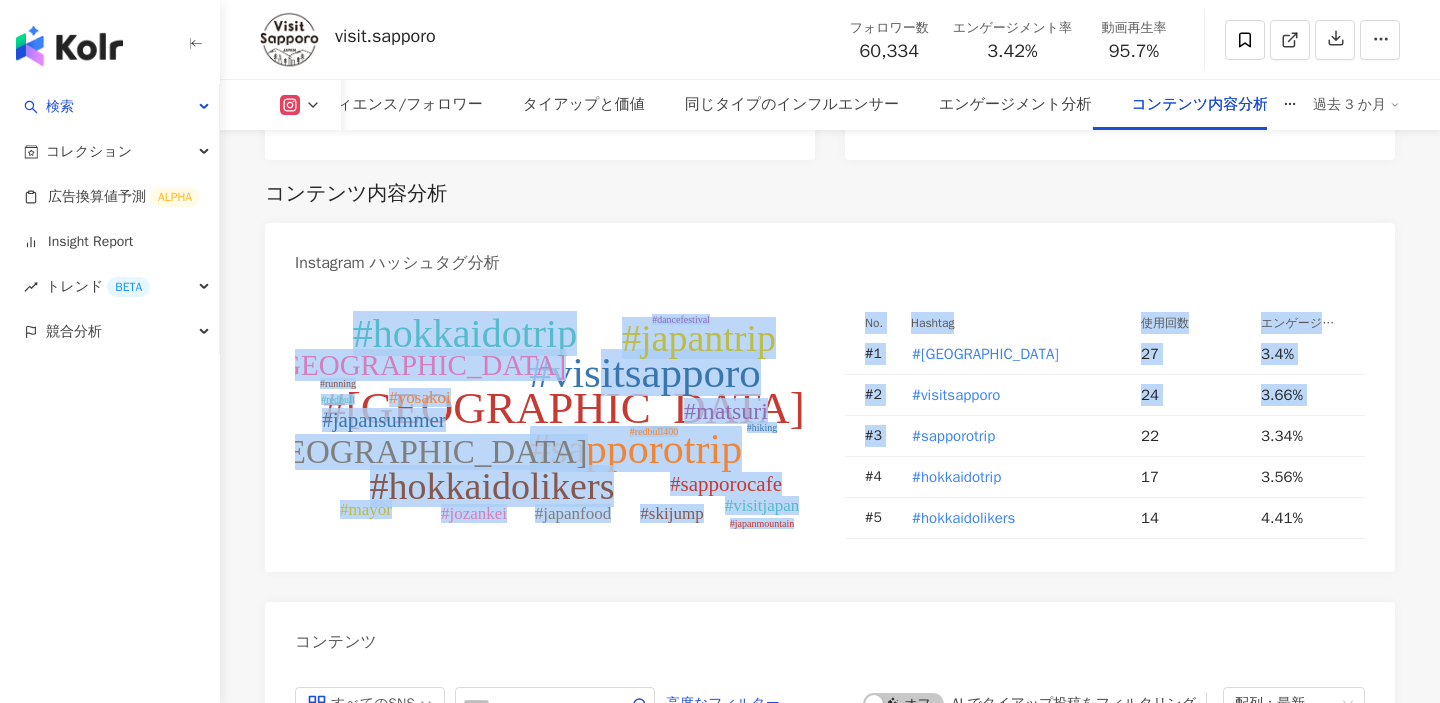 drag, startPoint x: 598, startPoint y: 332, endPoint x: 1116, endPoint y: 409, distance: 523.6917 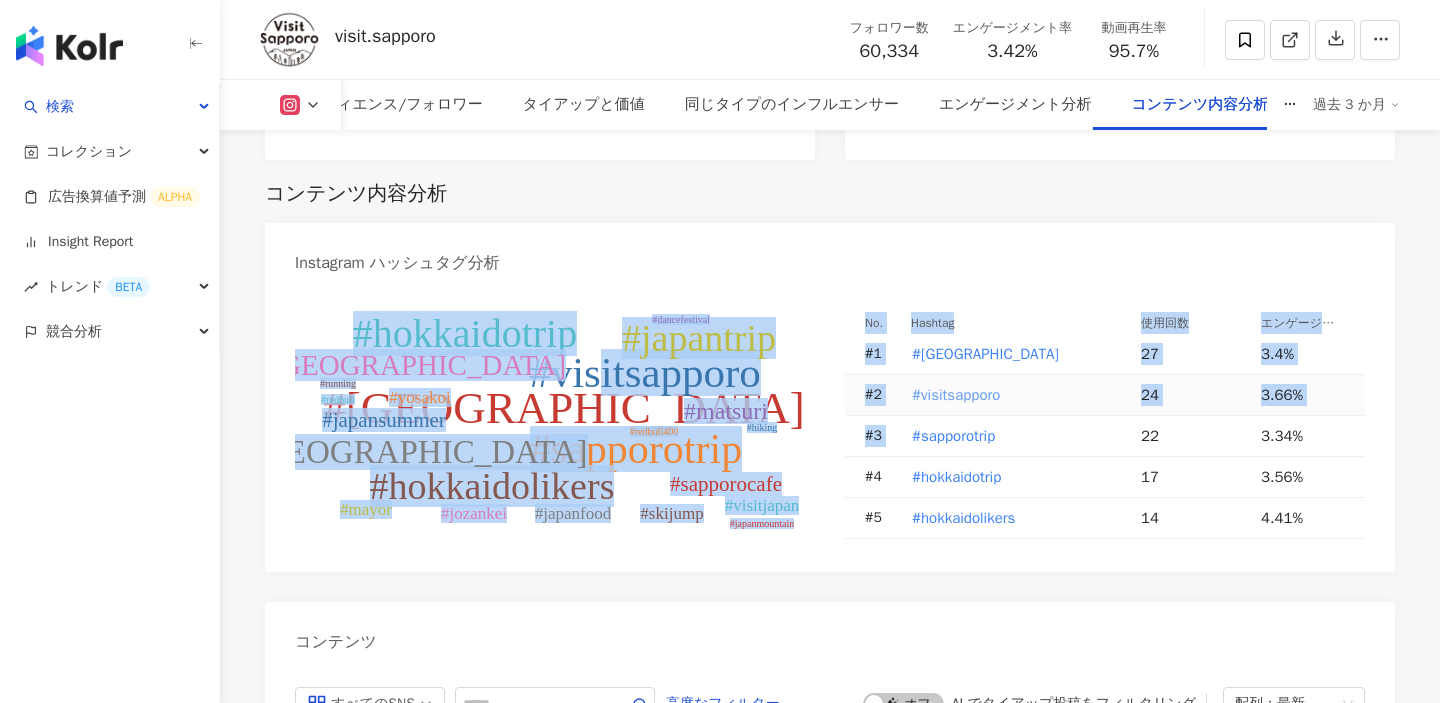 click on "#visitsapporo" at bounding box center [956, 395] 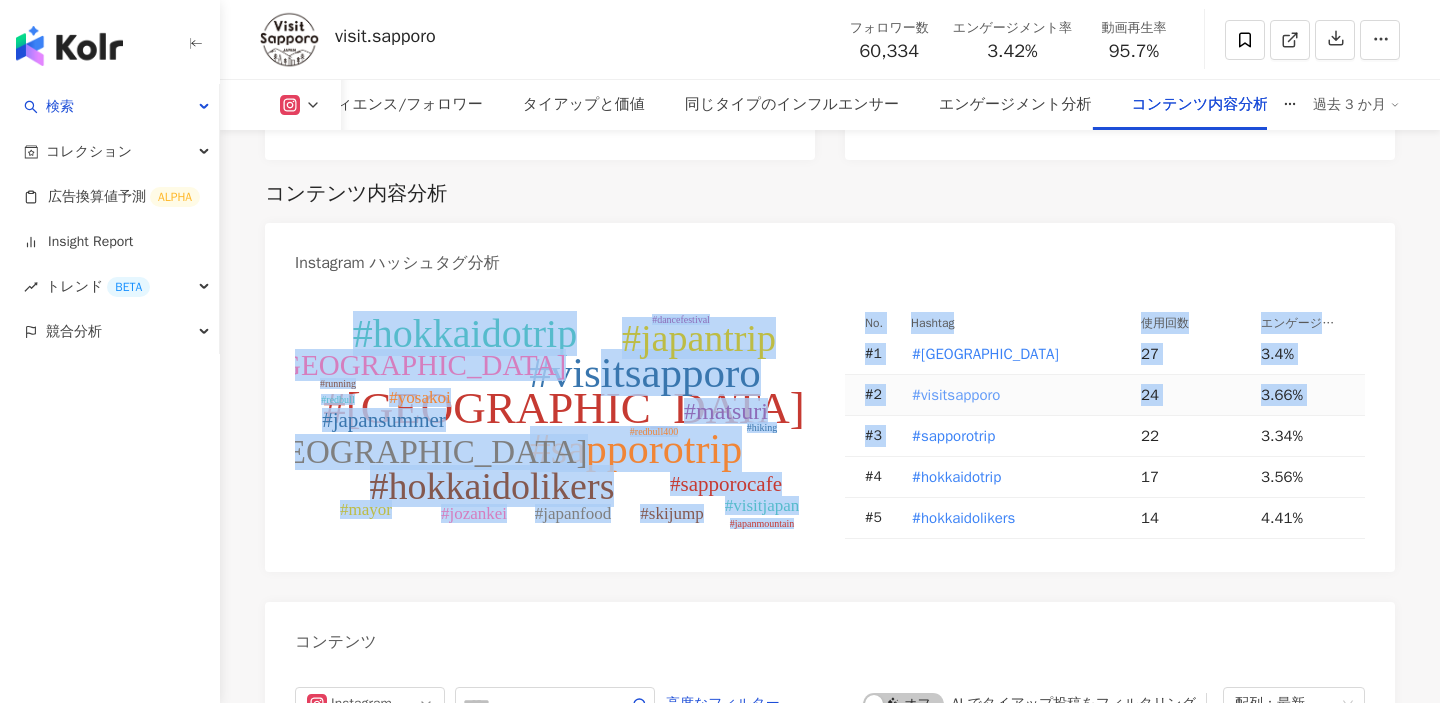 click on "#visitsapporo" at bounding box center [956, 395] 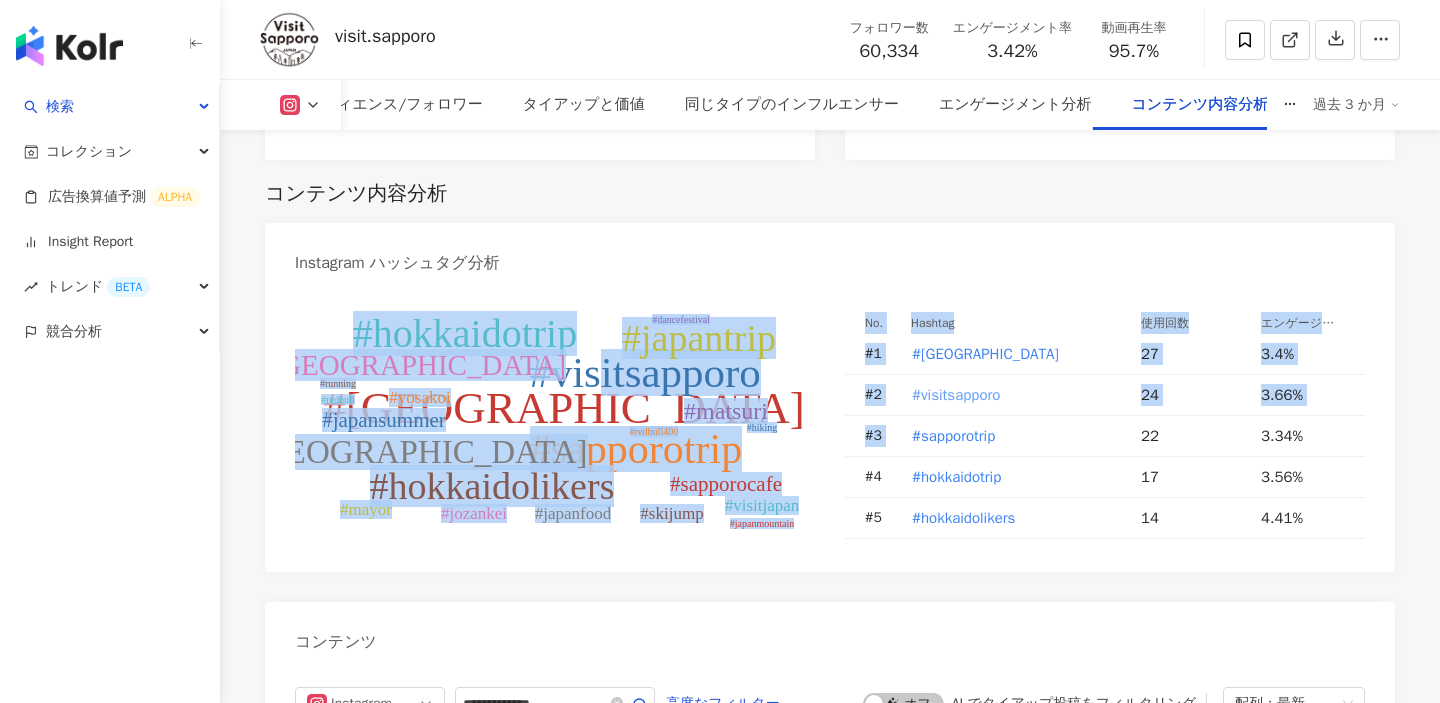 type on "**********" 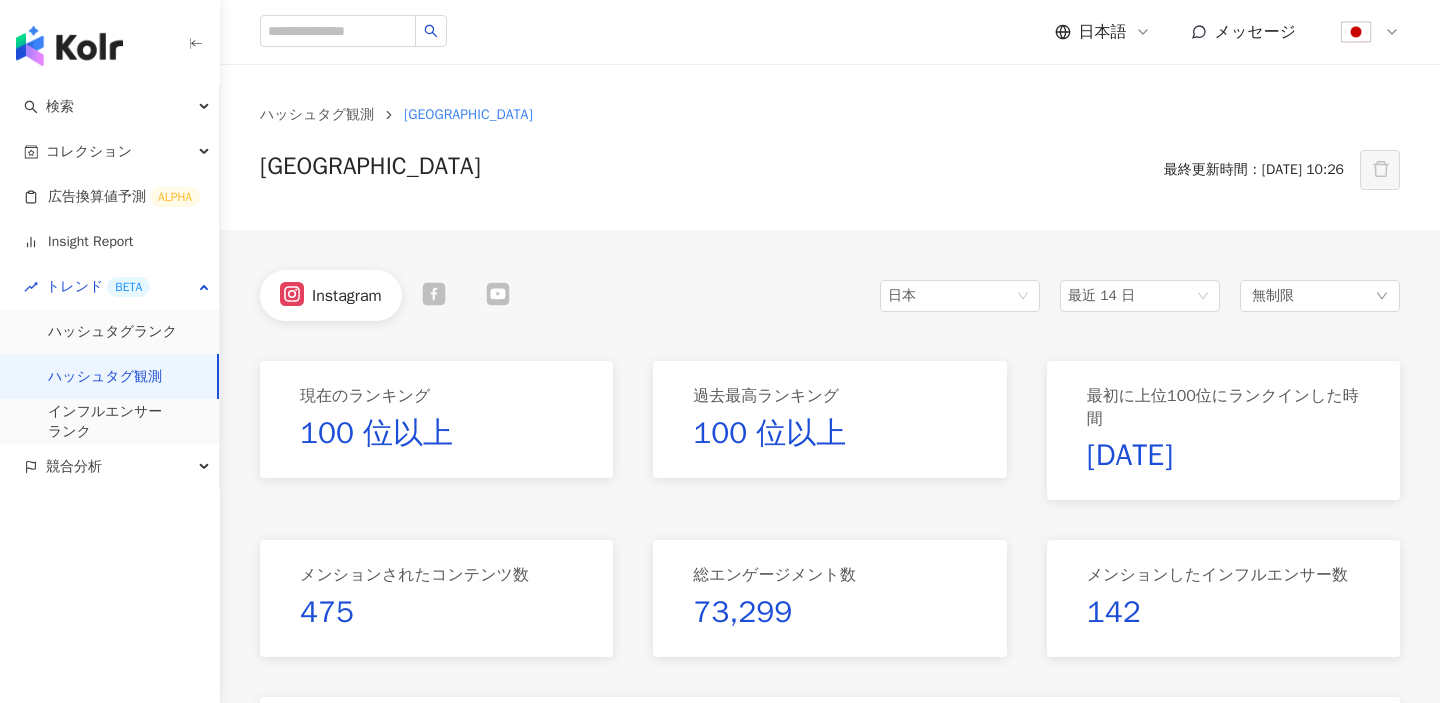 scroll, scrollTop: 0, scrollLeft: 0, axis: both 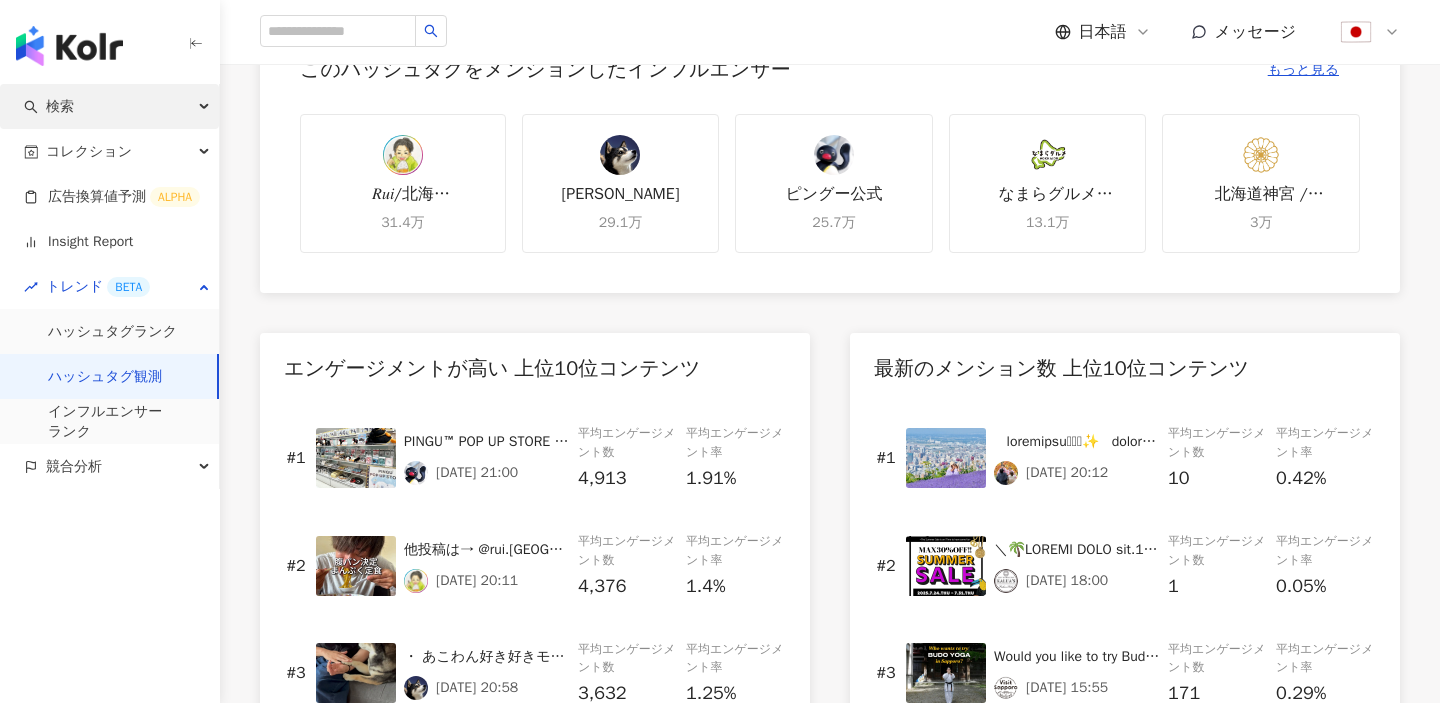 click on "検索" at bounding box center (109, 106) 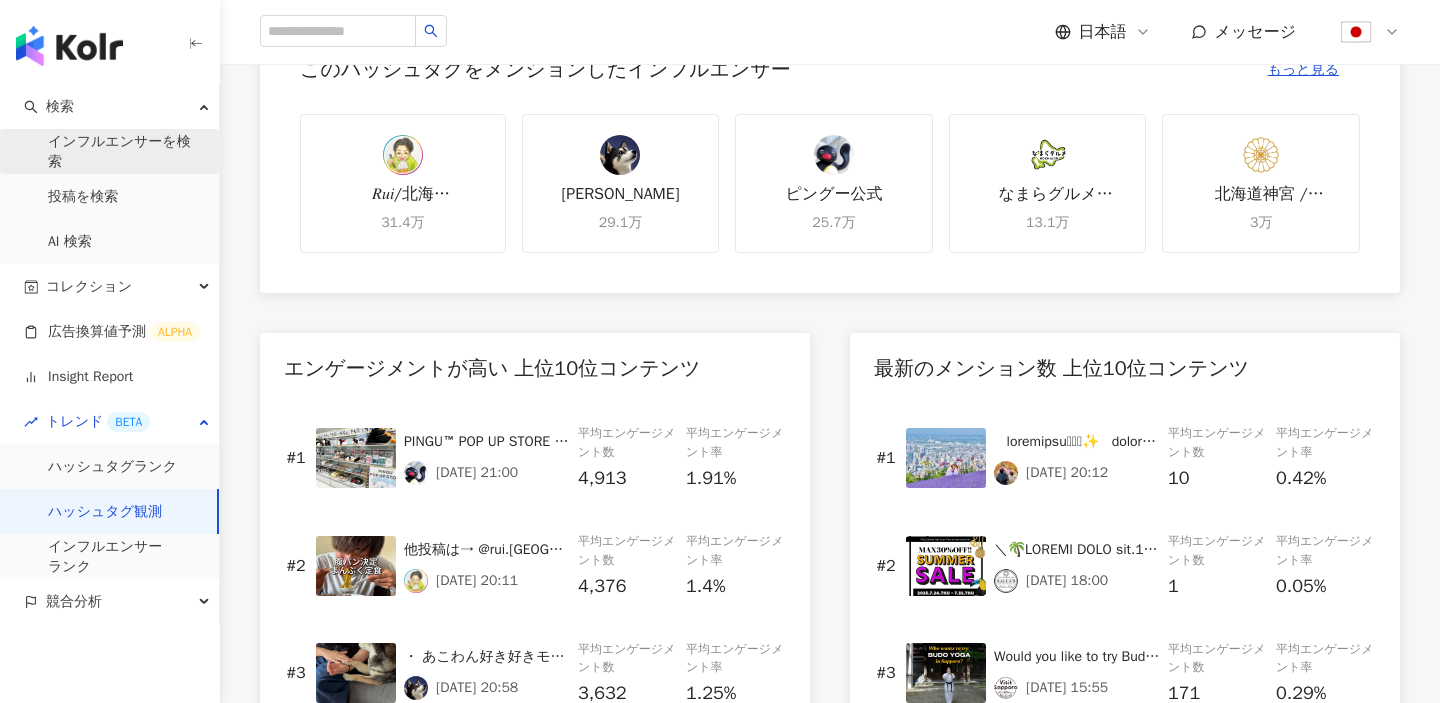 click on "インフルエンサーを検索" at bounding box center [125, 151] 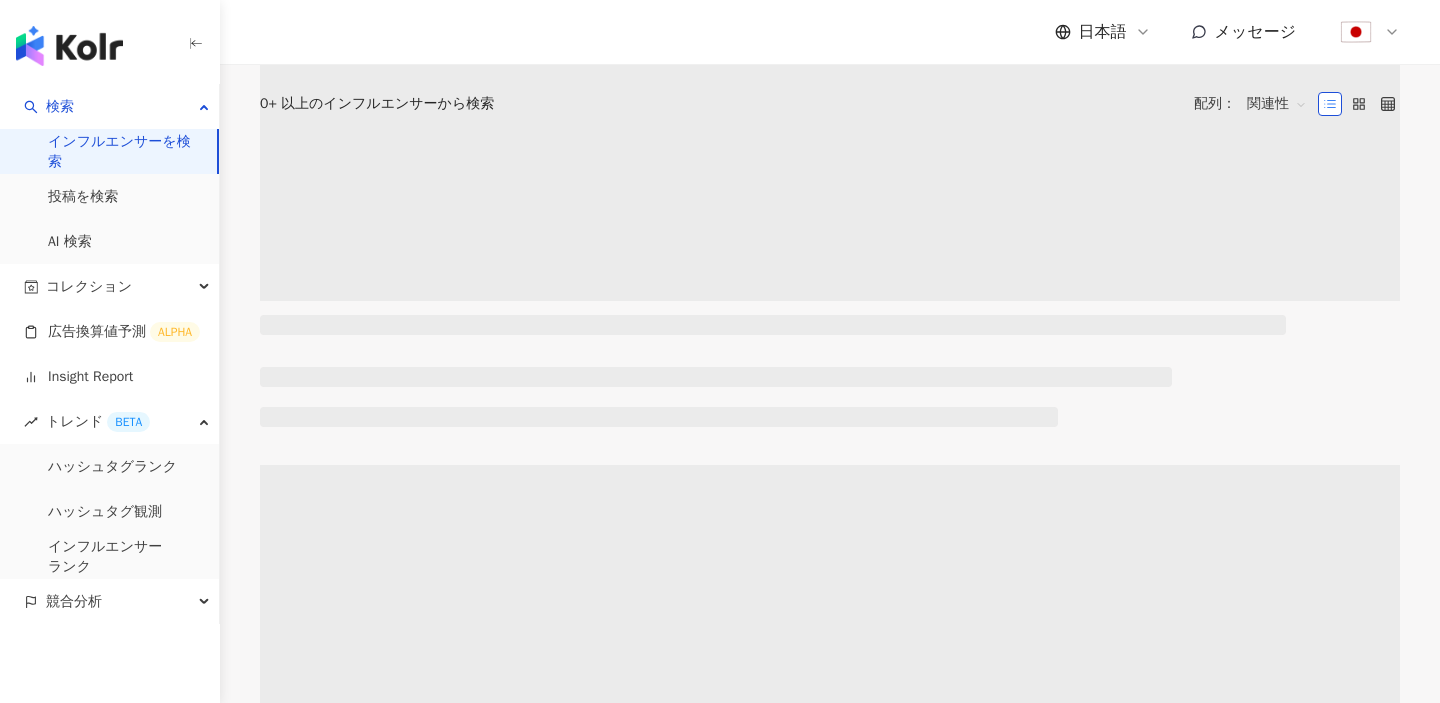 scroll, scrollTop: 0, scrollLeft: 0, axis: both 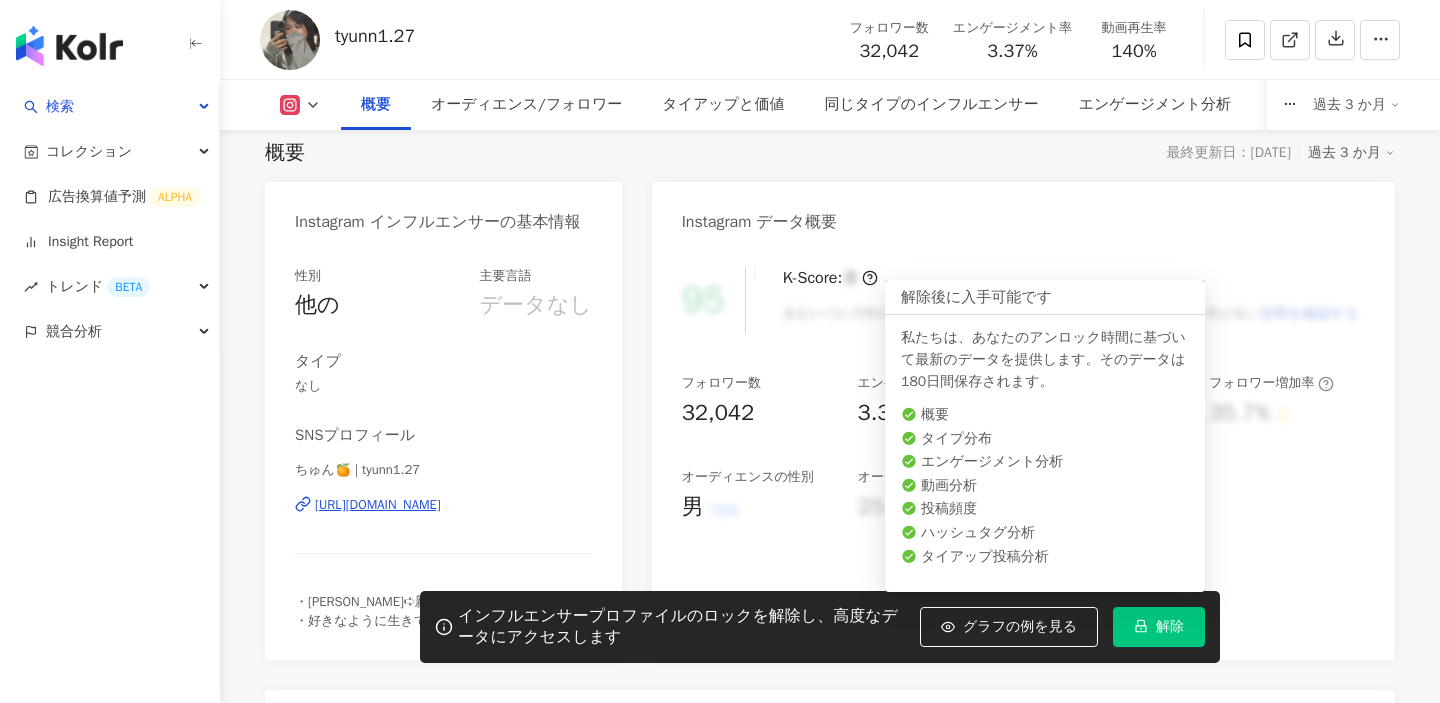 click on "解除" at bounding box center (1159, 627) 